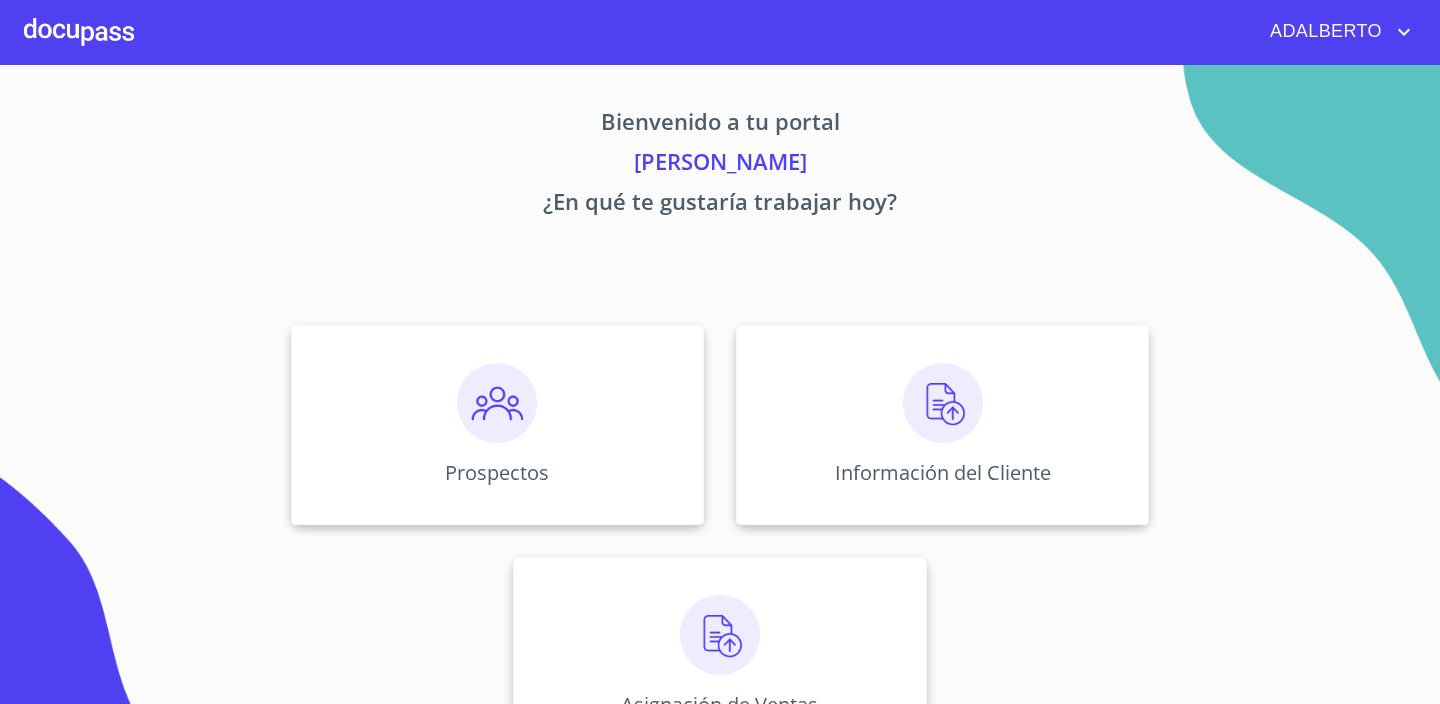 scroll, scrollTop: 0, scrollLeft: 0, axis: both 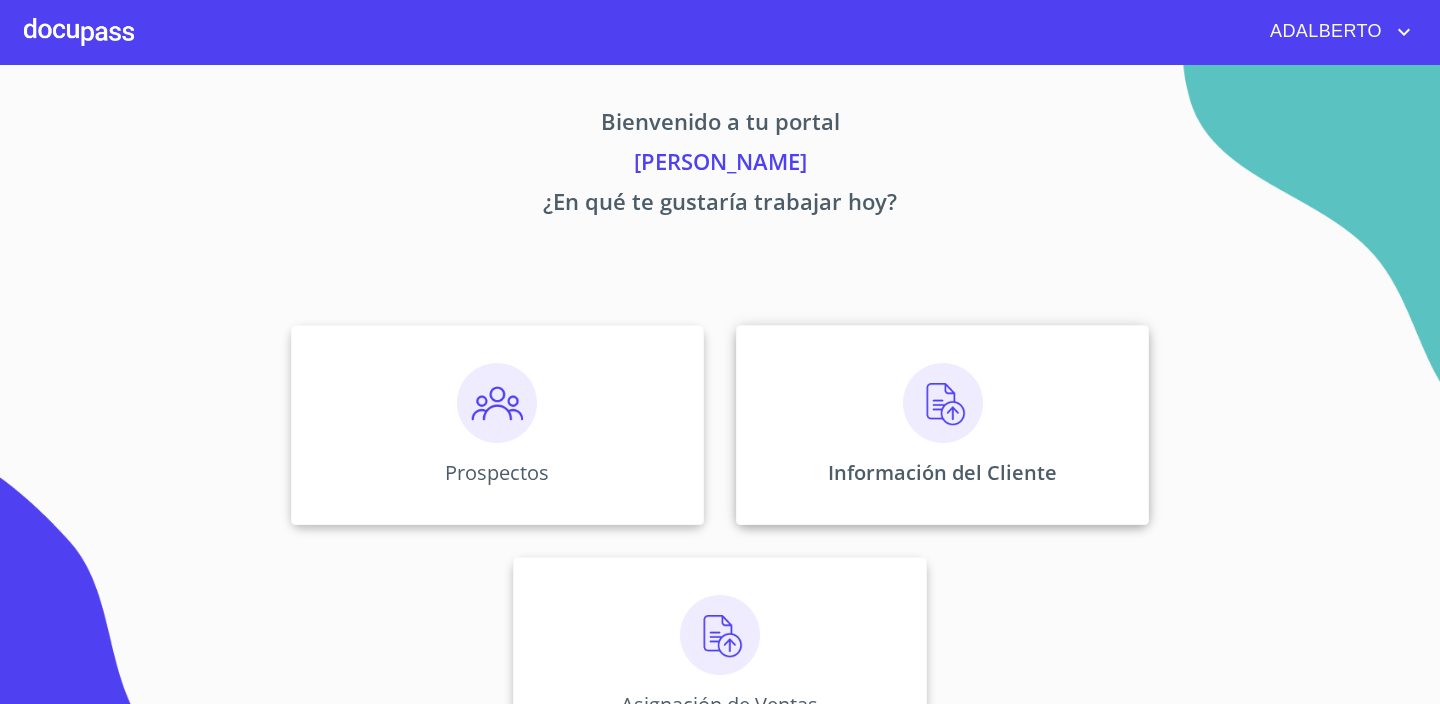click at bounding box center [943, 403] 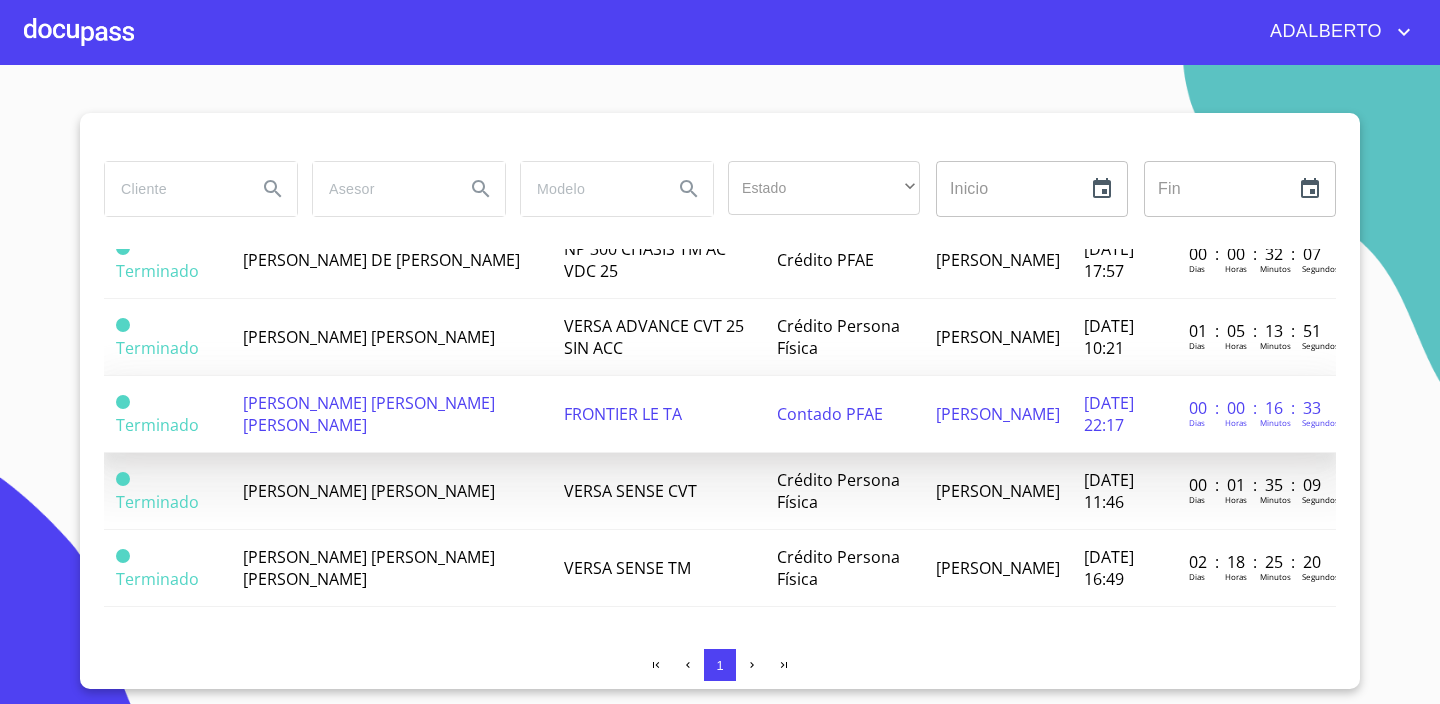scroll, scrollTop: 0, scrollLeft: 0, axis: both 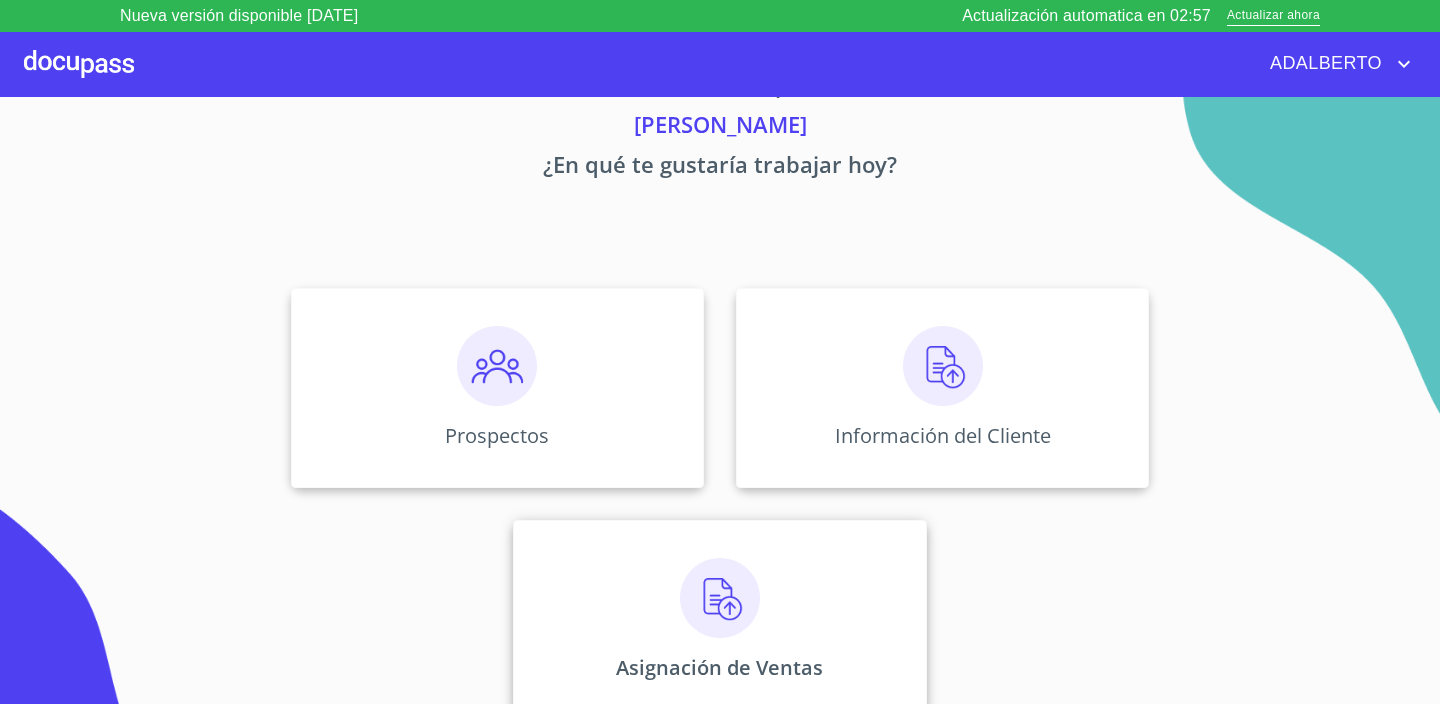 click at bounding box center [720, 598] 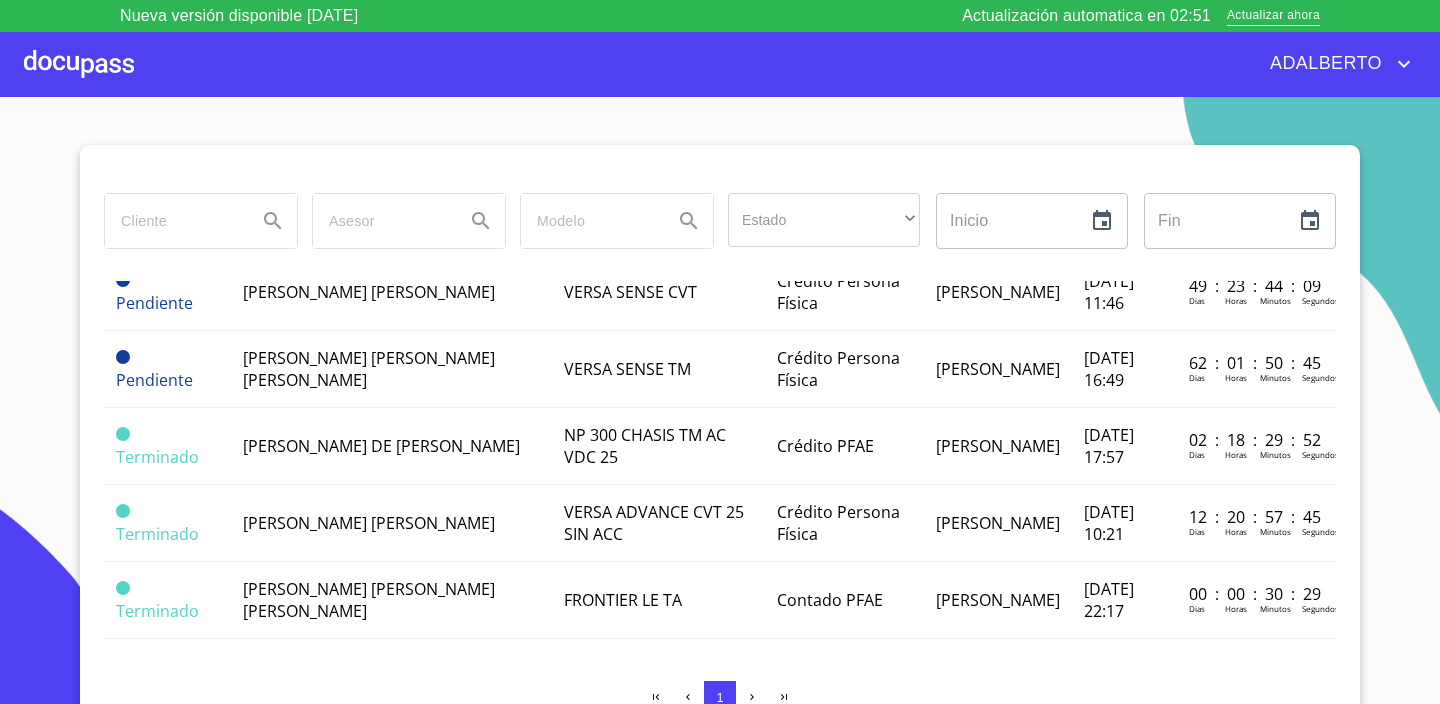 scroll, scrollTop: 0, scrollLeft: 0, axis: both 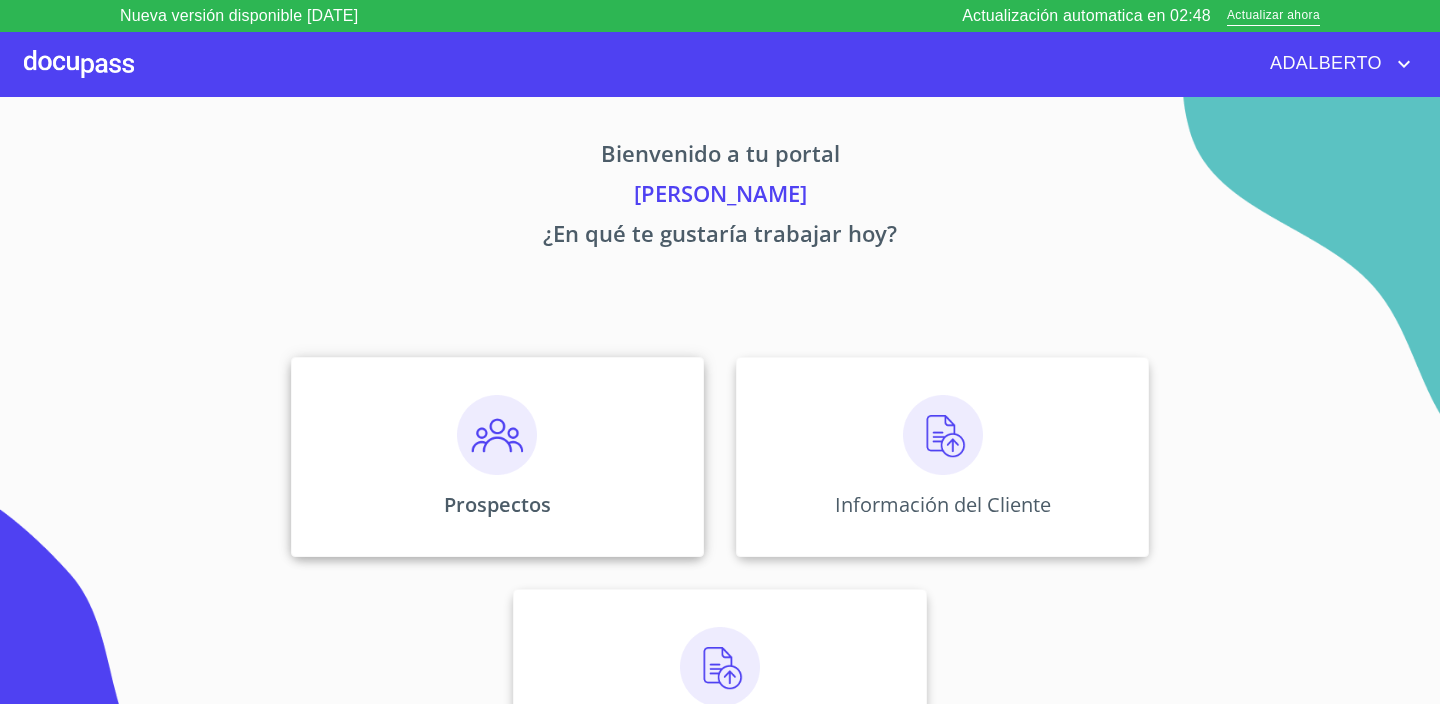 click at bounding box center [497, 435] 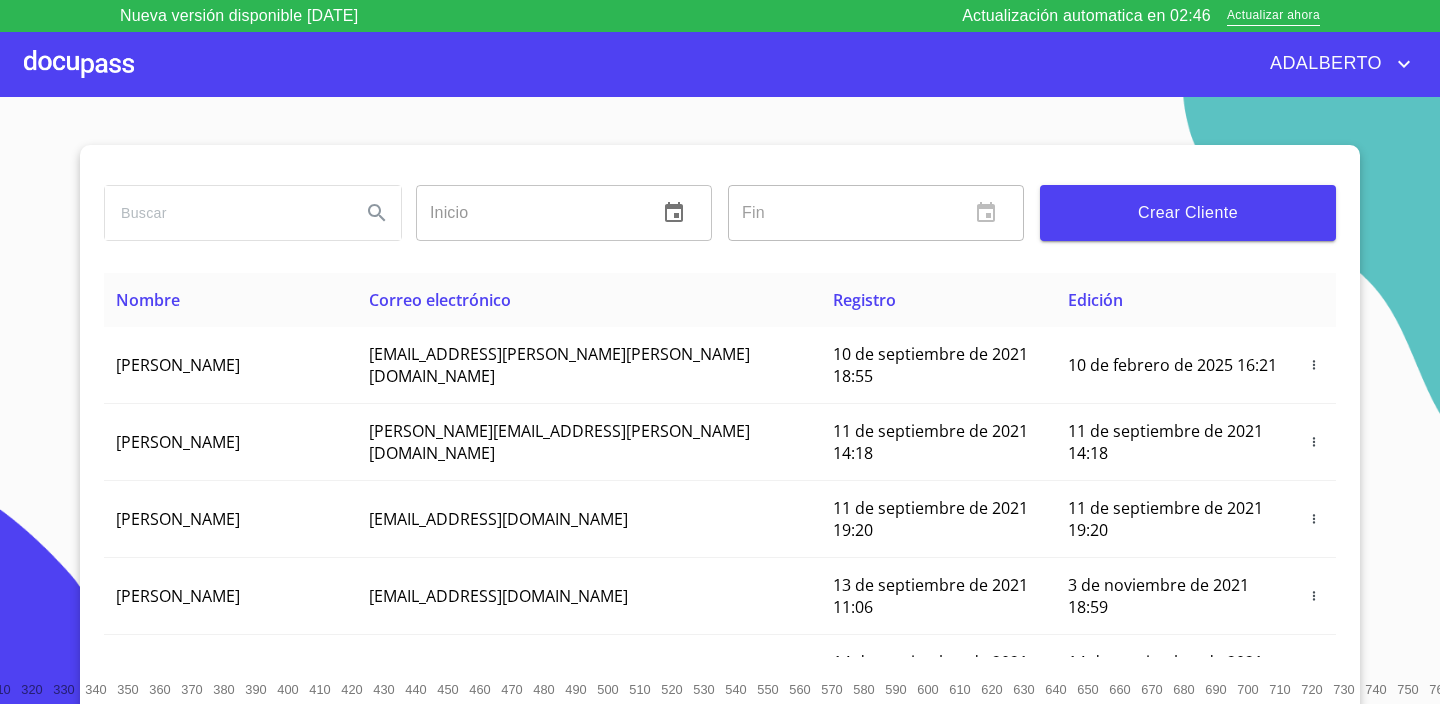 click on "Crear Cliente" at bounding box center [1188, 213] 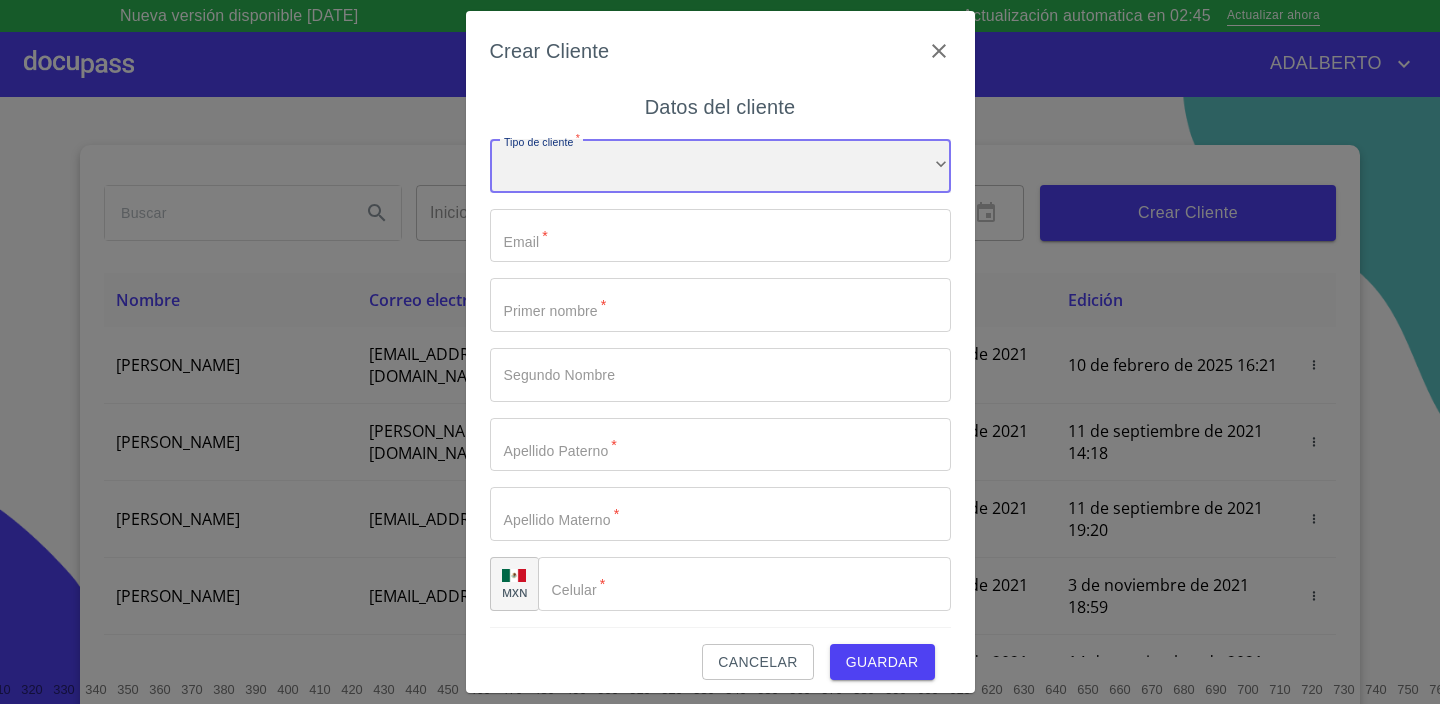 click on "​" at bounding box center (720, 166) 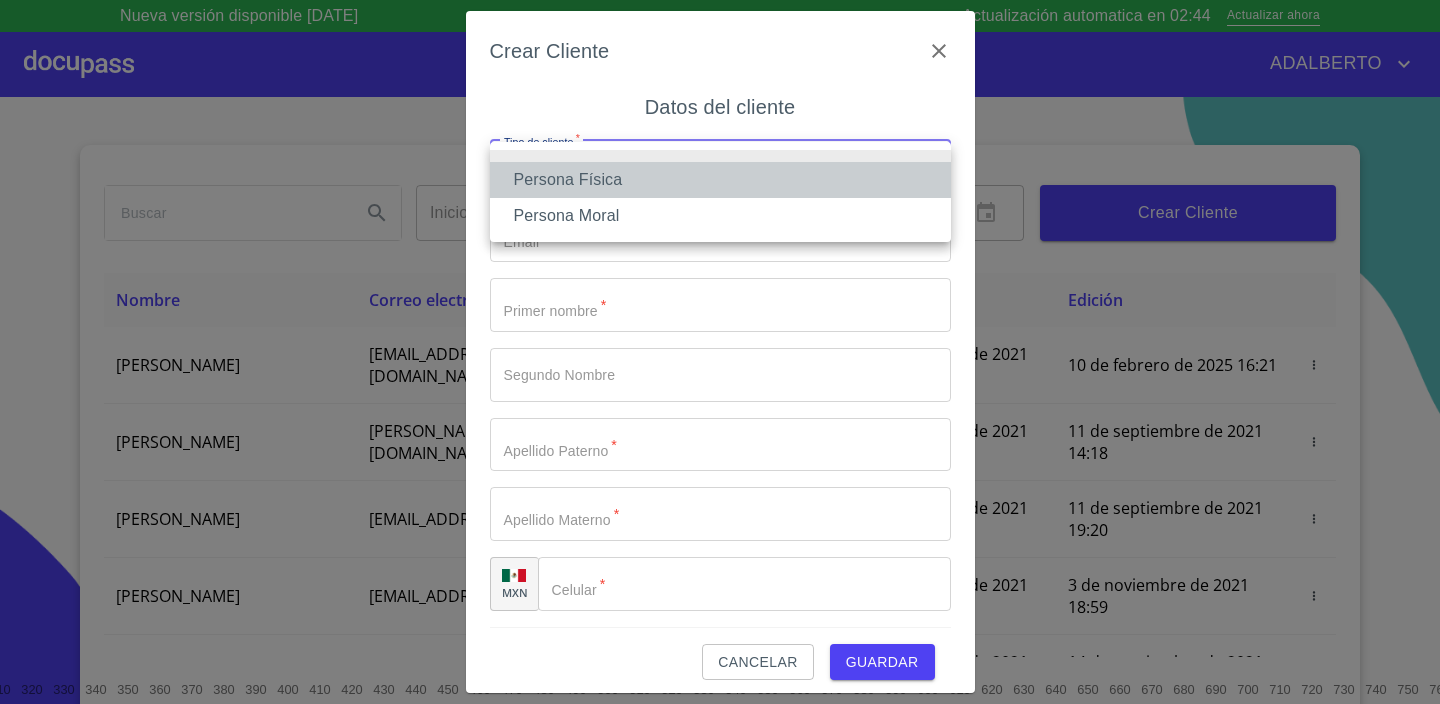 click on "Persona Física" at bounding box center (720, 180) 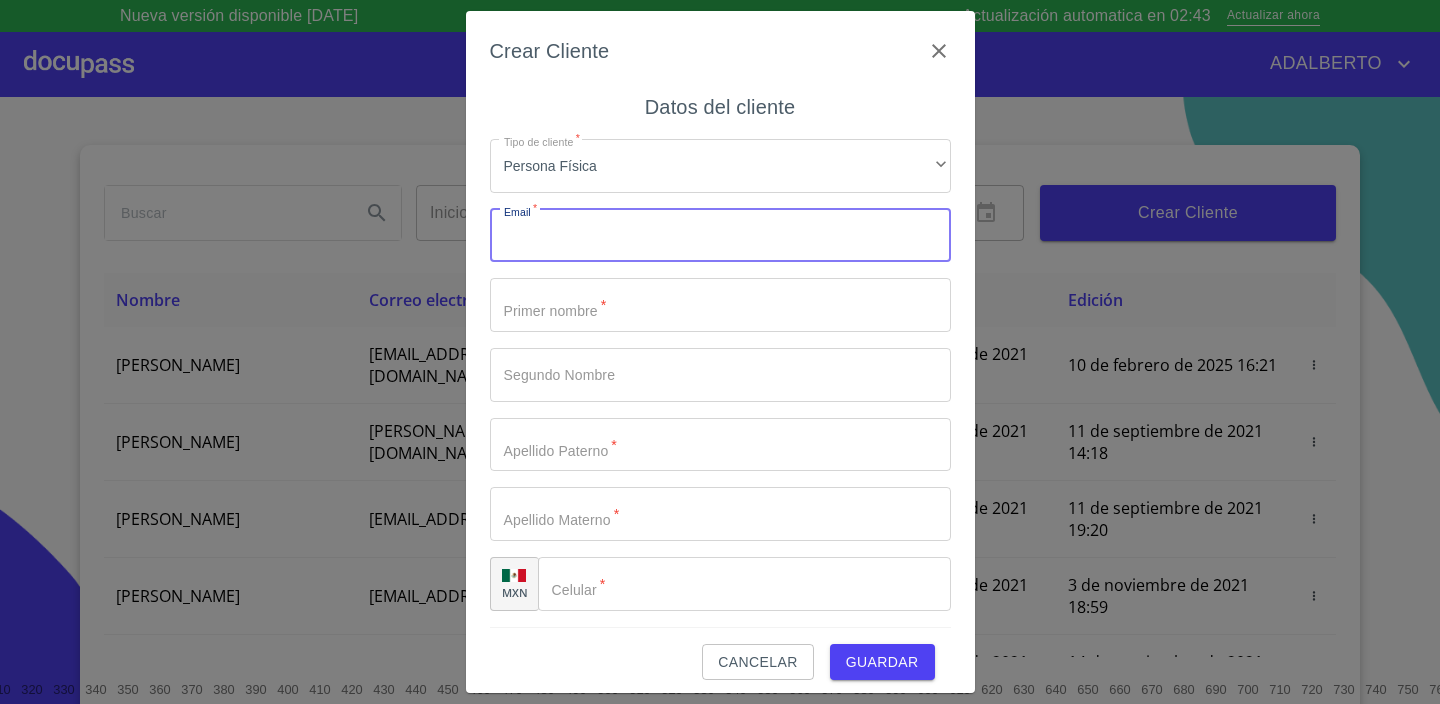 click on "Tipo de cliente   *" at bounding box center [720, 236] 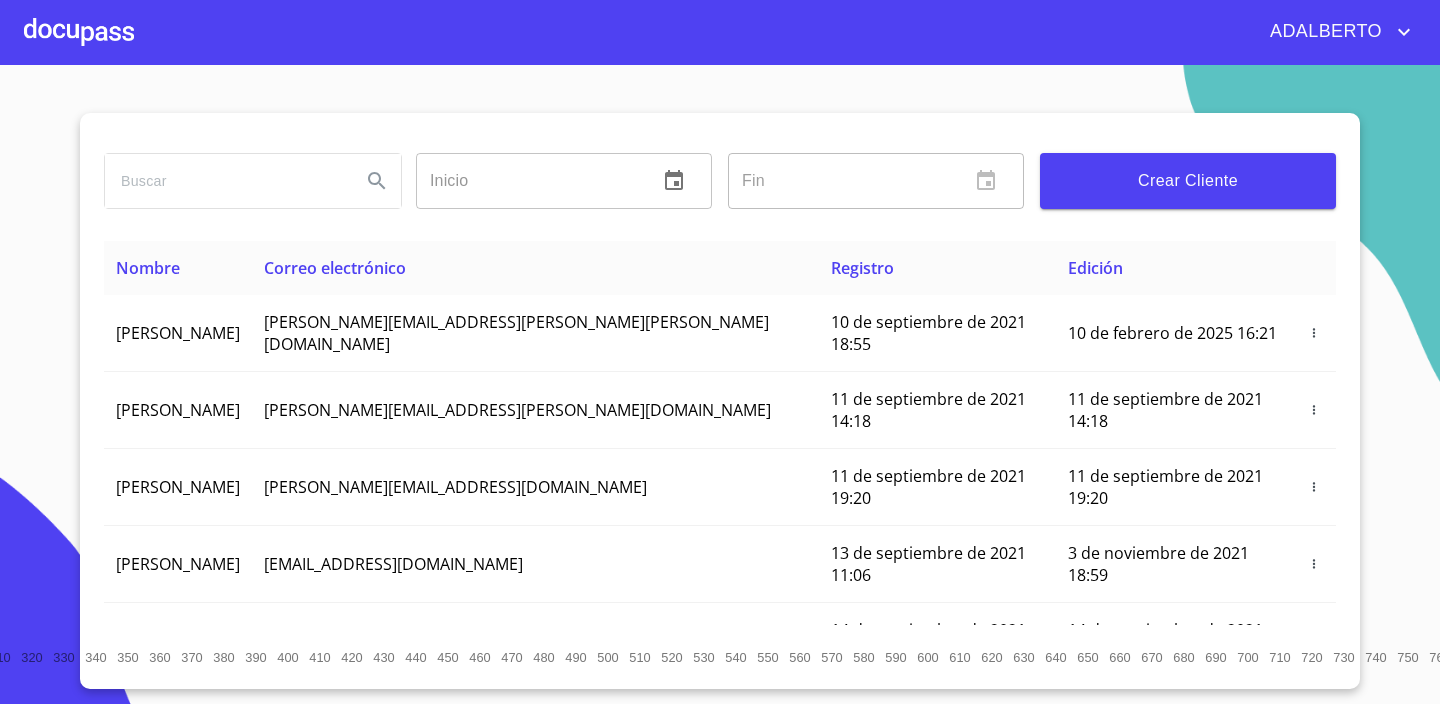 scroll, scrollTop: 0, scrollLeft: 0, axis: both 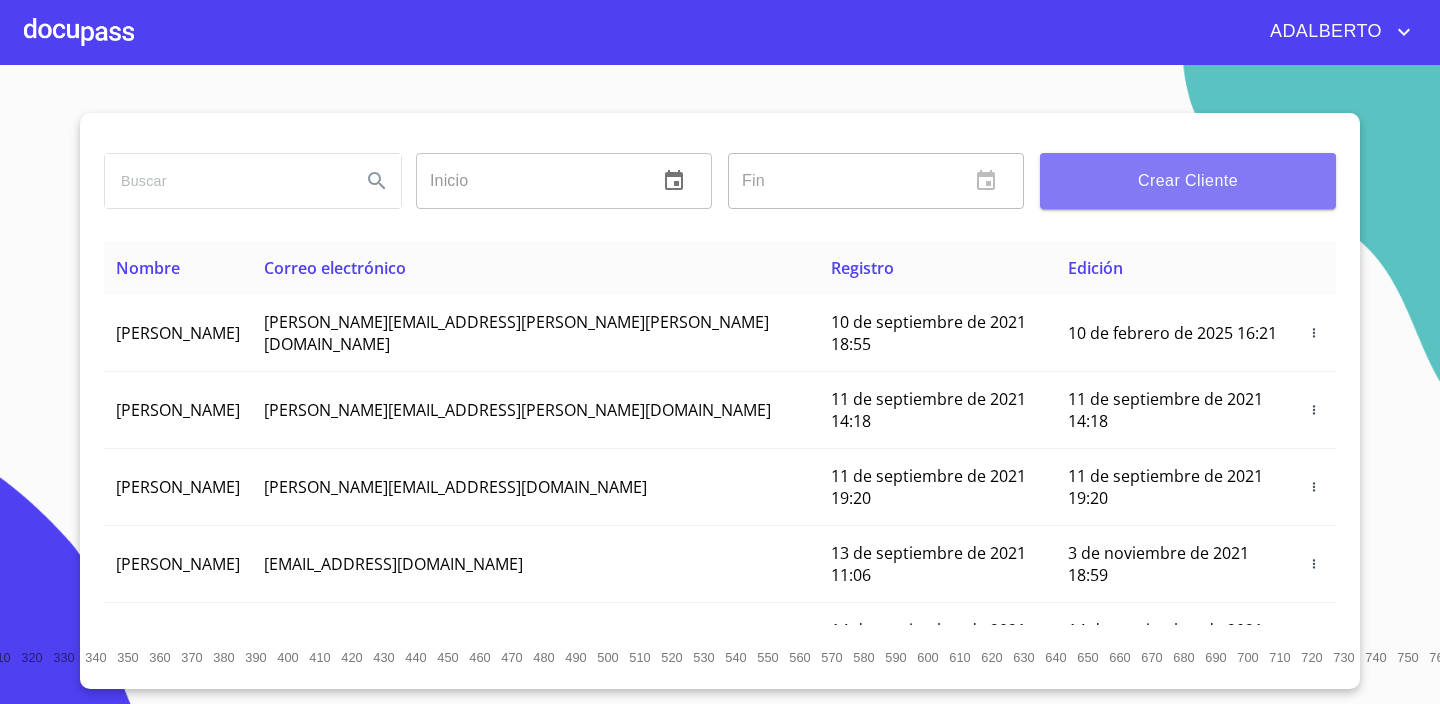 click on "Crear Cliente" at bounding box center (1188, 181) 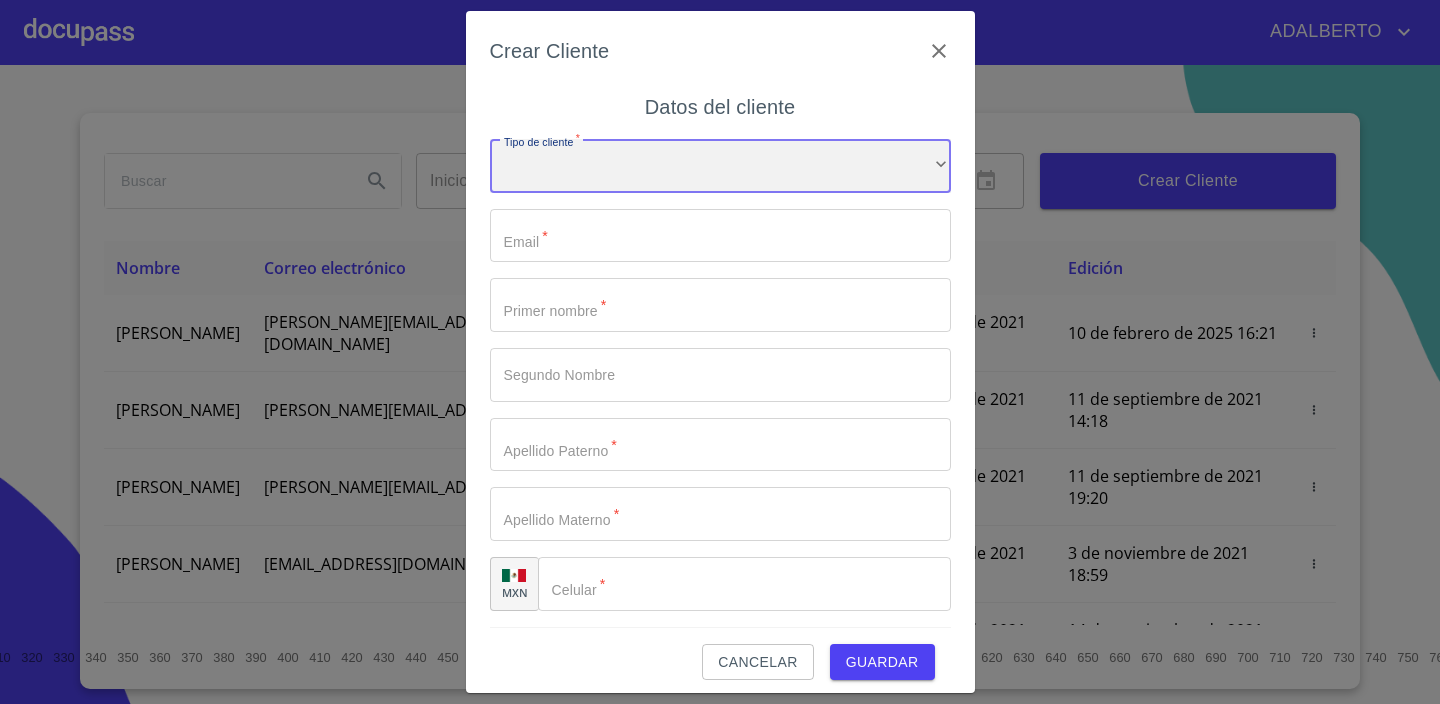click on "​" at bounding box center [720, 166] 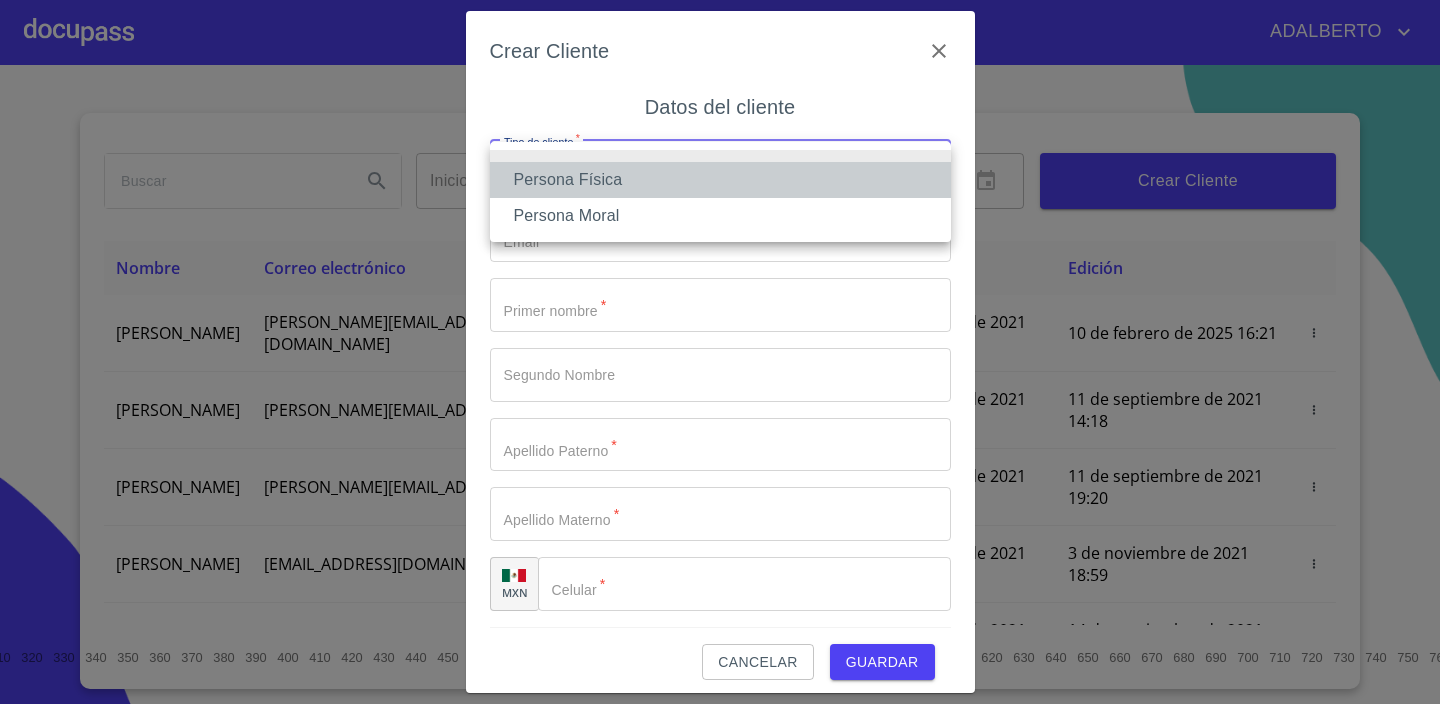 click on "Persona Física" at bounding box center (720, 180) 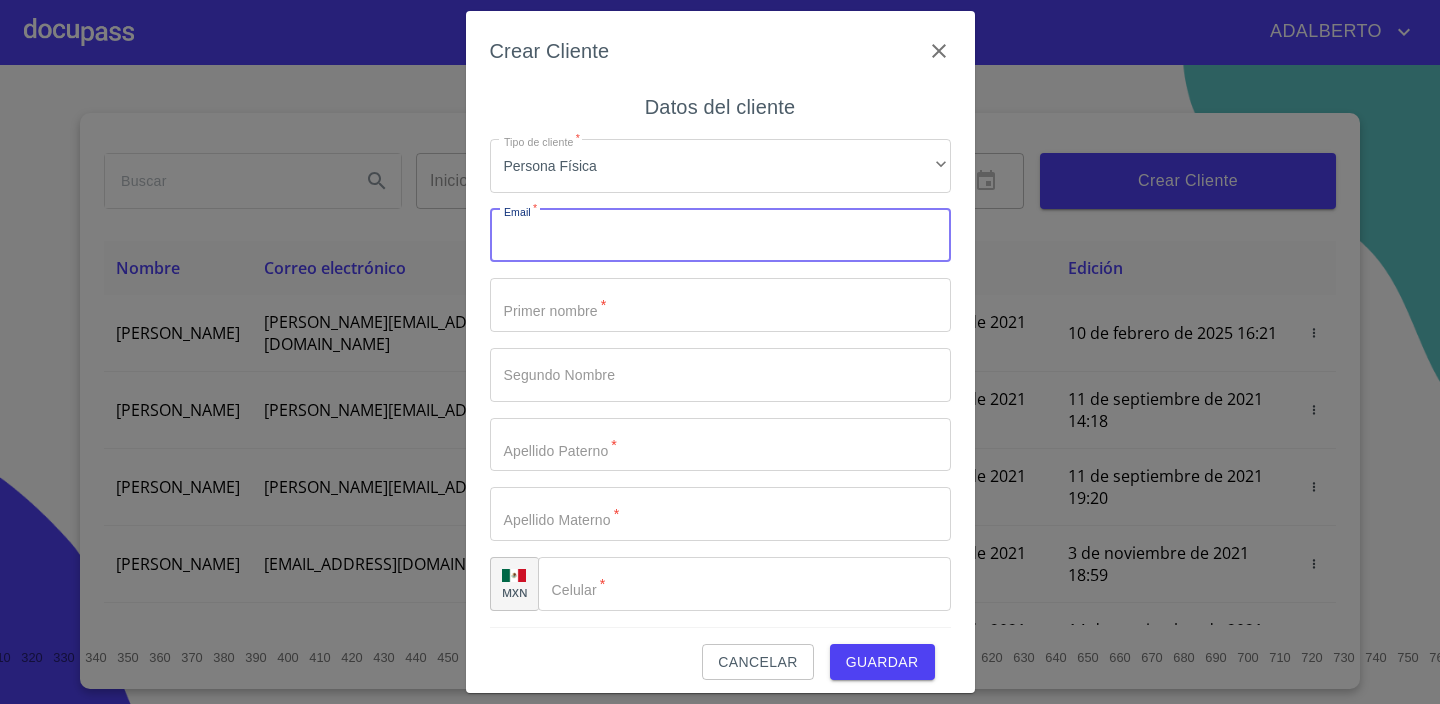 click on "Tipo de cliente   *" at bounding box center (720, 236) 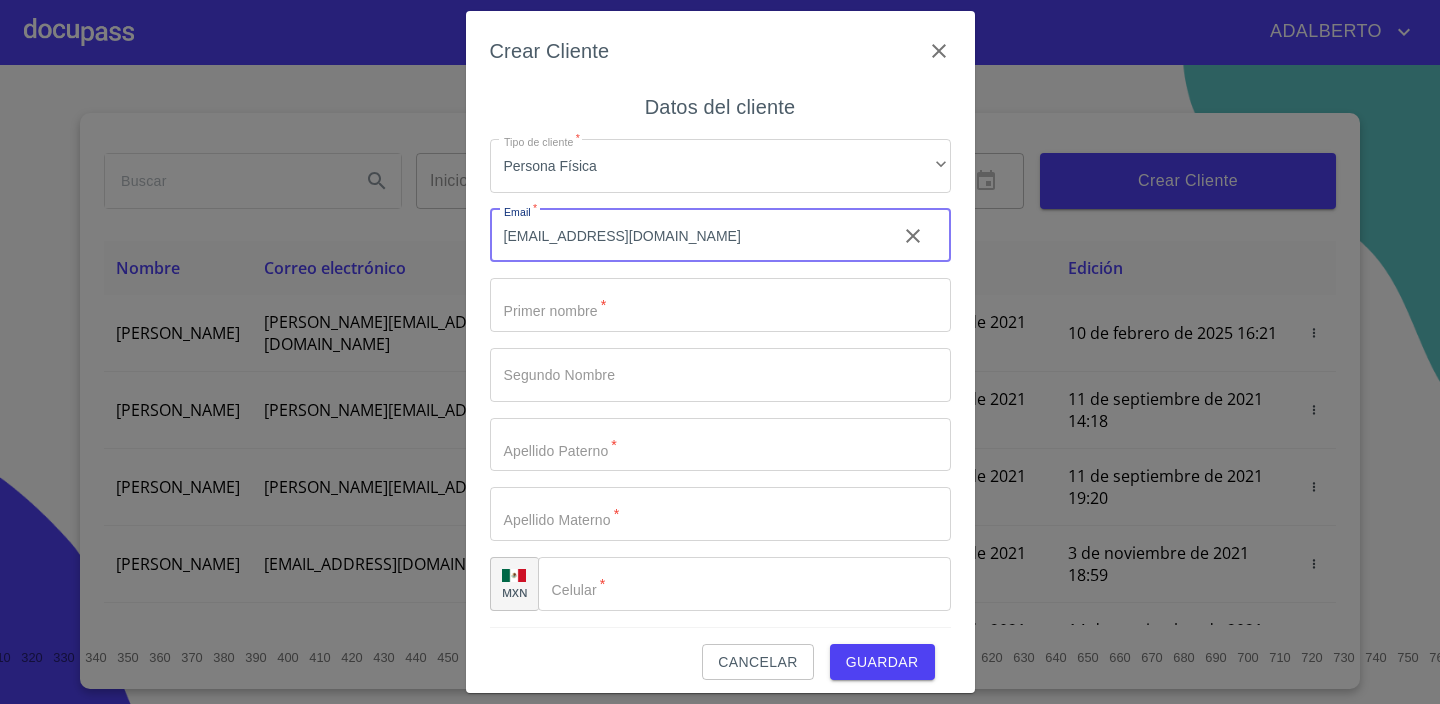 type on "[EMAIL_ADDRESS][DOMAIN_NAME]" 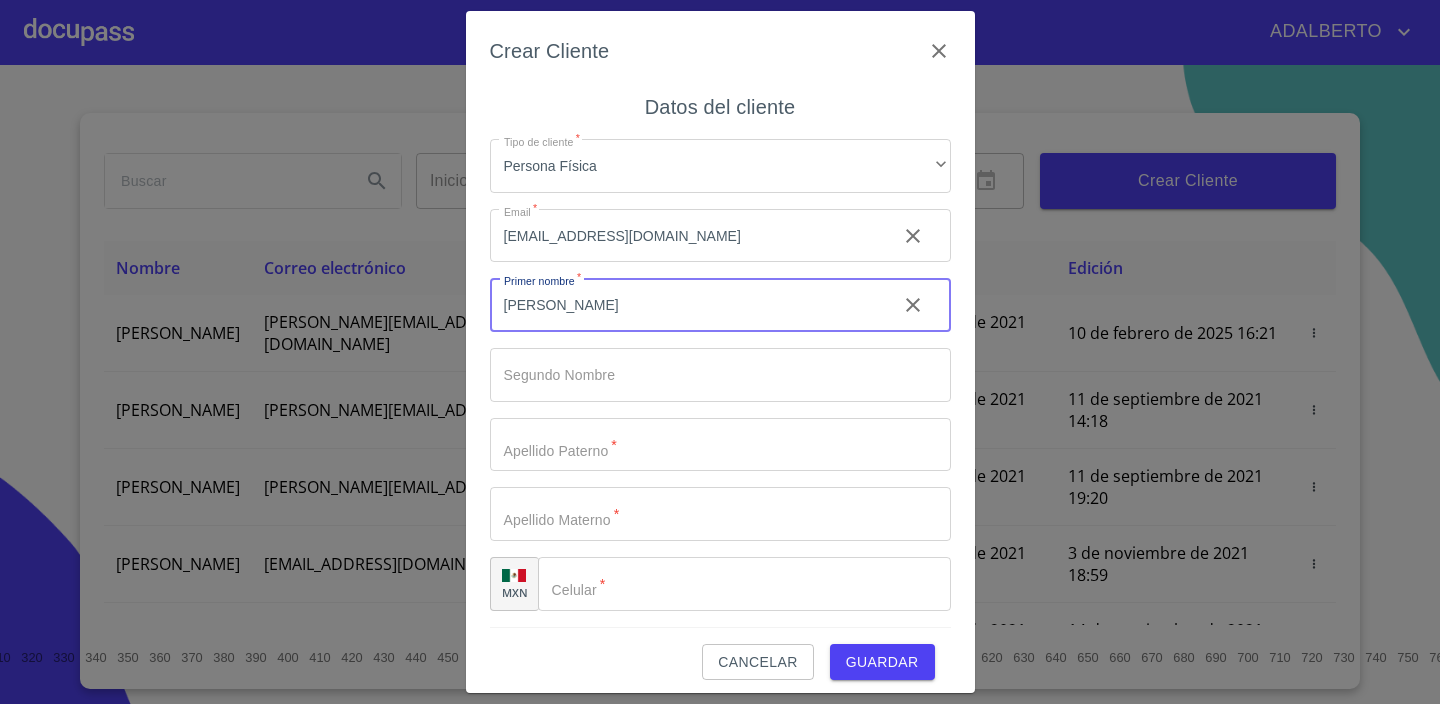 type on "[PERSON_NAME]" 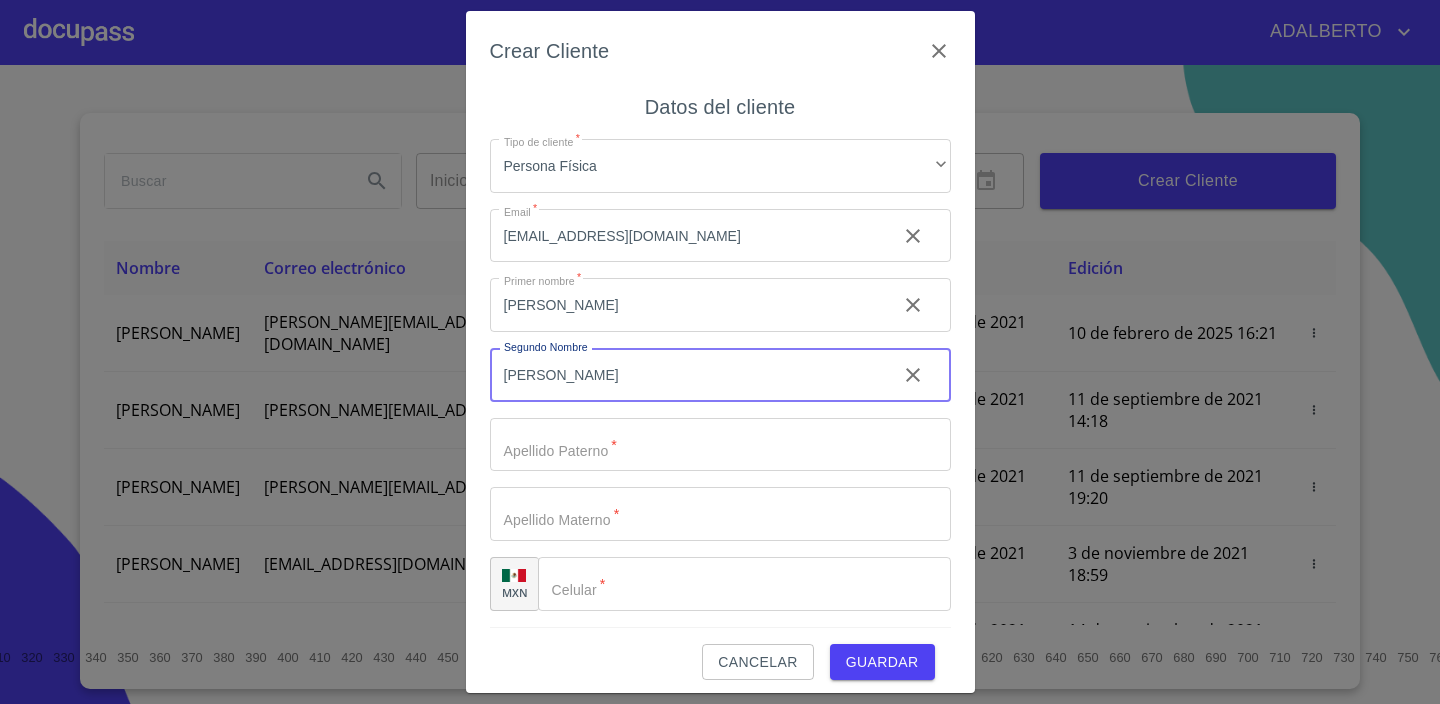 type on "[PERSON_NAME]" 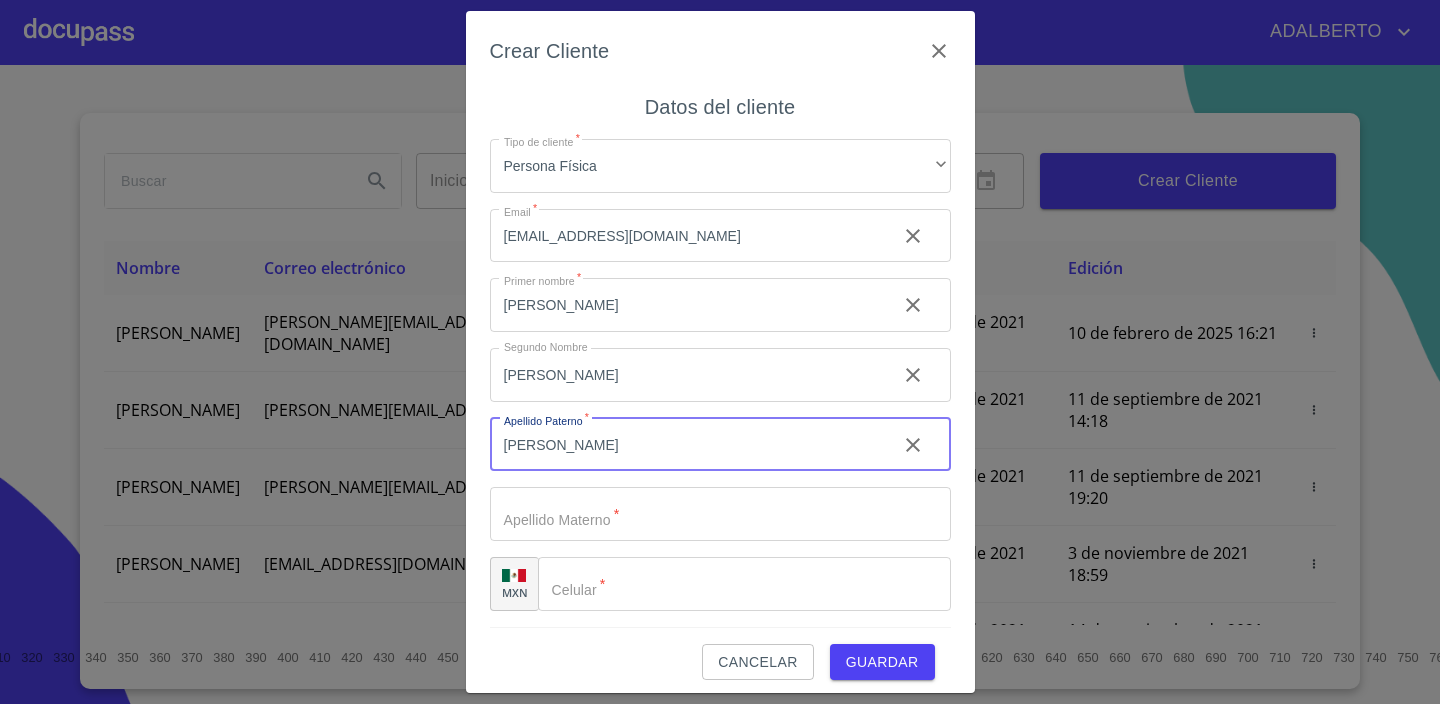 type on "[PERSON_NAME]" 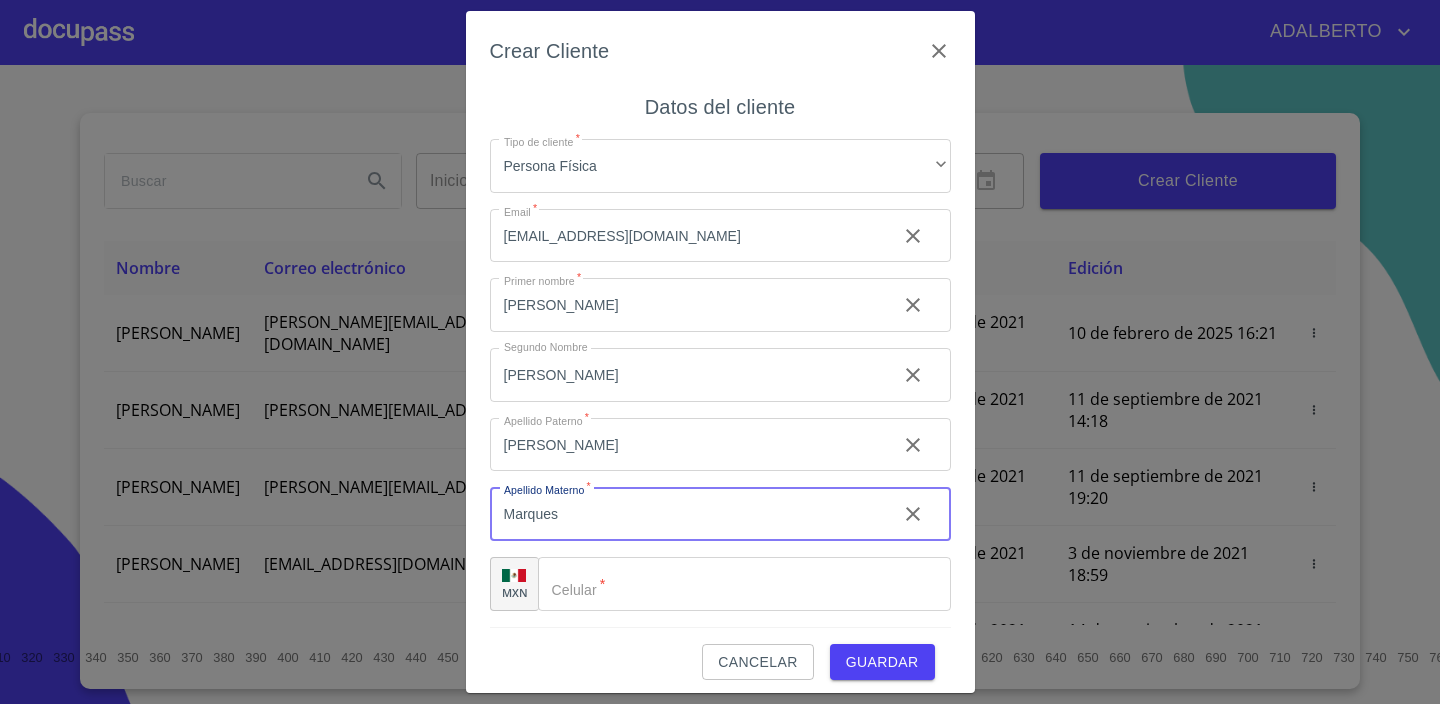 type on "Marques" 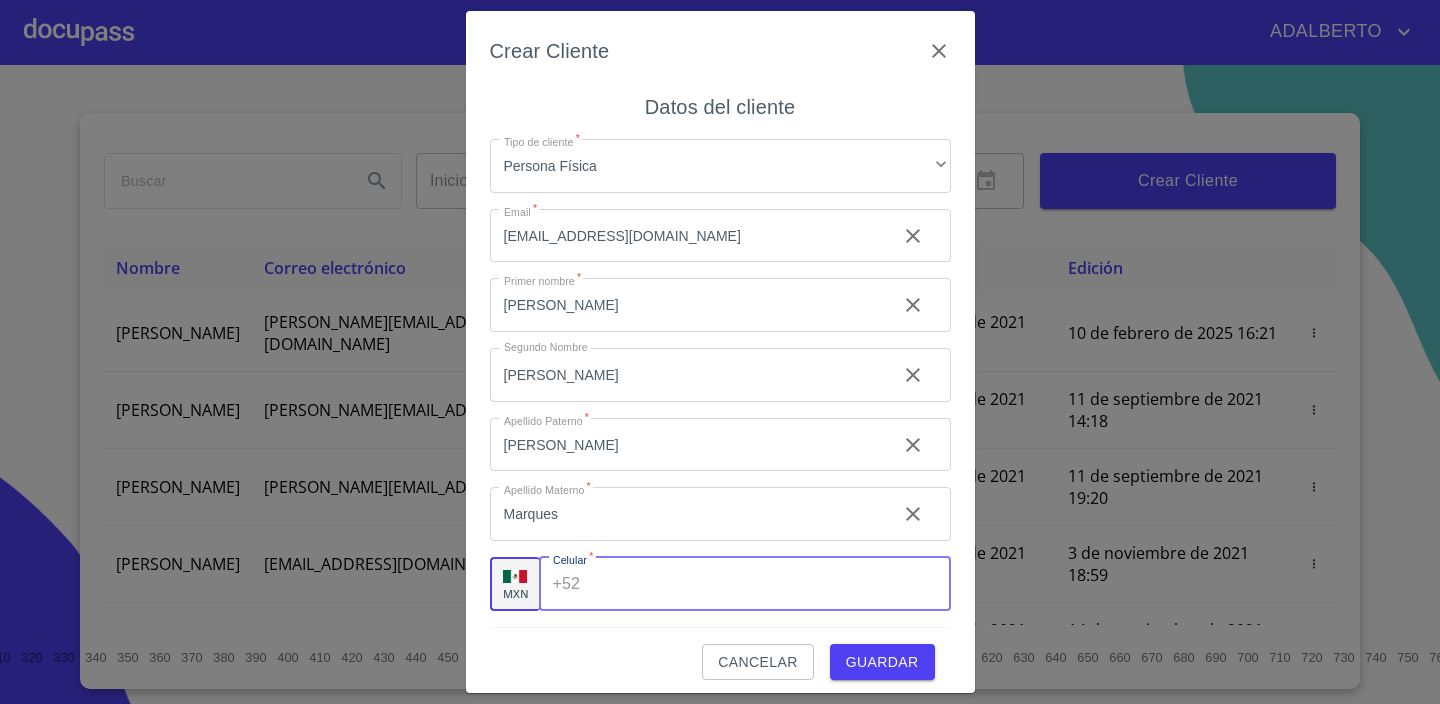 click on "Tipo de cliente   *" at bounding box center [769, 584] 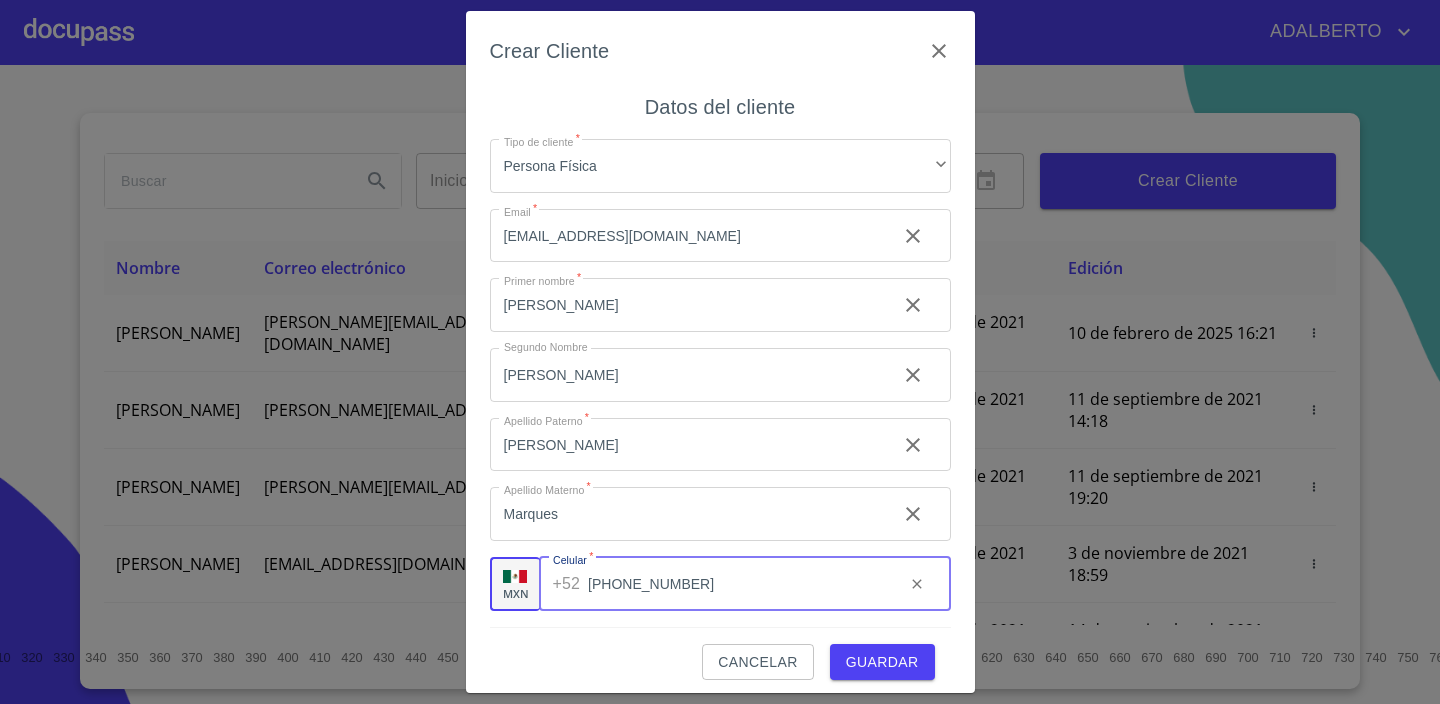 type on "[PHONE_NUMBER]" 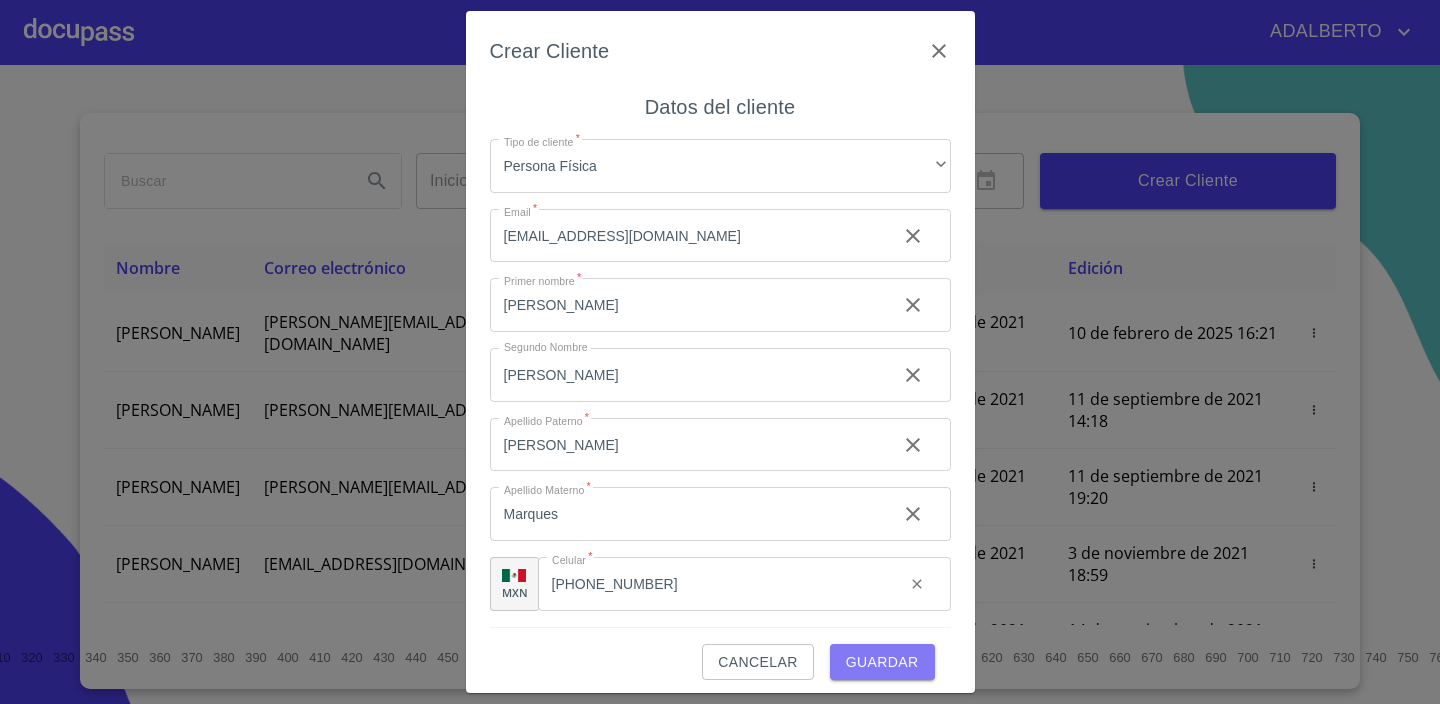 click on "Guardar" at bounding box center (882, 662) 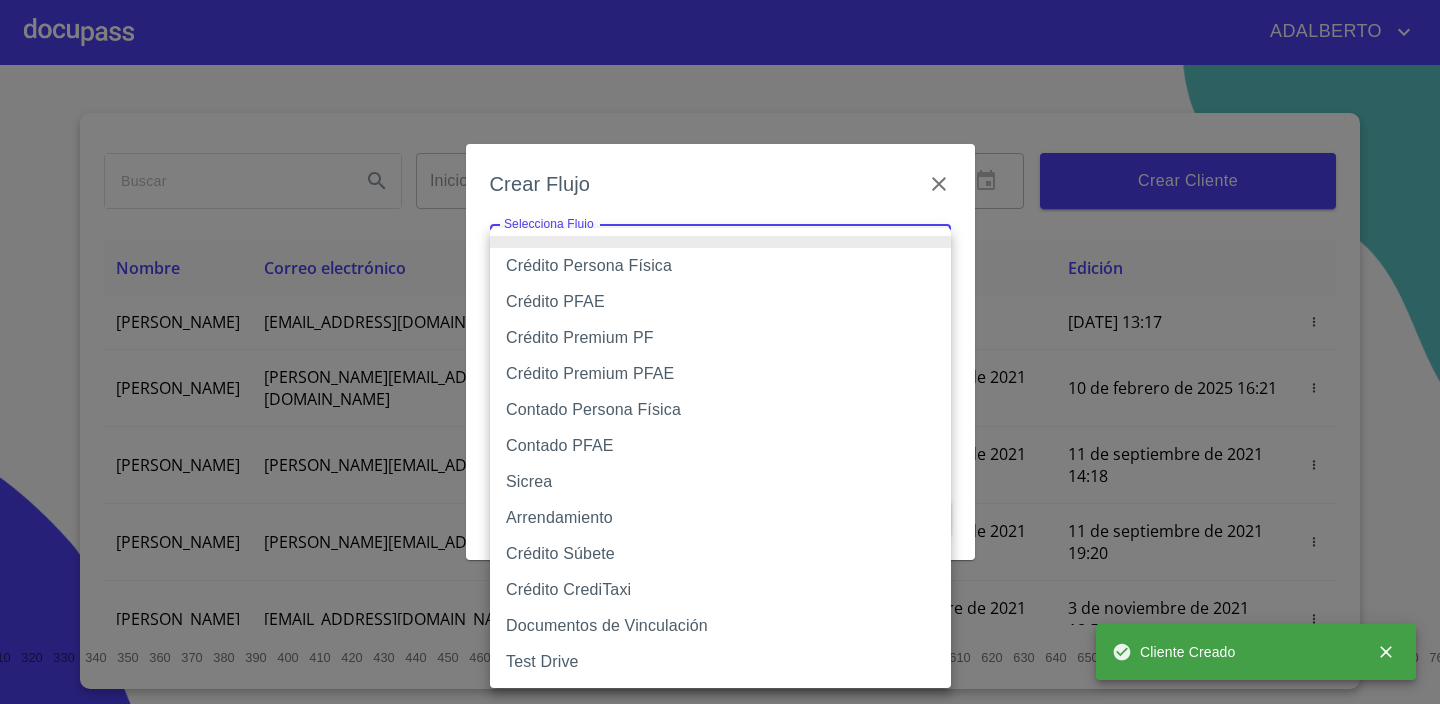 click on "[PERSON_NAME] ​ Fin ​ Crear Cliente Nombre   Correo electrónico   Registro   Edición     [PERSON_NAME] [EMAIL_ADDRESS][DOMAIN_NAME] [DATE] 13:17 [DATE] 13:17 [PERSON_NAME] GROVER [EMAIL_ADDRESS][PERSON_NAME][PERSON_NAME][DOMAIN_NAME] [DATE] 18:55 [DATE] 16:21 LUIS FERNANDO CELIS  [EMAIL_ADDRESS][PERSON_NAME][DOMAIN_NAME] [DATE] 14:18 [DATE] 14:18 [PERSON_NAME] [PERSON_NAME][EMAIL_ADDRESS][DOMAIN_NAME] [DATE] 19:20 [DATE] 19:20 [PERSON_NAME] [EMAIL_ADDRESS][DOMAIN_NAME] [DATE] 11:06 [DATE] 18:59 [PERSON_NAME] [EMAIL_ADDRESS][DOMAIN_NAME] [DATE] 12:26 [DATE] 12:26 [PERSON_NAME] [EMAIL_ADDRESS][DOMAIN_NAME] [DATE] 16:35 [DATE] 16:35 [PERSON_NAME] [EMAIL_ADDRESS][DOMAIN_NAME] [DATE] 18:24 [DATE] 18:24 [PERSON_NAME]  [EMAIL_ADDRESS][DOMAIN_NAME] [DATE] 13:18 1 2 3 4 5 6 7" at bounding box center [720, 352] 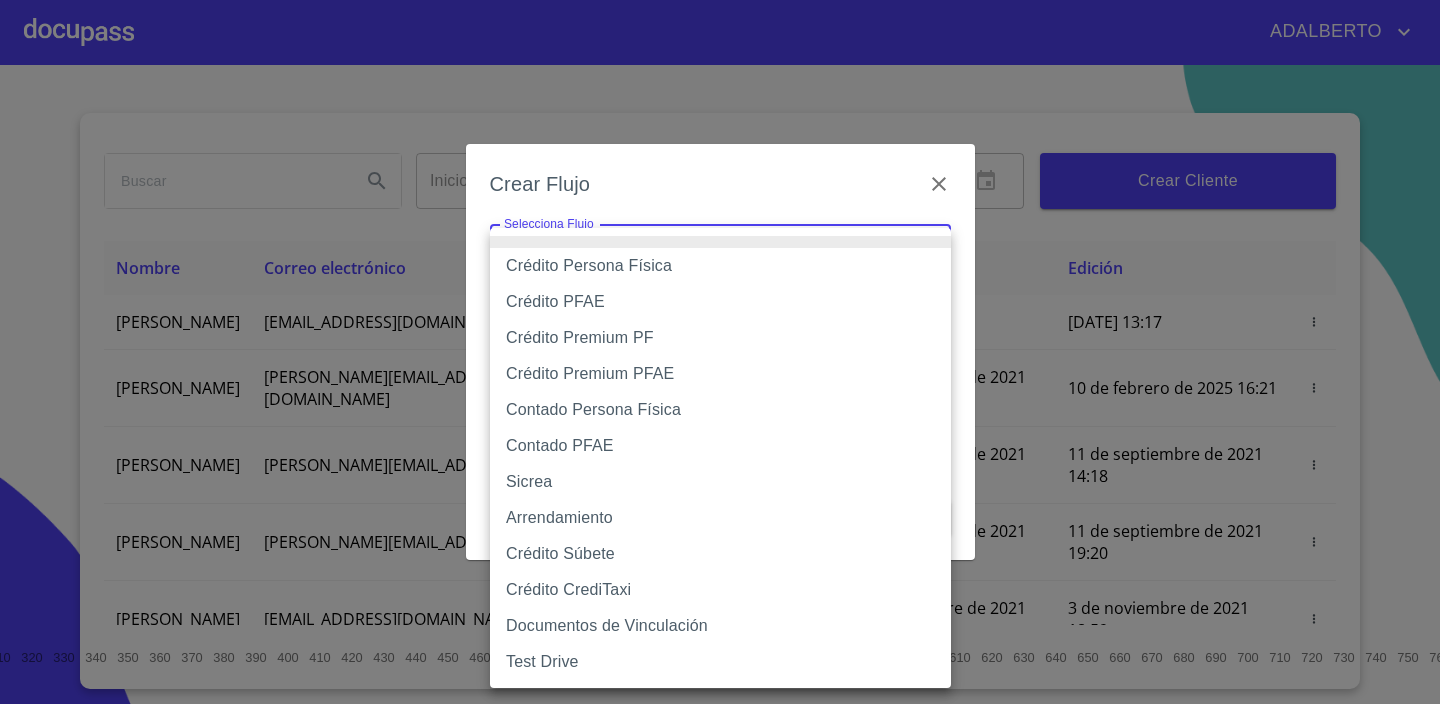 click on "Crédito Persona Física" at bounding box center [720, 266] 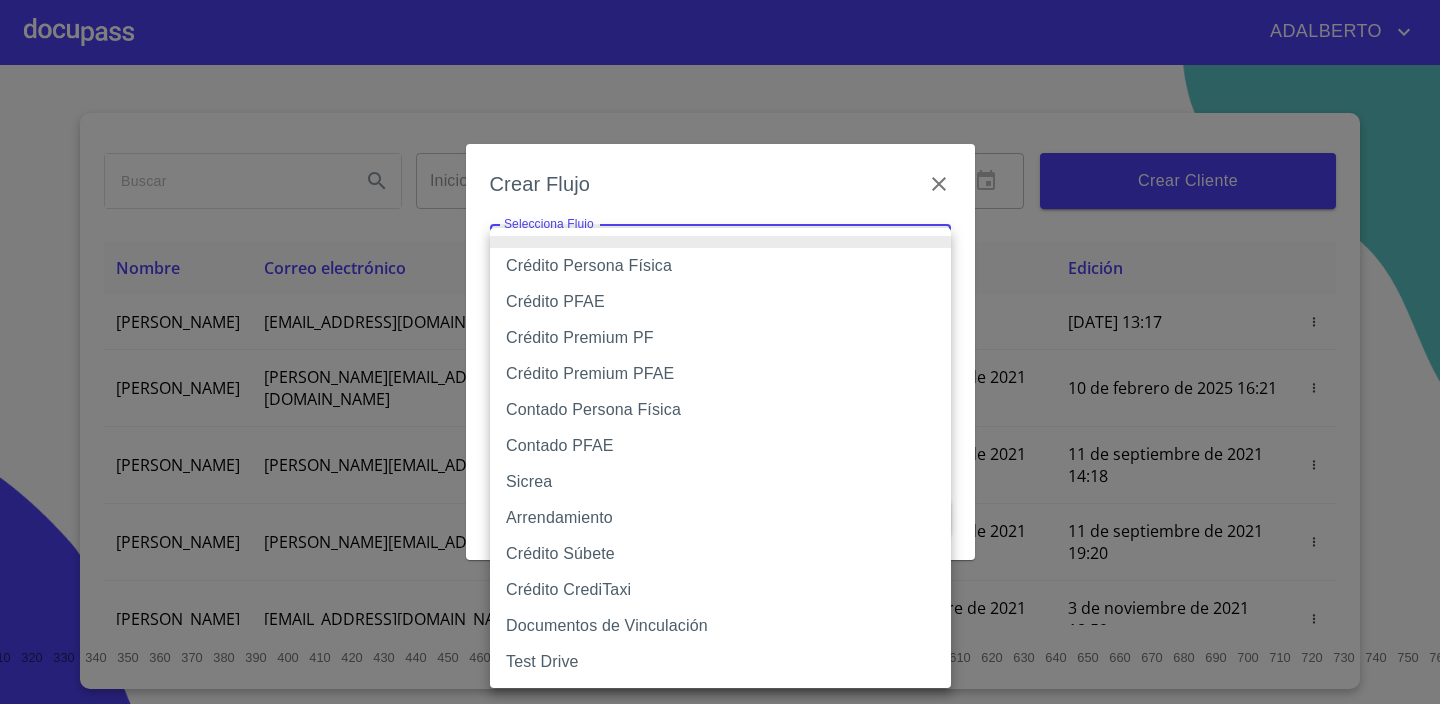type on "6009fb3c7d1714eb8809aa97" 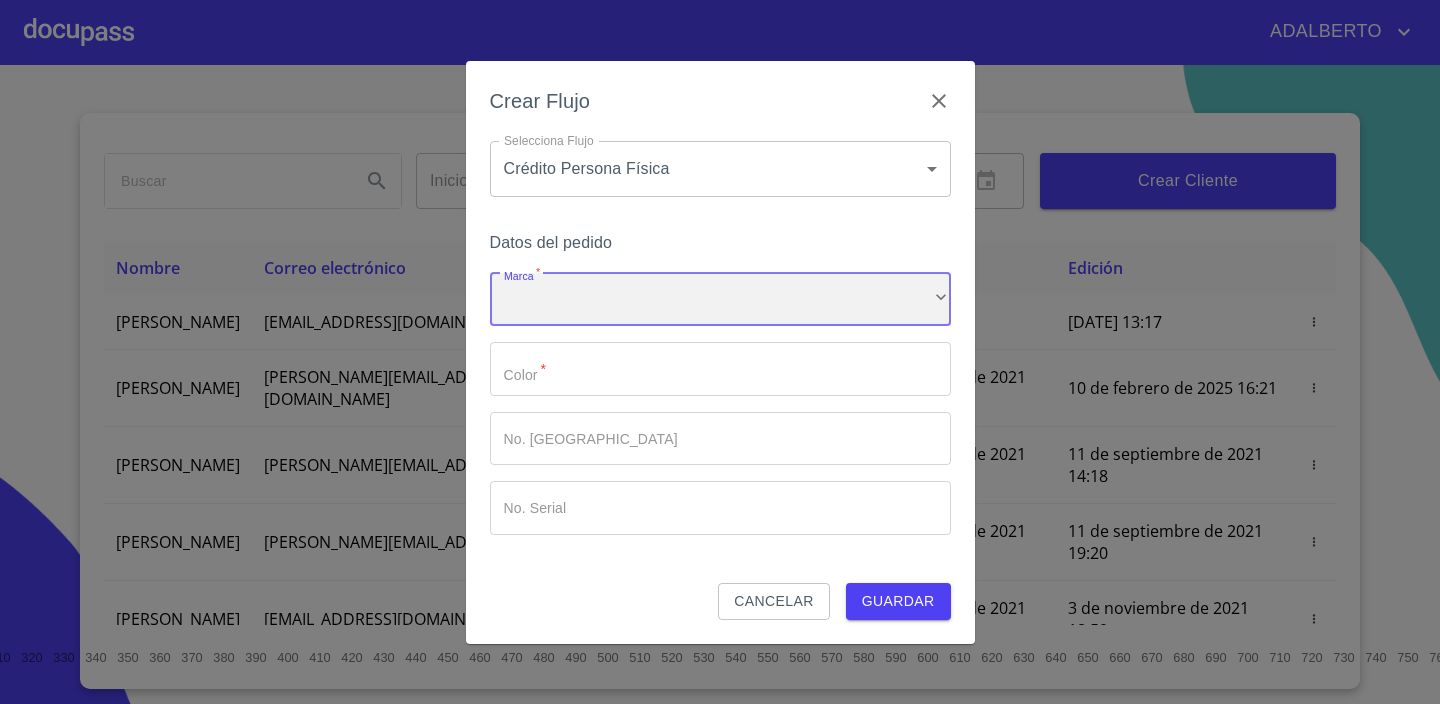 click on "​" at bounding box center [720, 300] 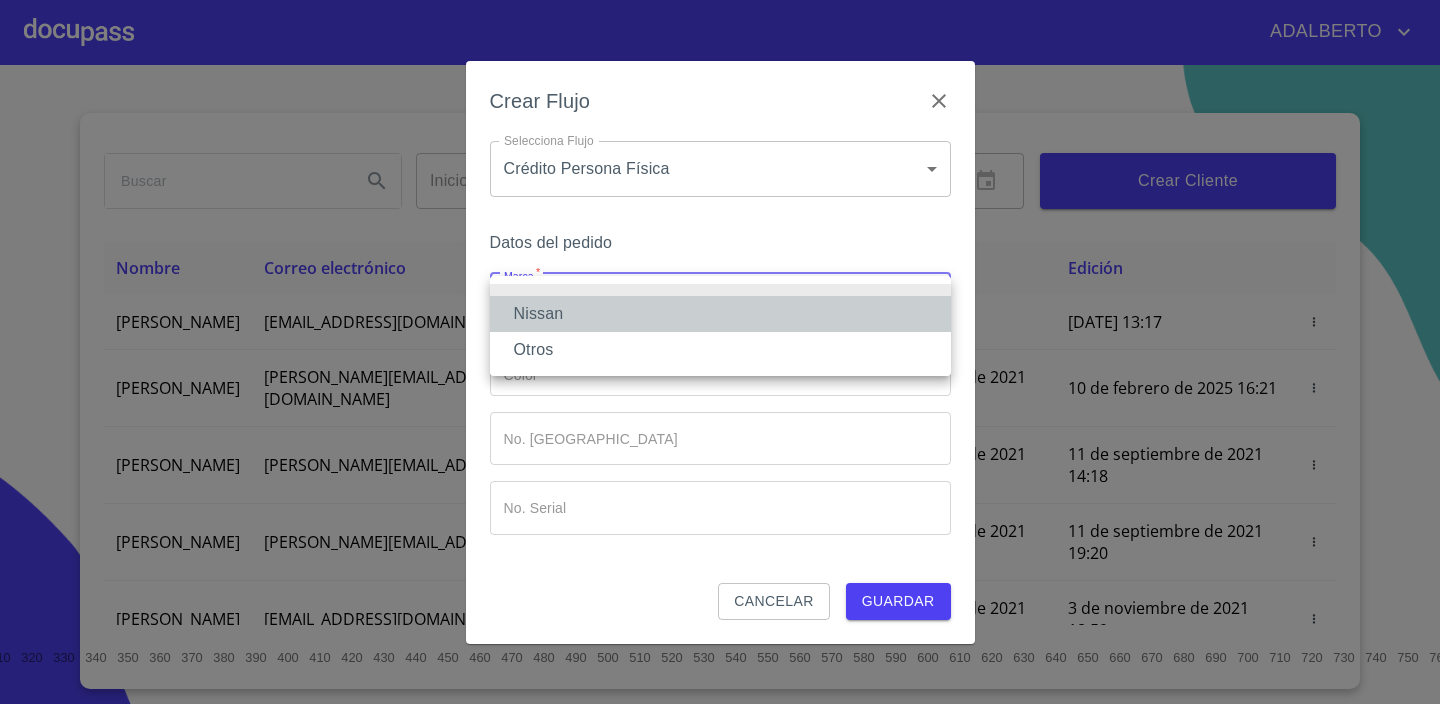 click on "Nissan" at bounding box center (720, 314) 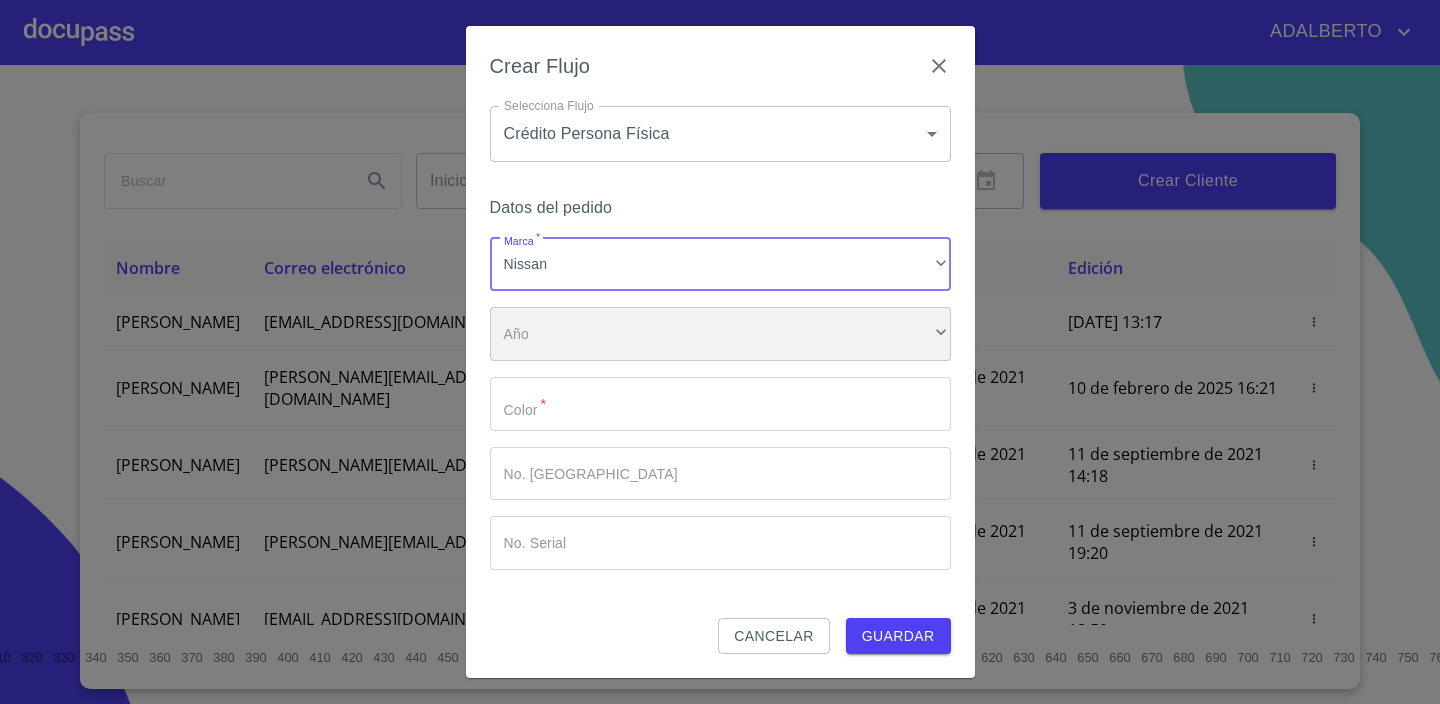click on "​" at bounding box center (720, 334) 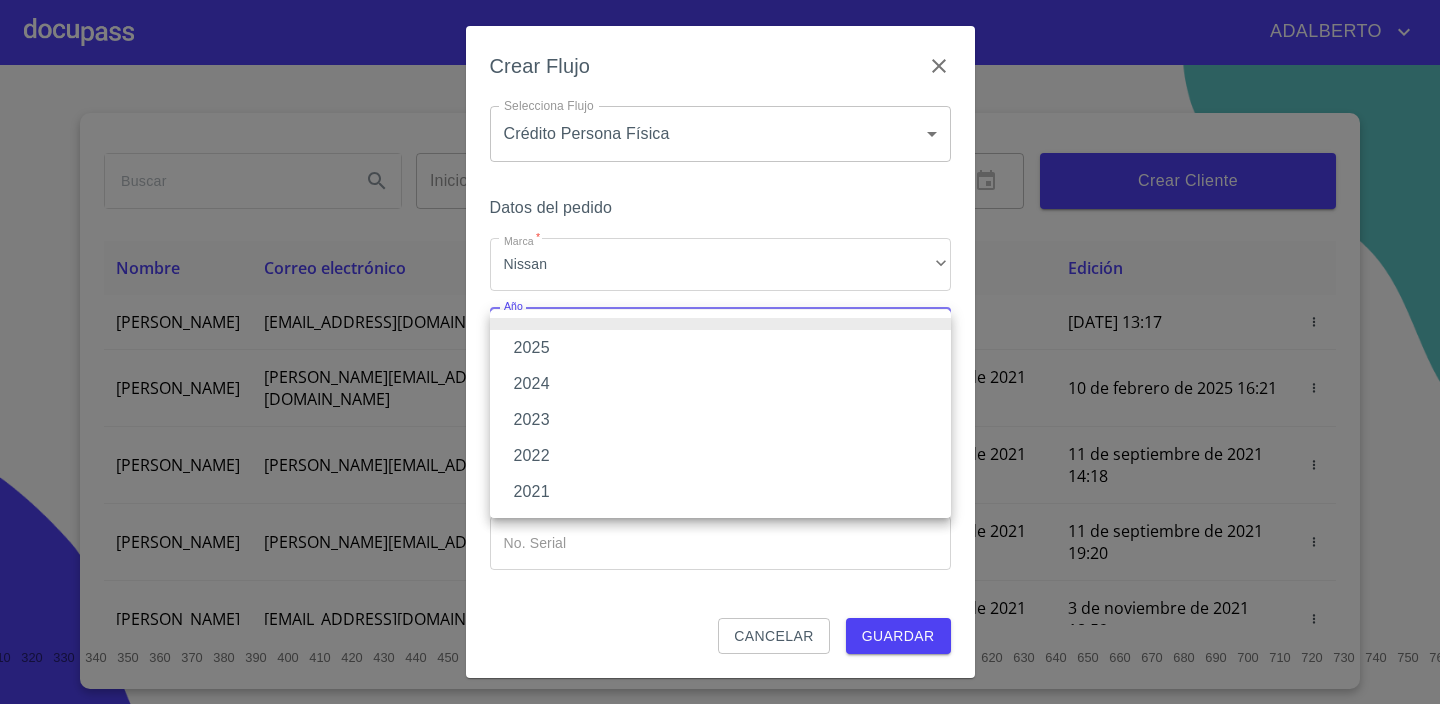 click on "2025" at bounding box center [720, 348] 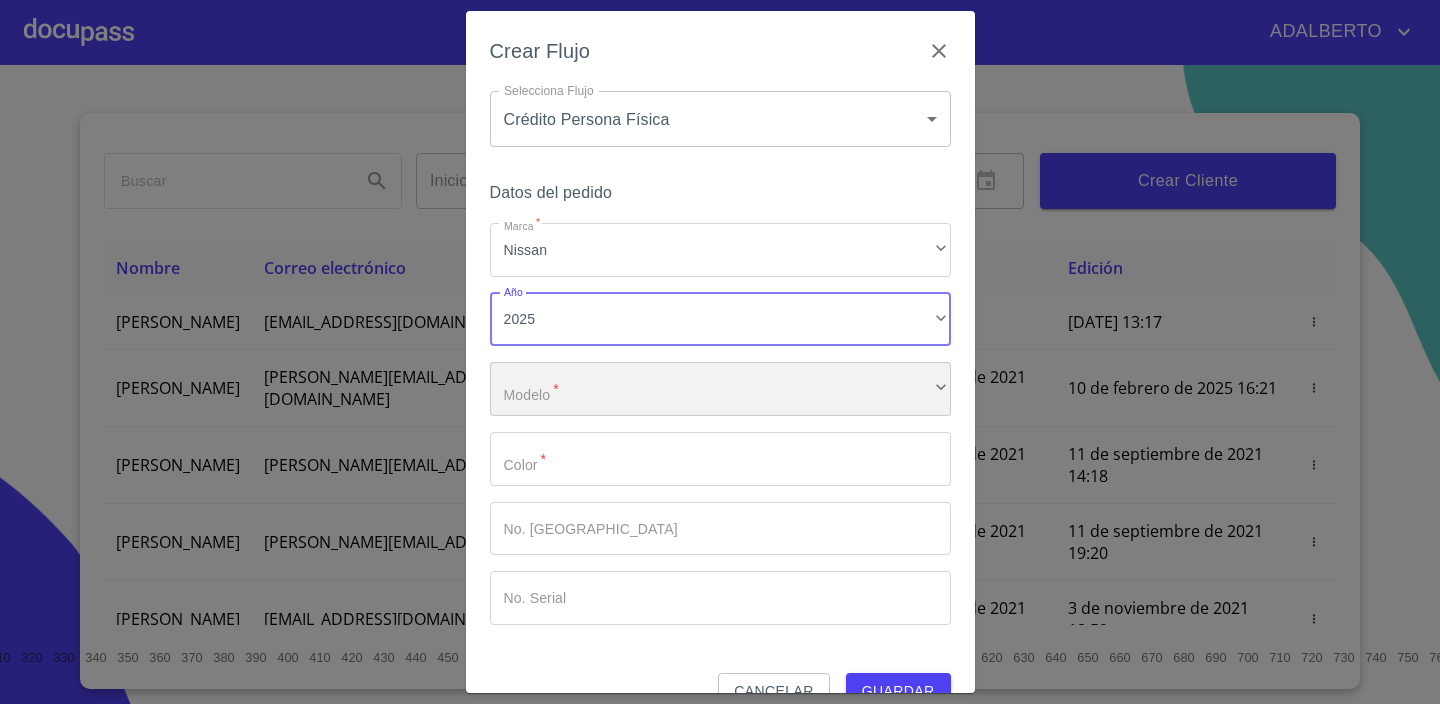 click on "​" at bounding box center (720, 389) 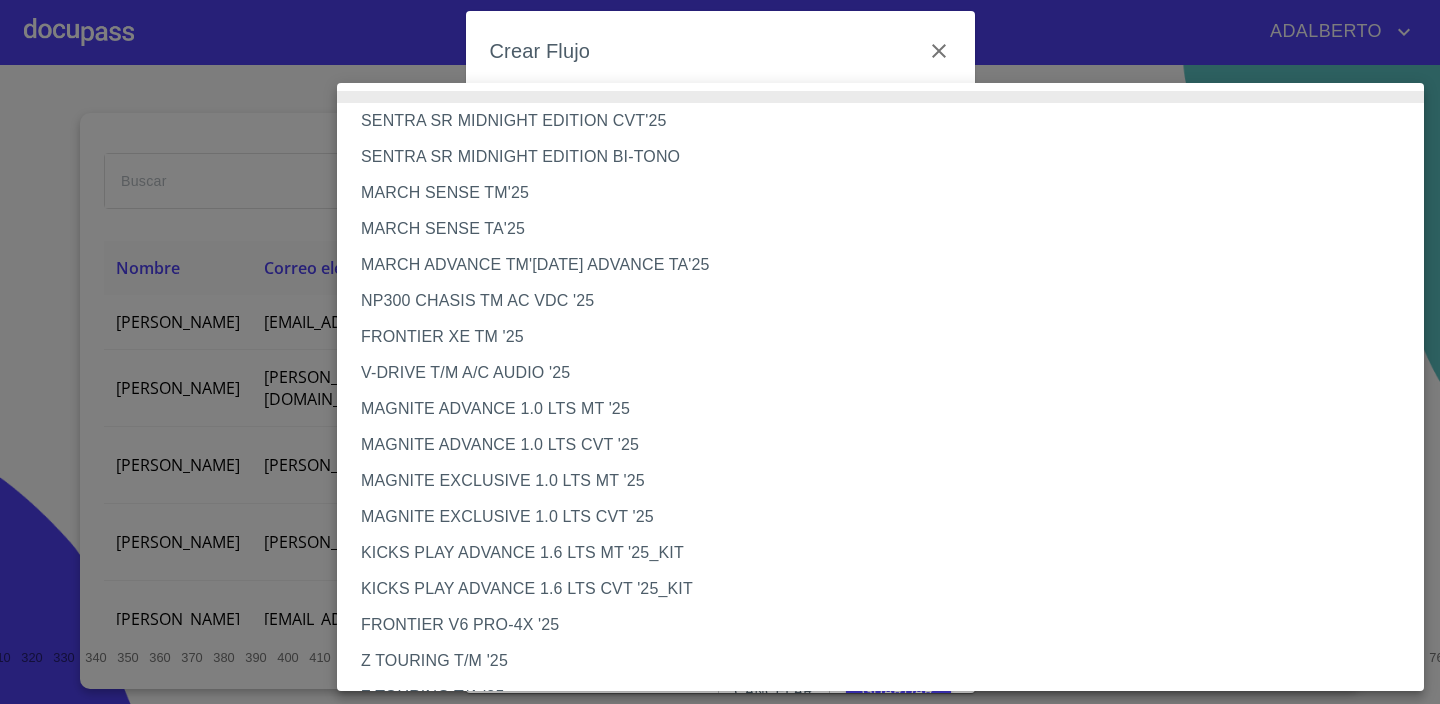 type 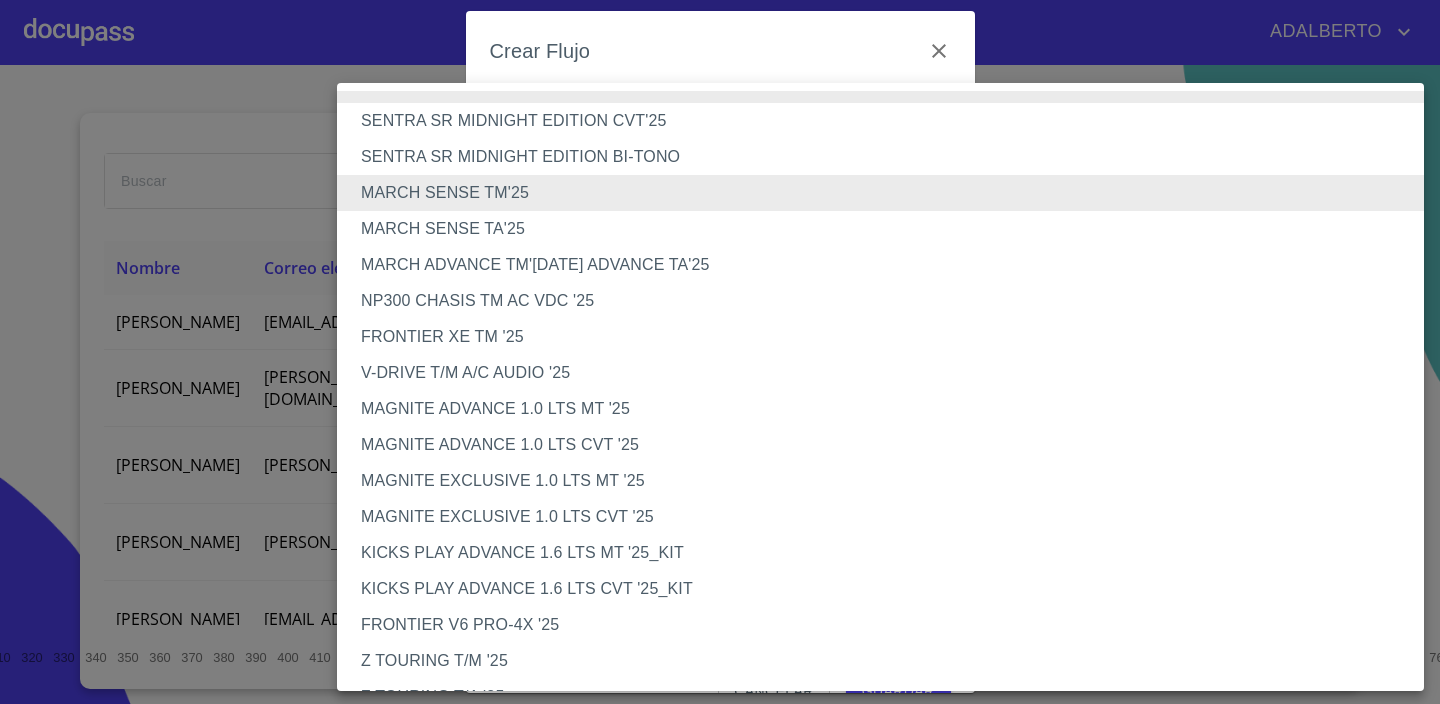 type 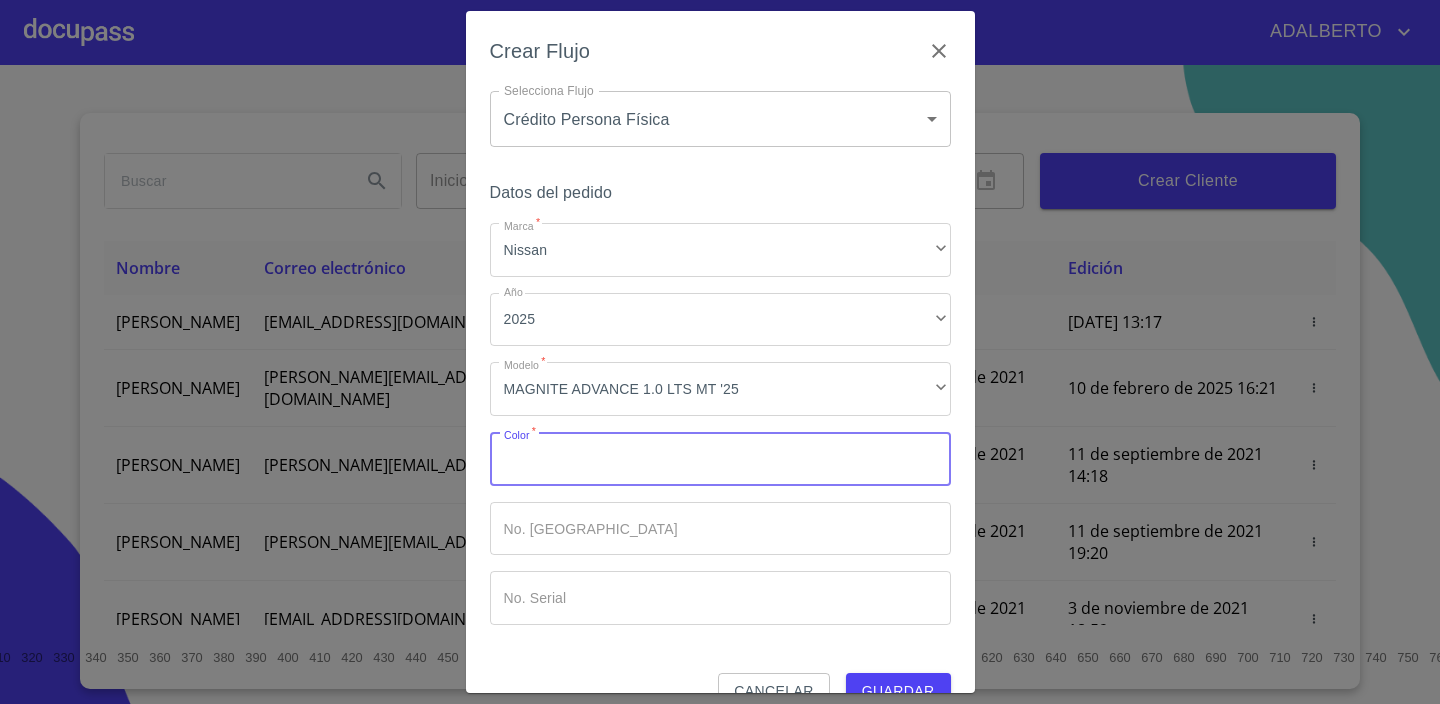 click on "Marca   *" at bounding box center (720, 459) 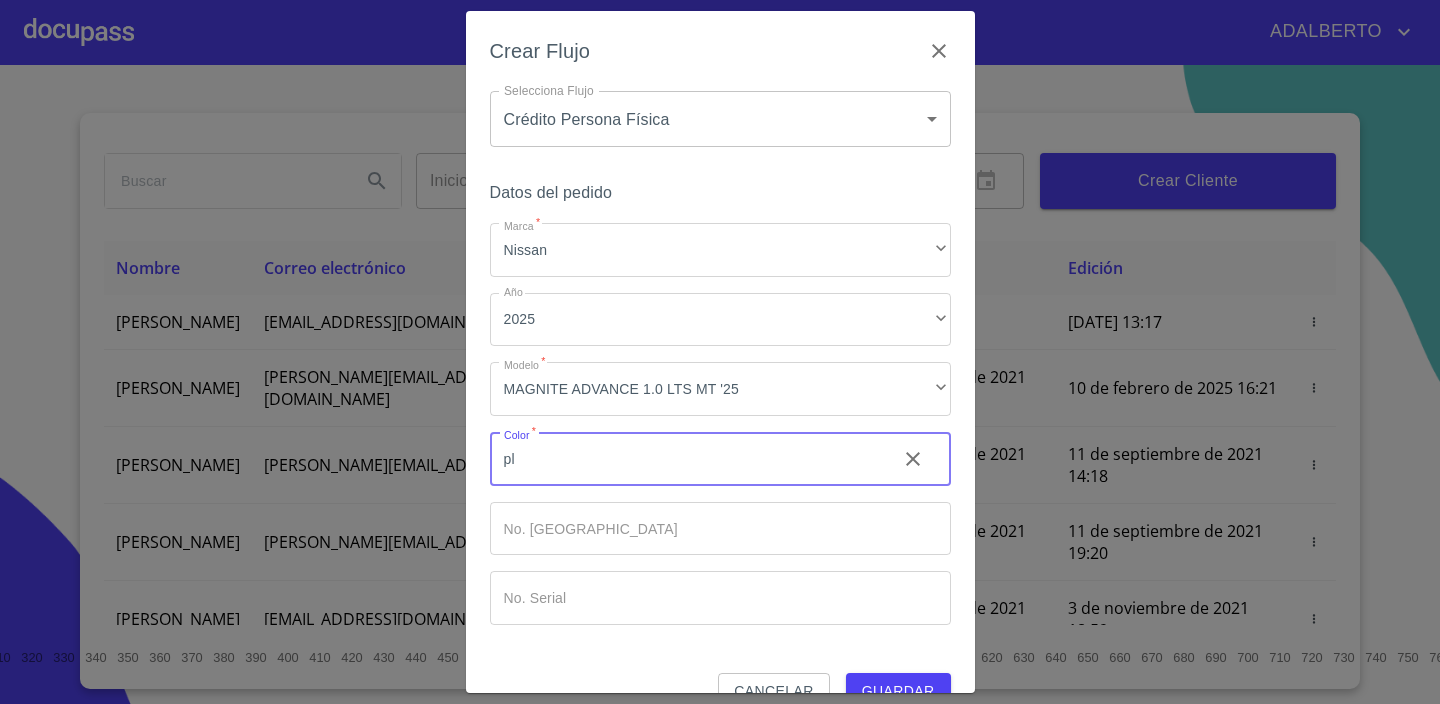 type on "p" 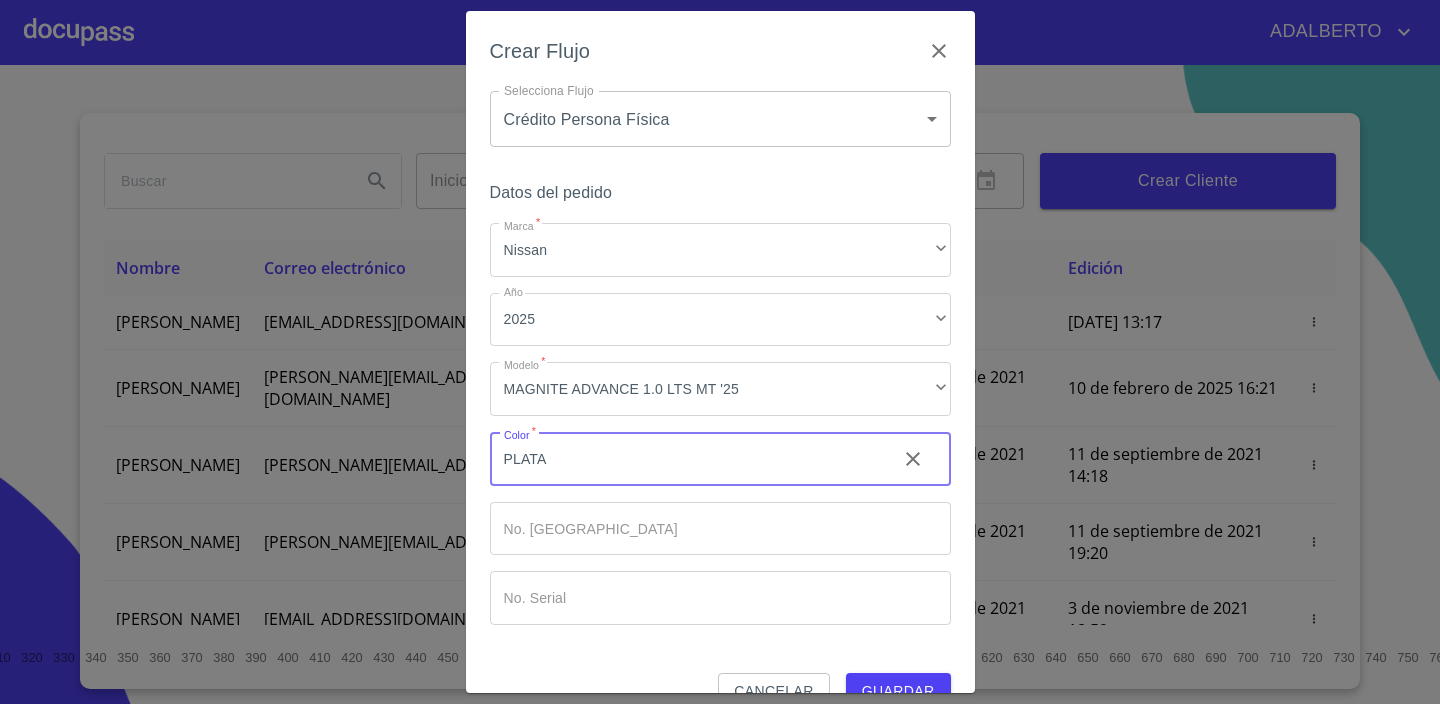 type on "PLATA" 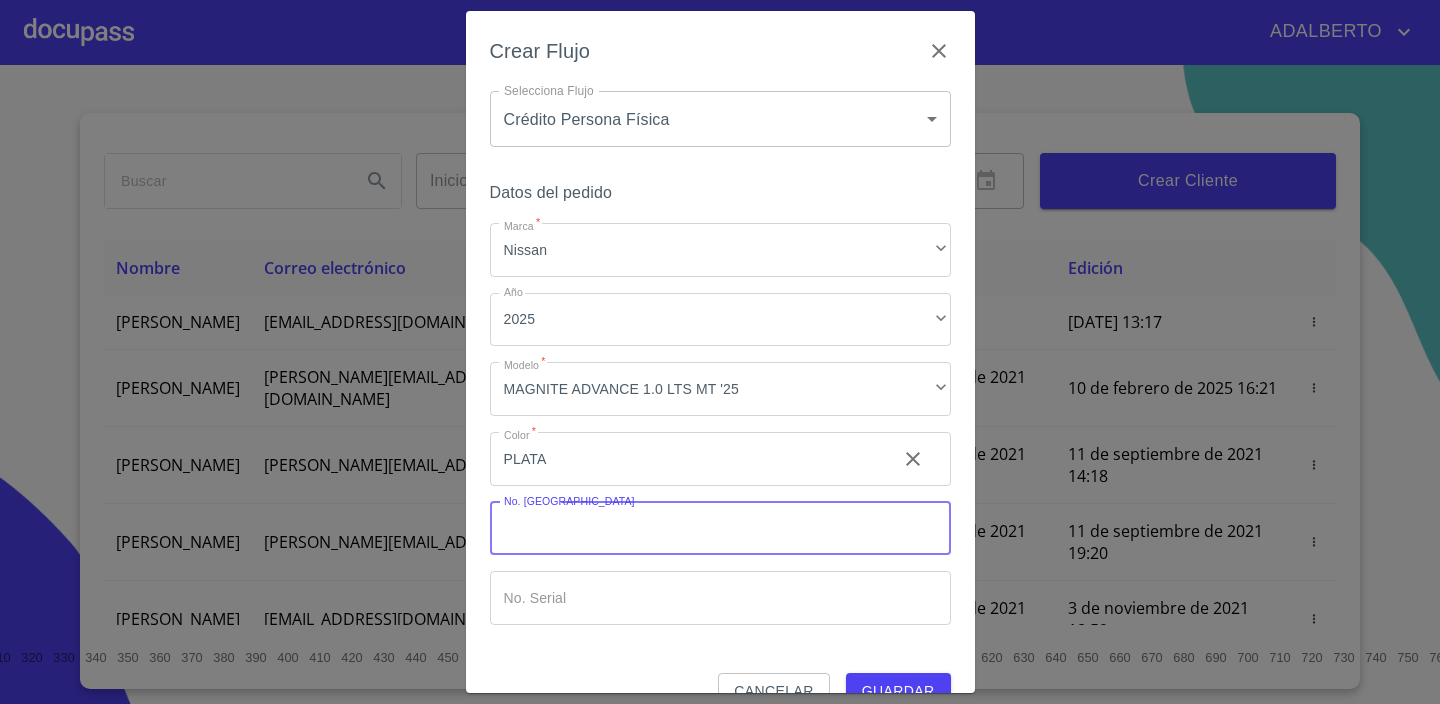scroll, scrollTop: 40, scrollLeft: 0, axis: vertical 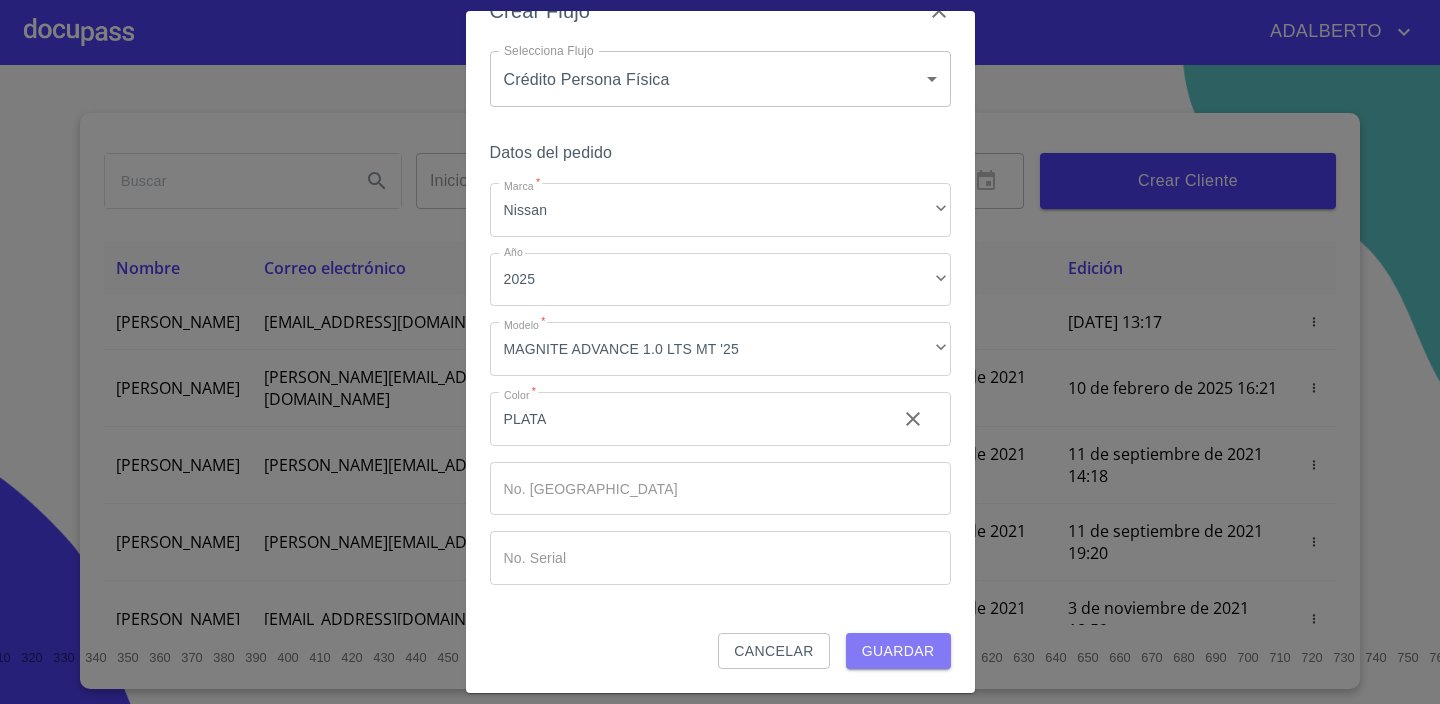 click on "Guardar" at bounding box center [898, 651] 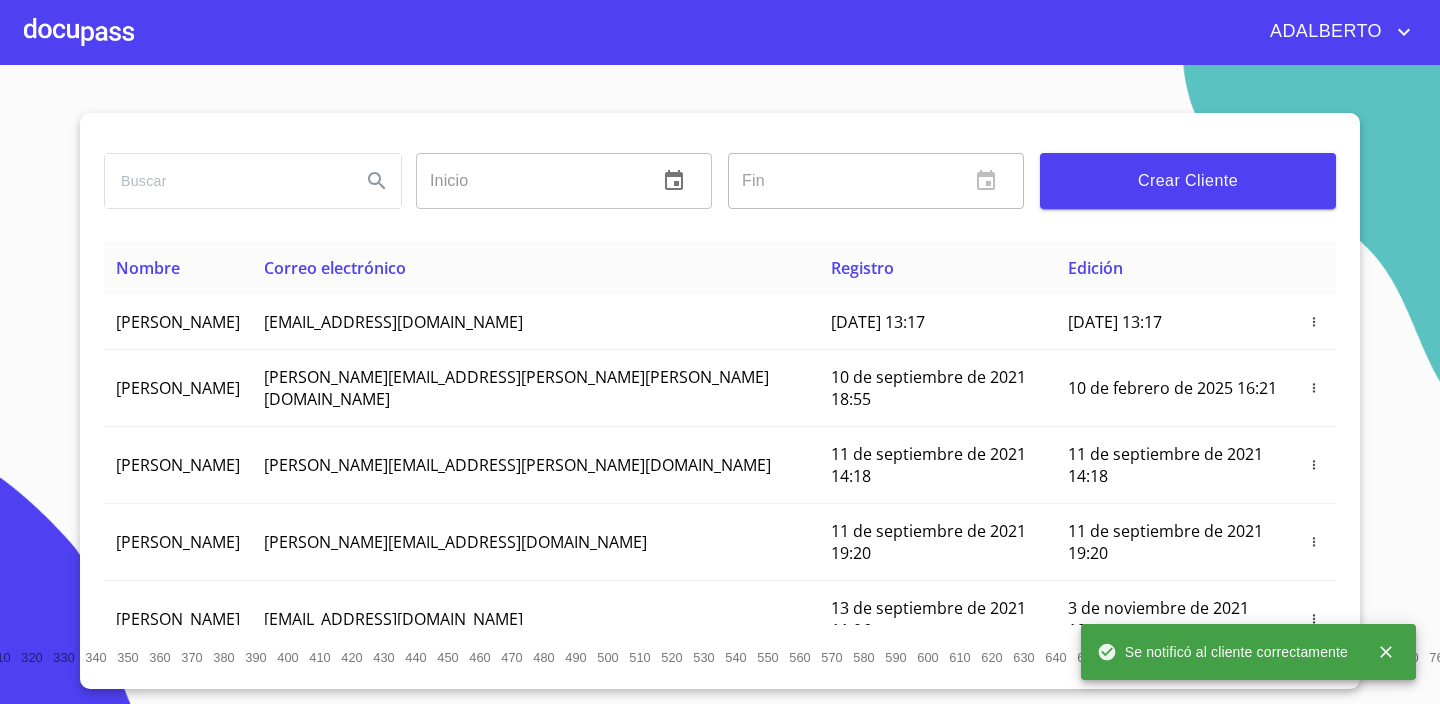 click on "Se notificó al cliente correctamente" at bounding box center [1222, 652] 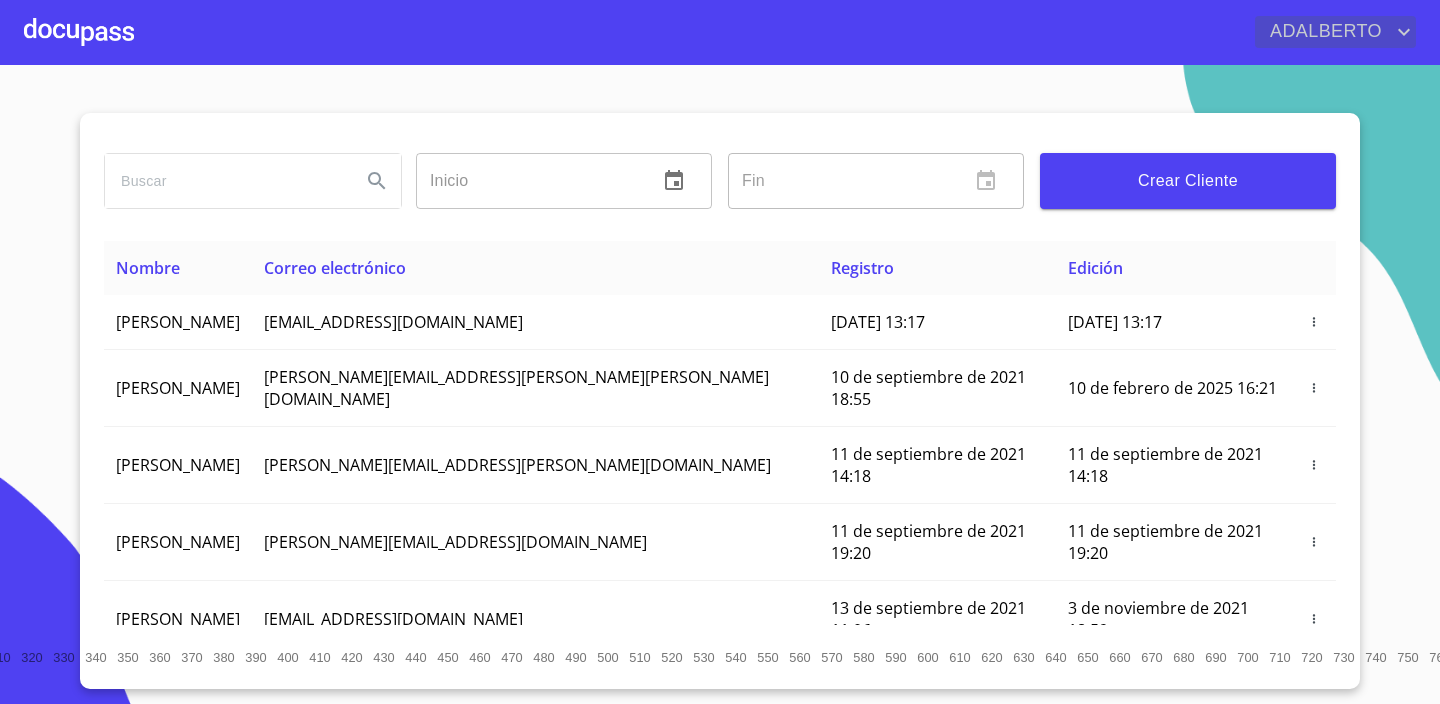 click on "ADALBERTO" at bounding box center [1323, 32] 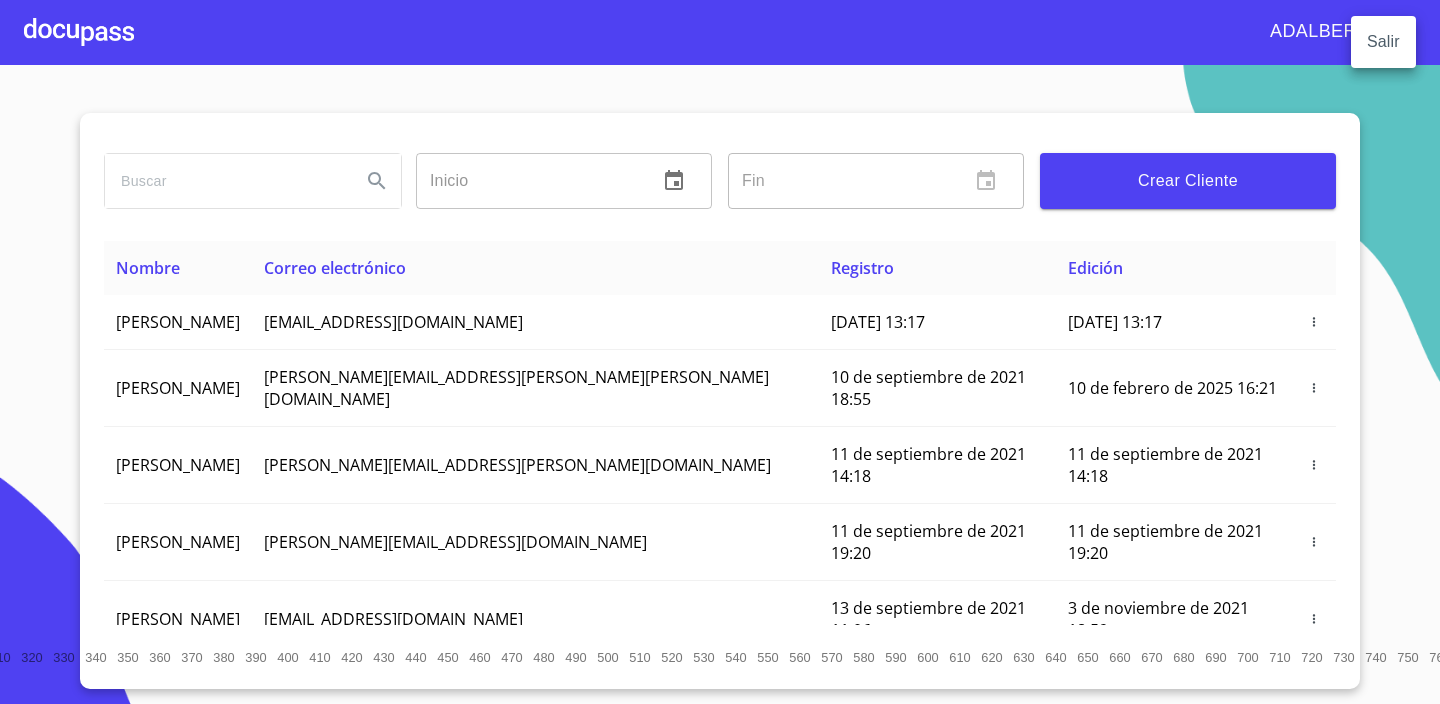 click at bounding box center (720, 352) 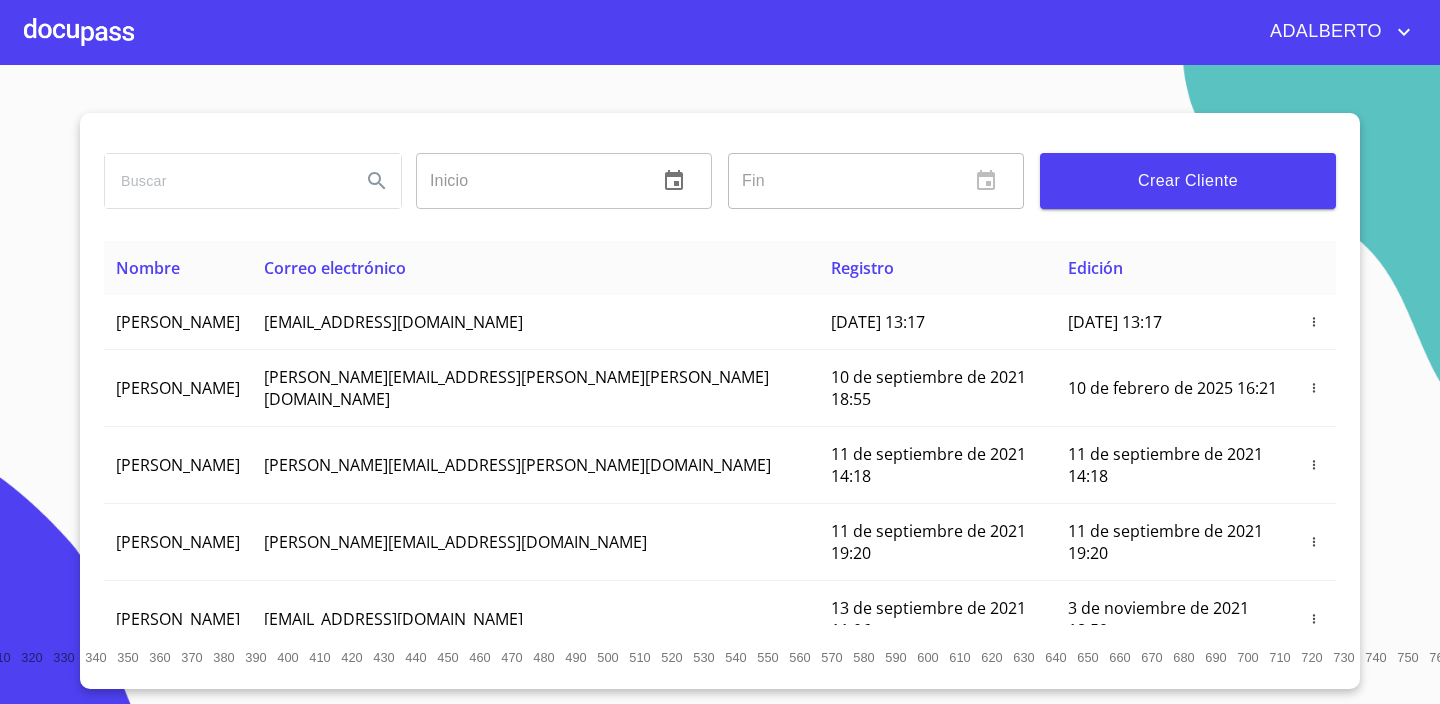 click on "ADALBERTO" at bounding box center (1323, 32) 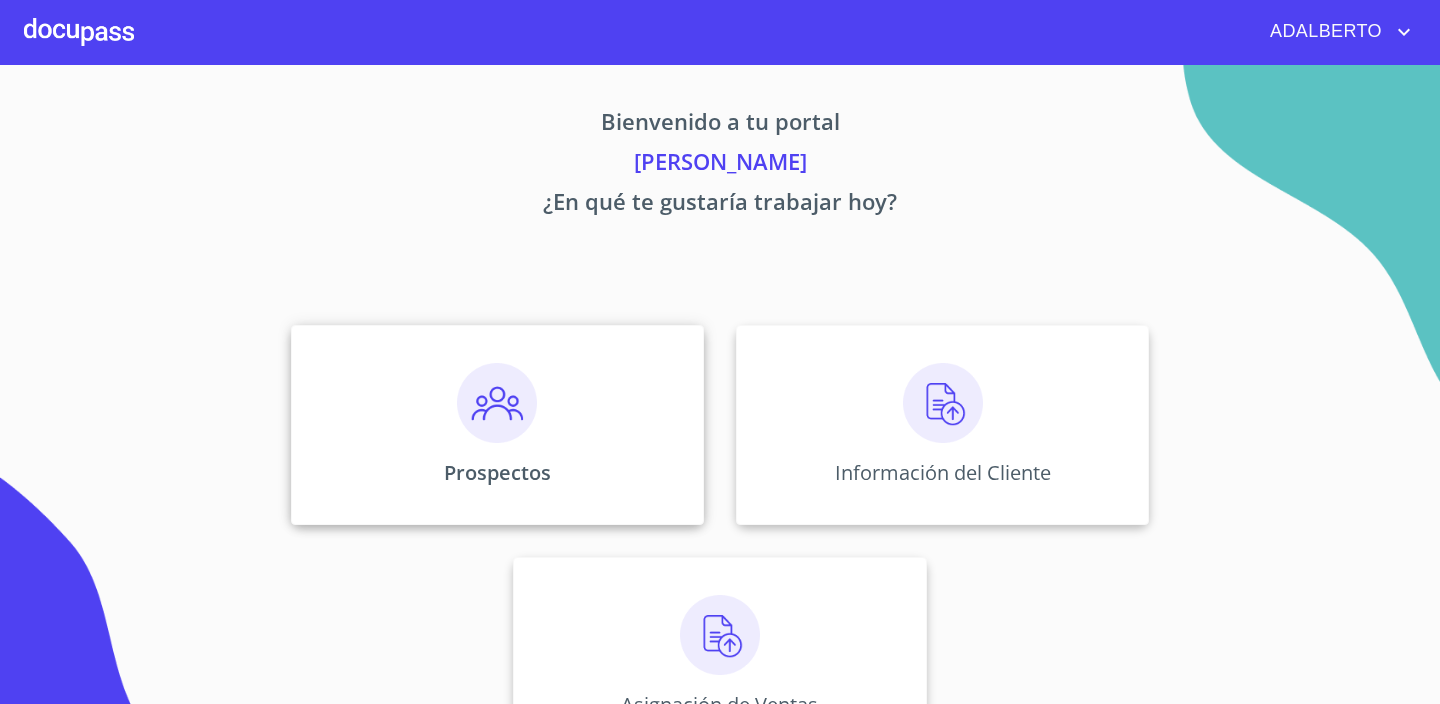 click on "Prospectos" at bounding box center (497, 425) 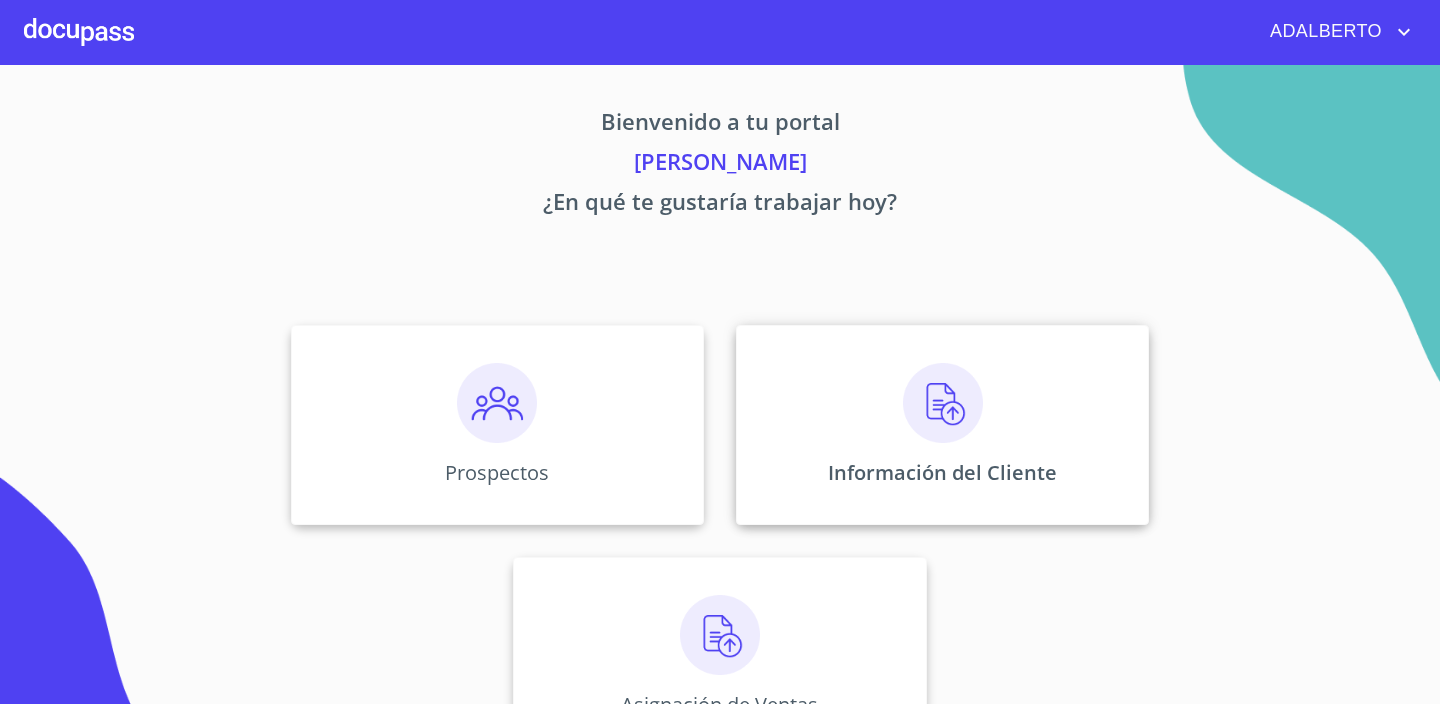 click at bounding box center (943, 403) 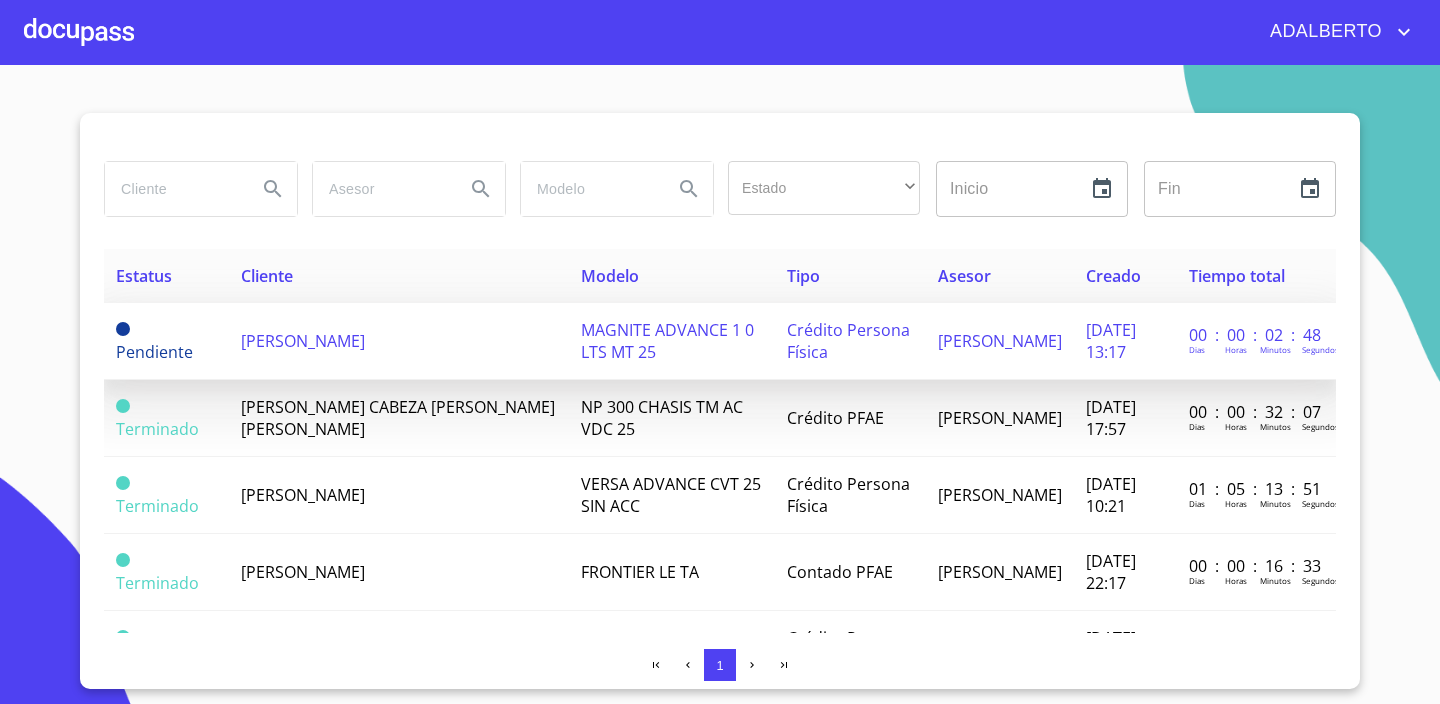 click on "[PERSON_NAME]" at bounding box center (399, 341) 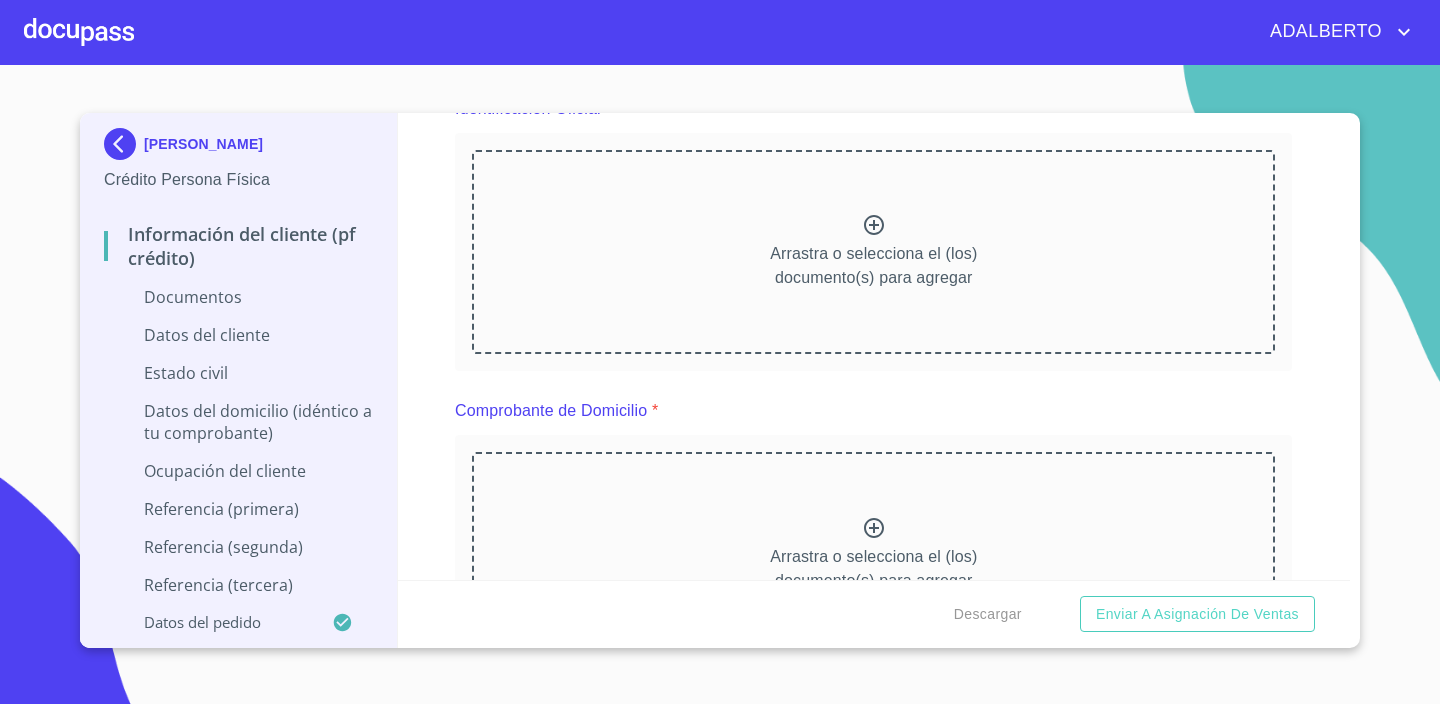 scroll, scrollTop: 276, scrollLeft: 0, axis: vertical 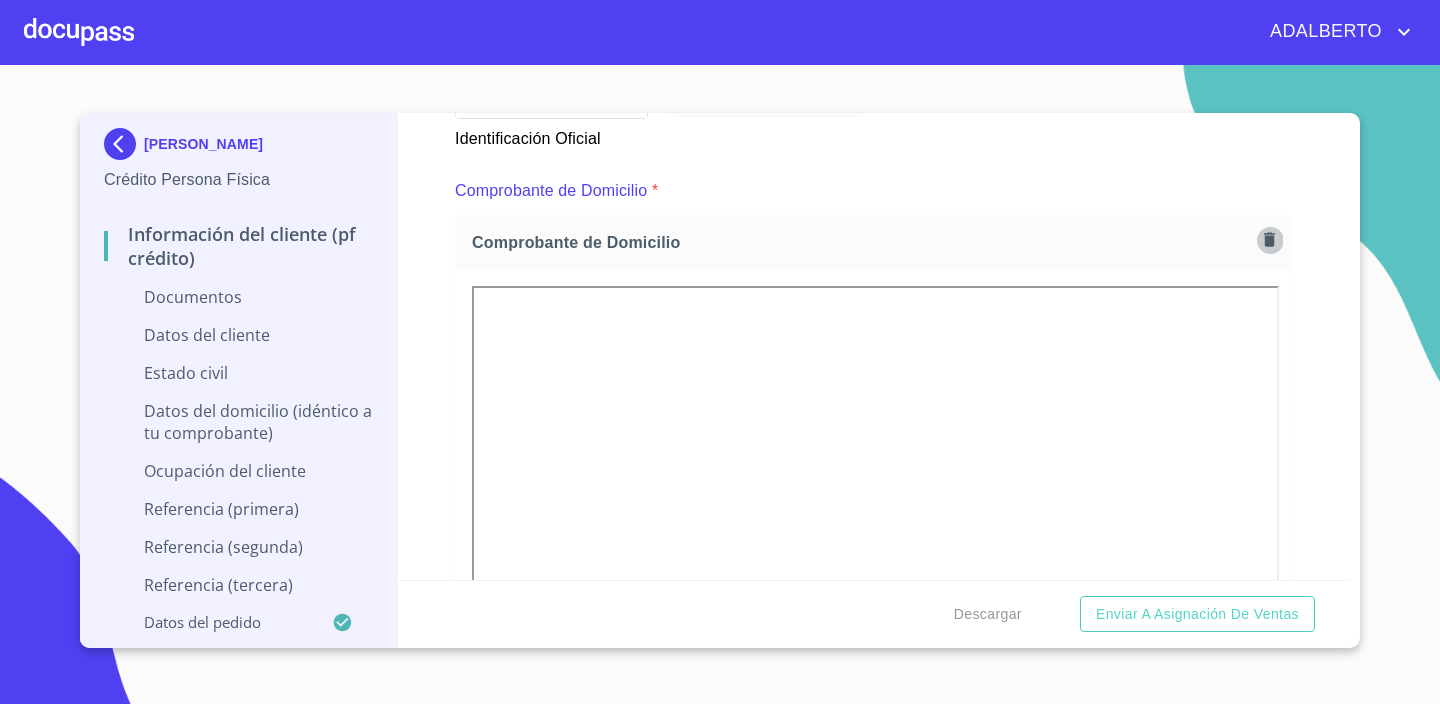 click 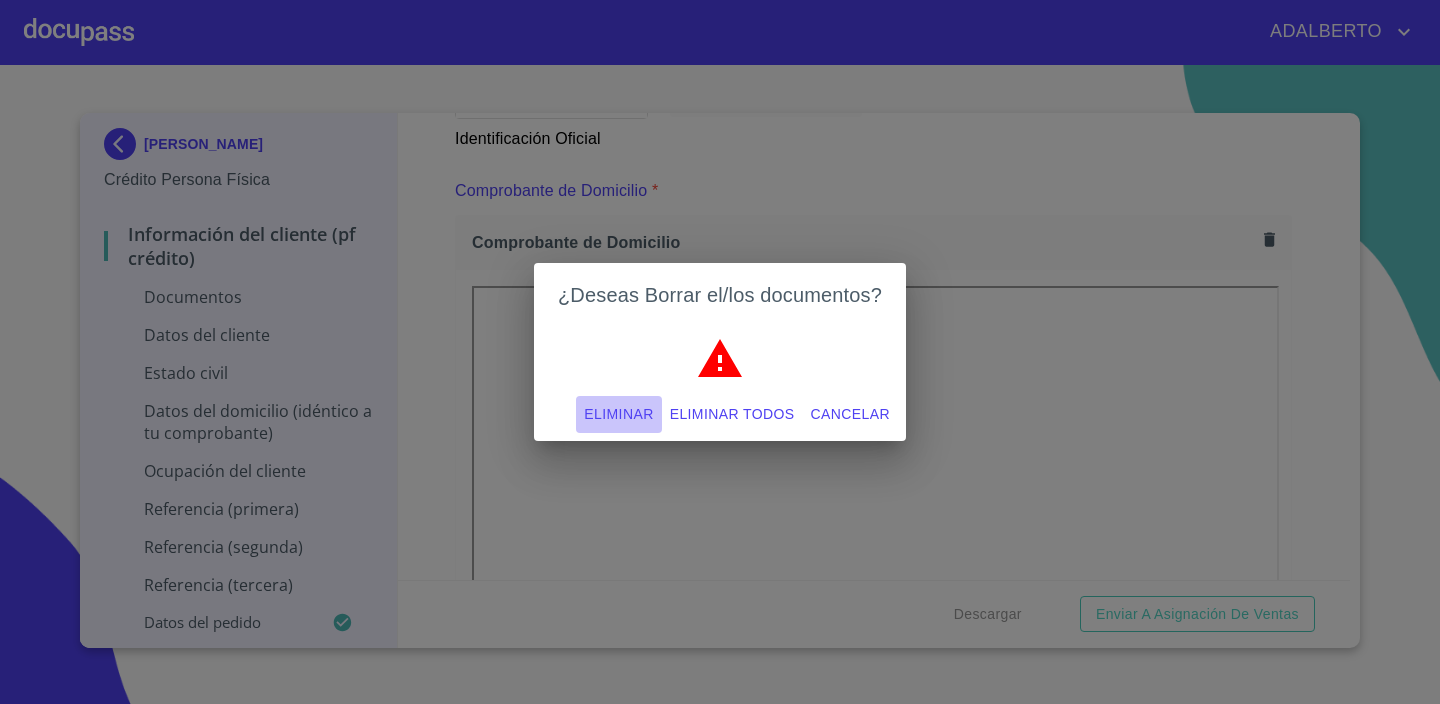 click on "Eliminar" at bounding box center [618, 414] 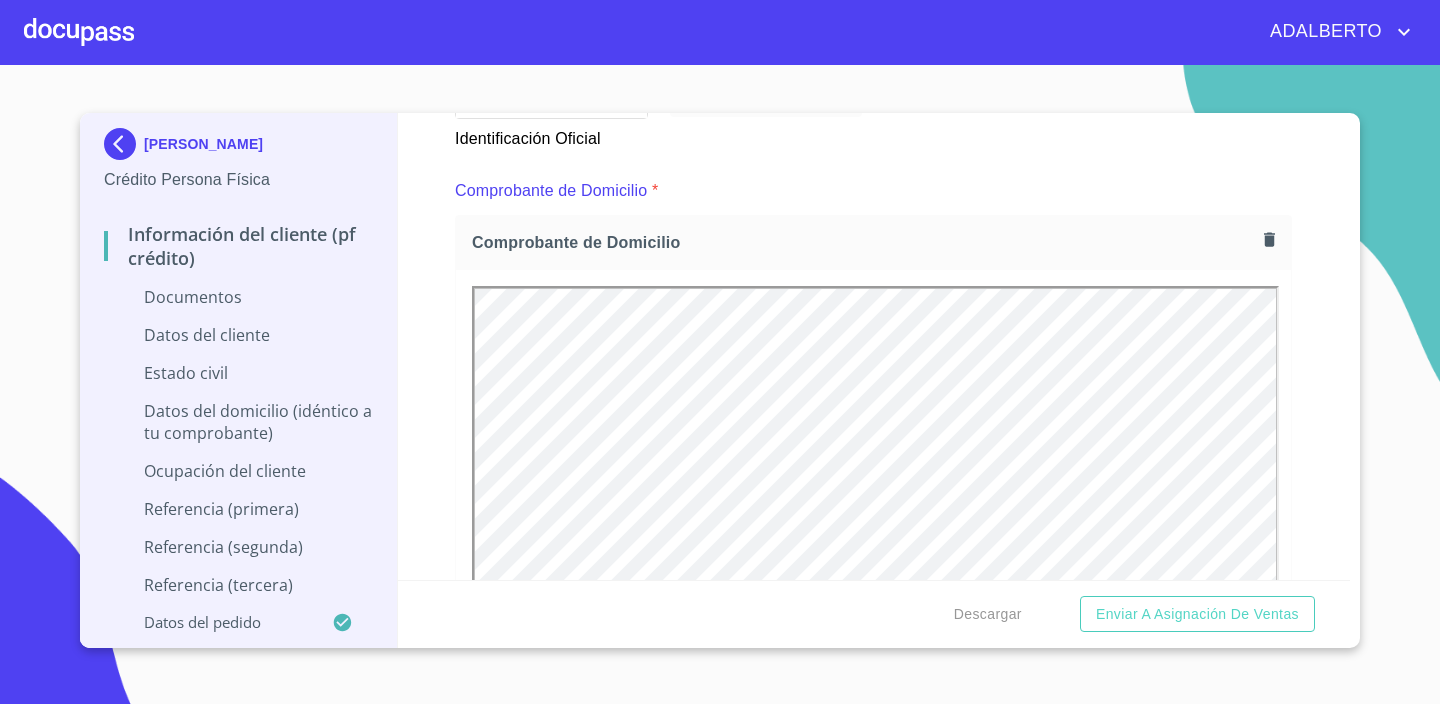 scroll, scrollTop: 0, scrollLeft: 0, axis: both 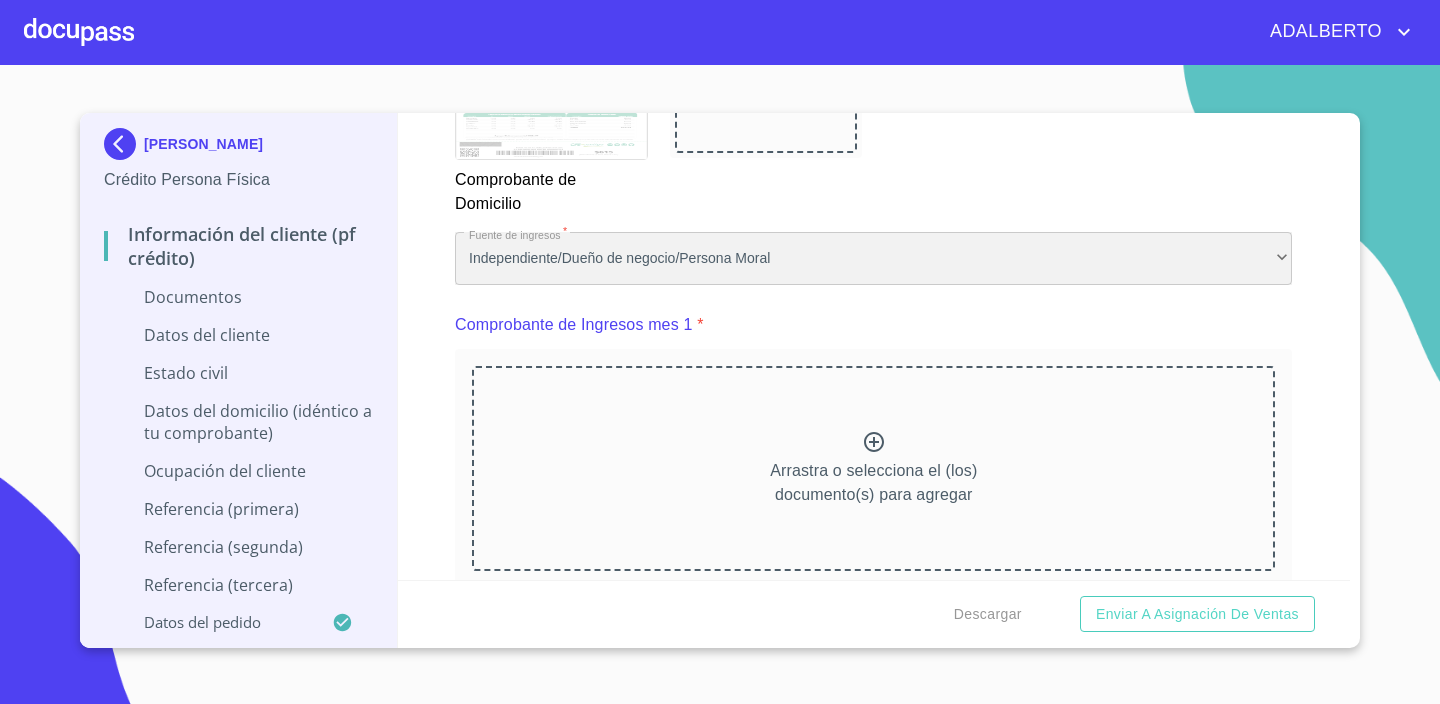 click on "Independiente/Dueño de negocio/Persona Moral" at bounding box center (873, 259) 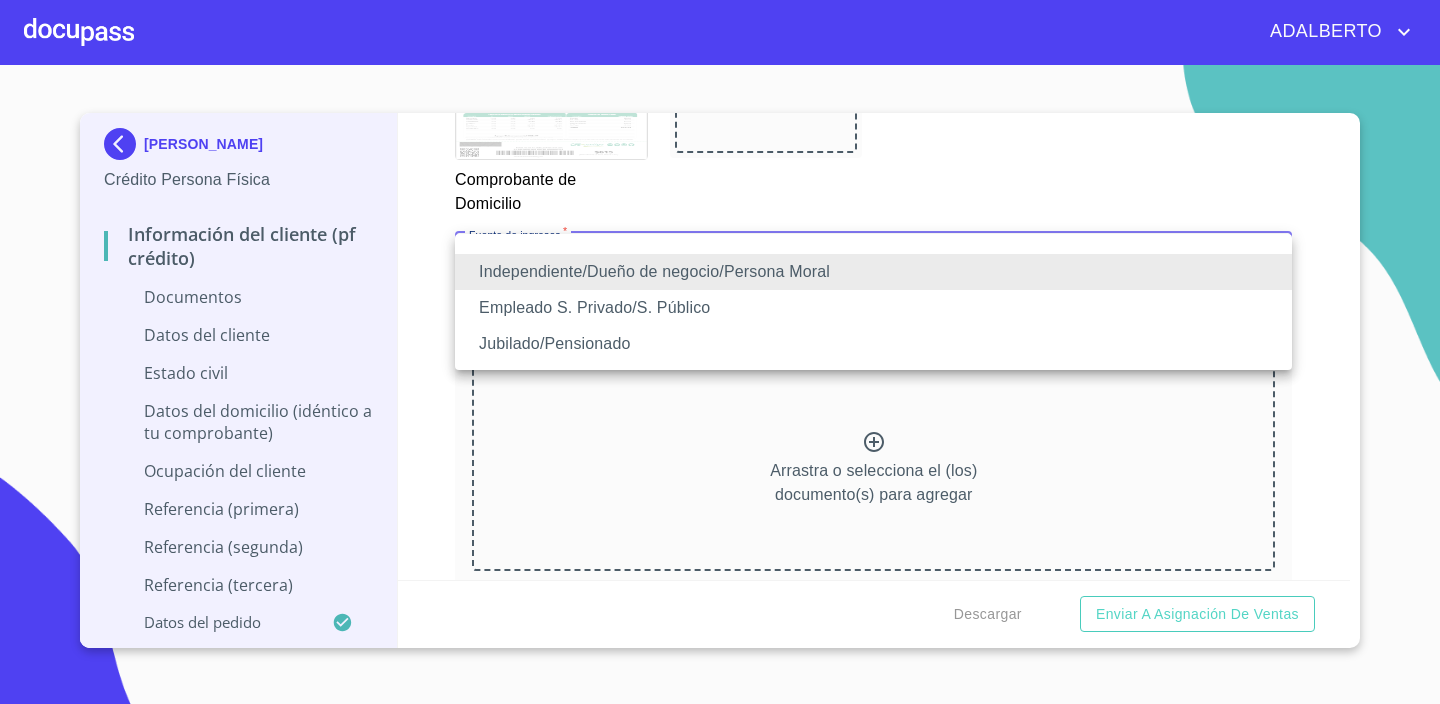 click on "Empleado S. Privado/S. Público" at bounding box center (873, 308) 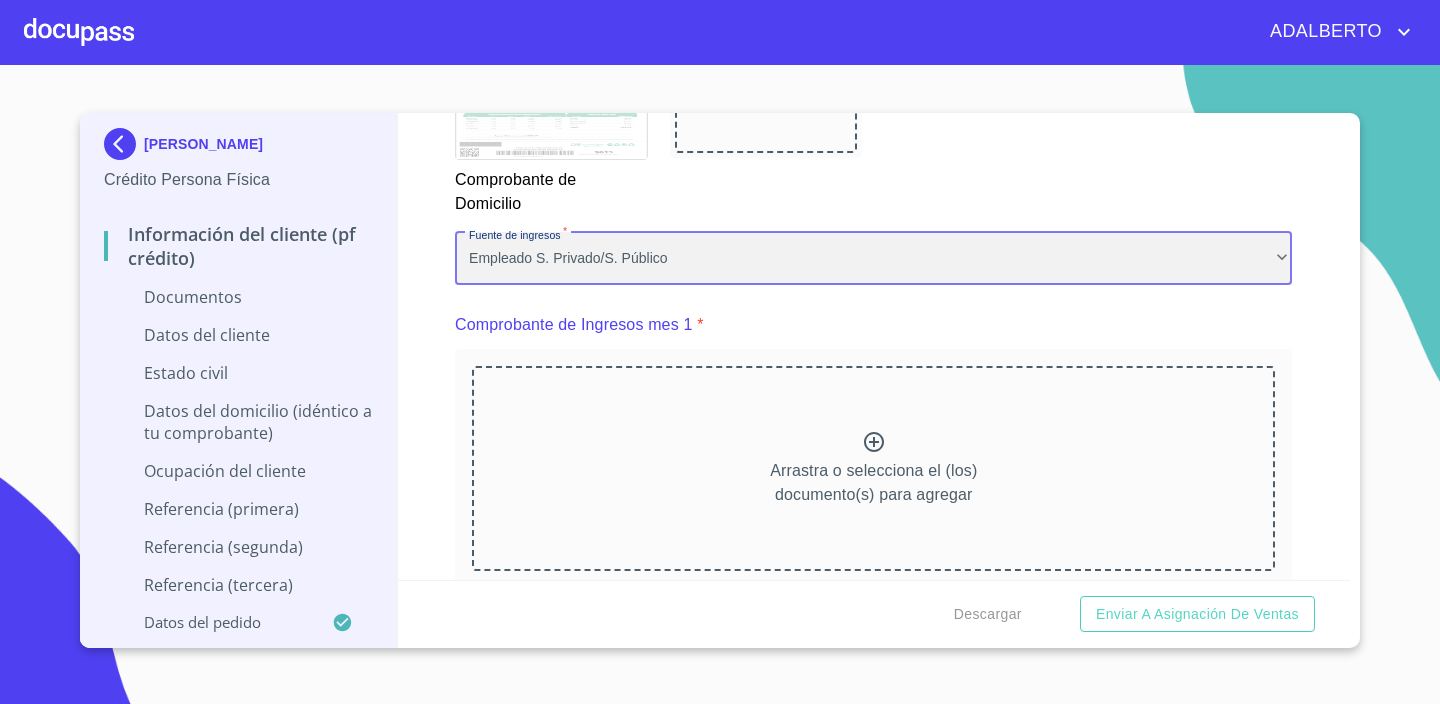 scroll, scrollTop: 0, scrollLeft: 0, axis: both 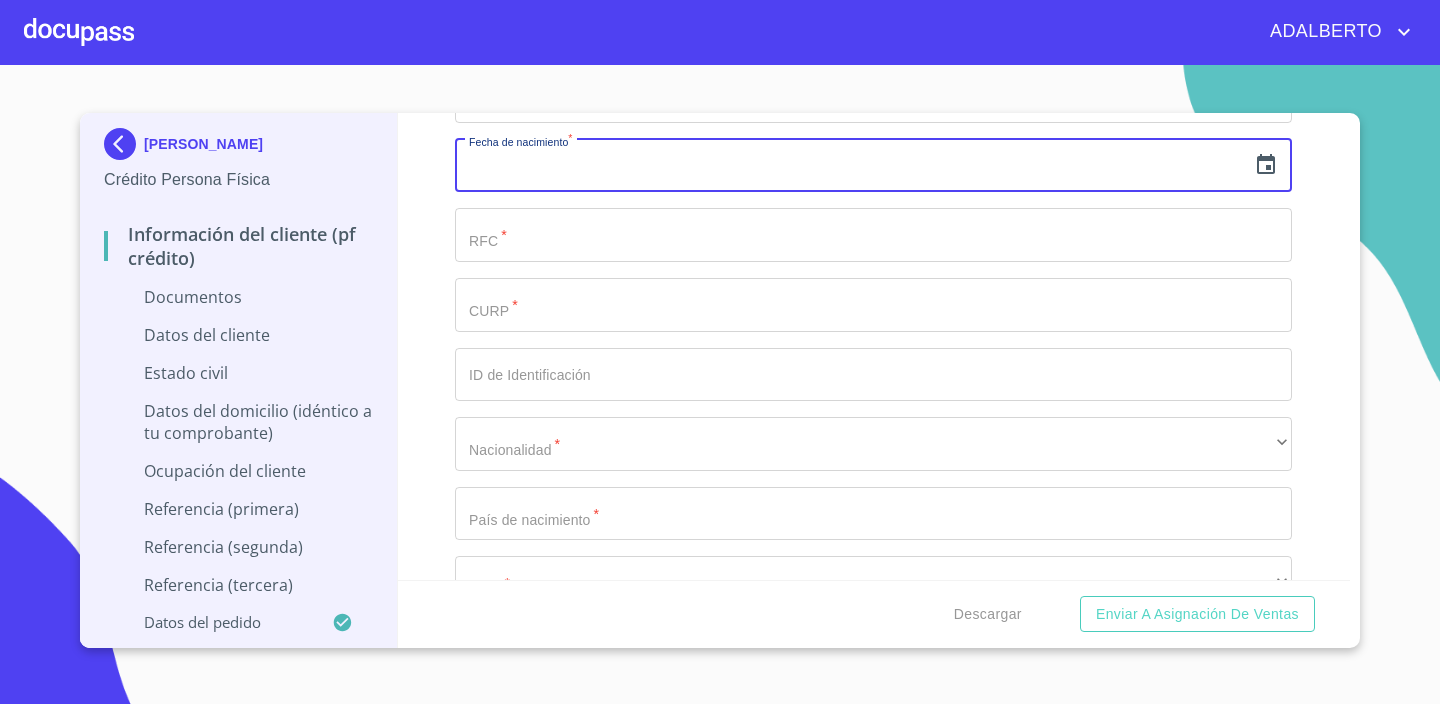 click at bounding box center [850, 166] 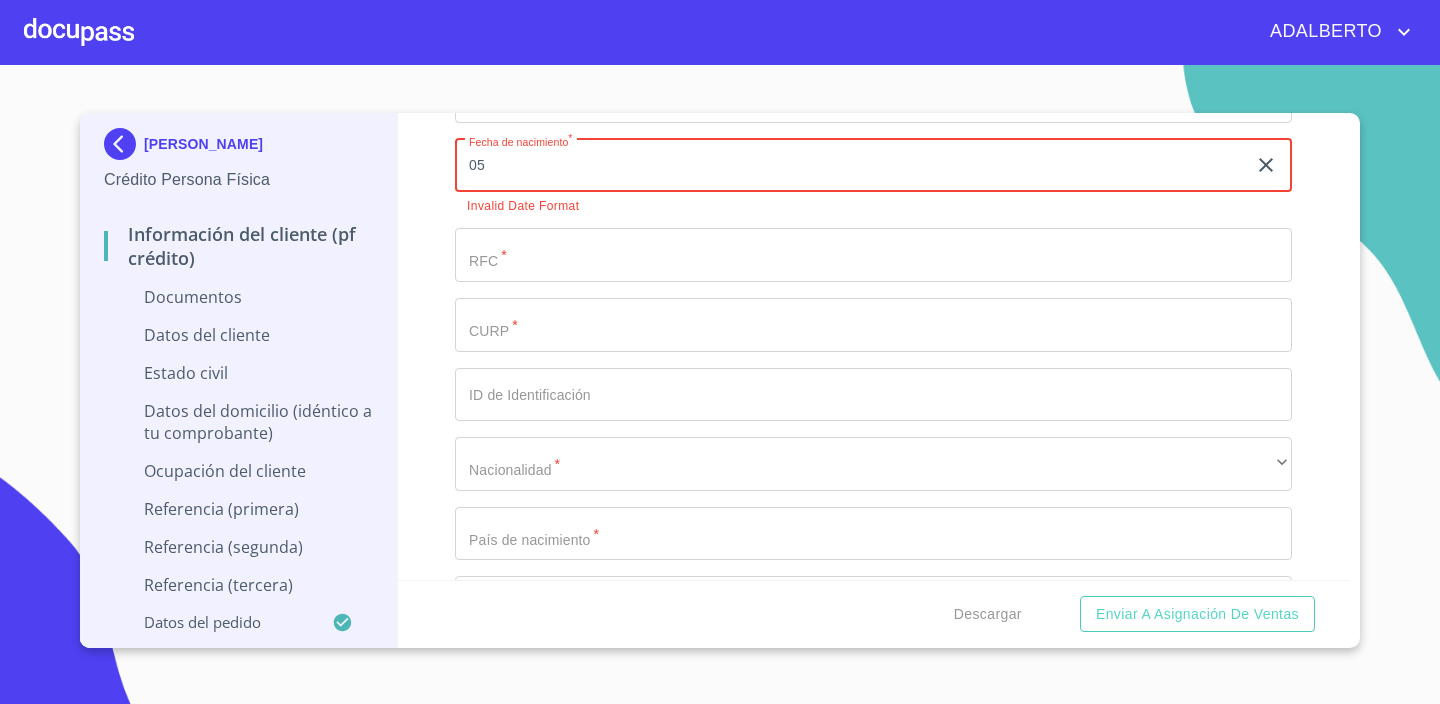 click on "Fecha de nacimiento * 05 ​ Invalid Date Format" at bounding box center [873, 176] 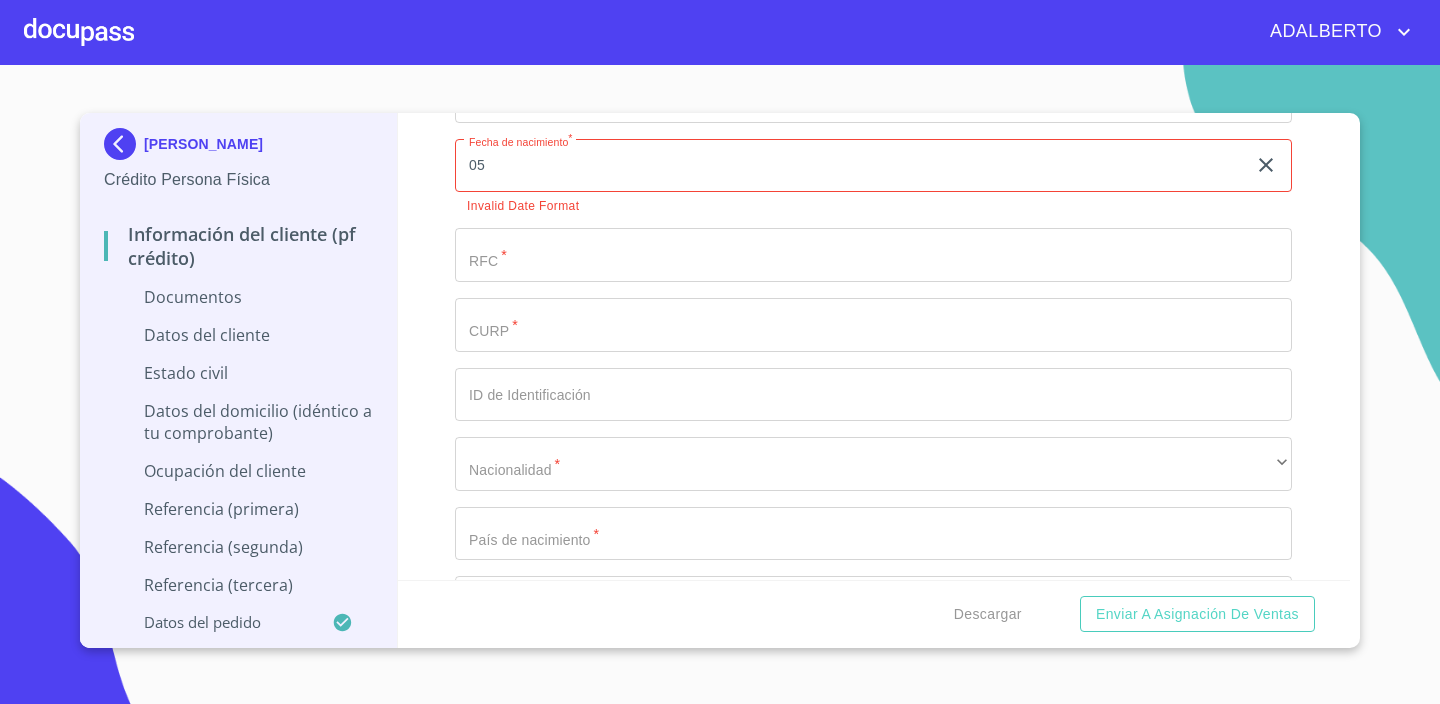 scroll, scrollTop: 4318, scrollLeft: 0, axis: vertical 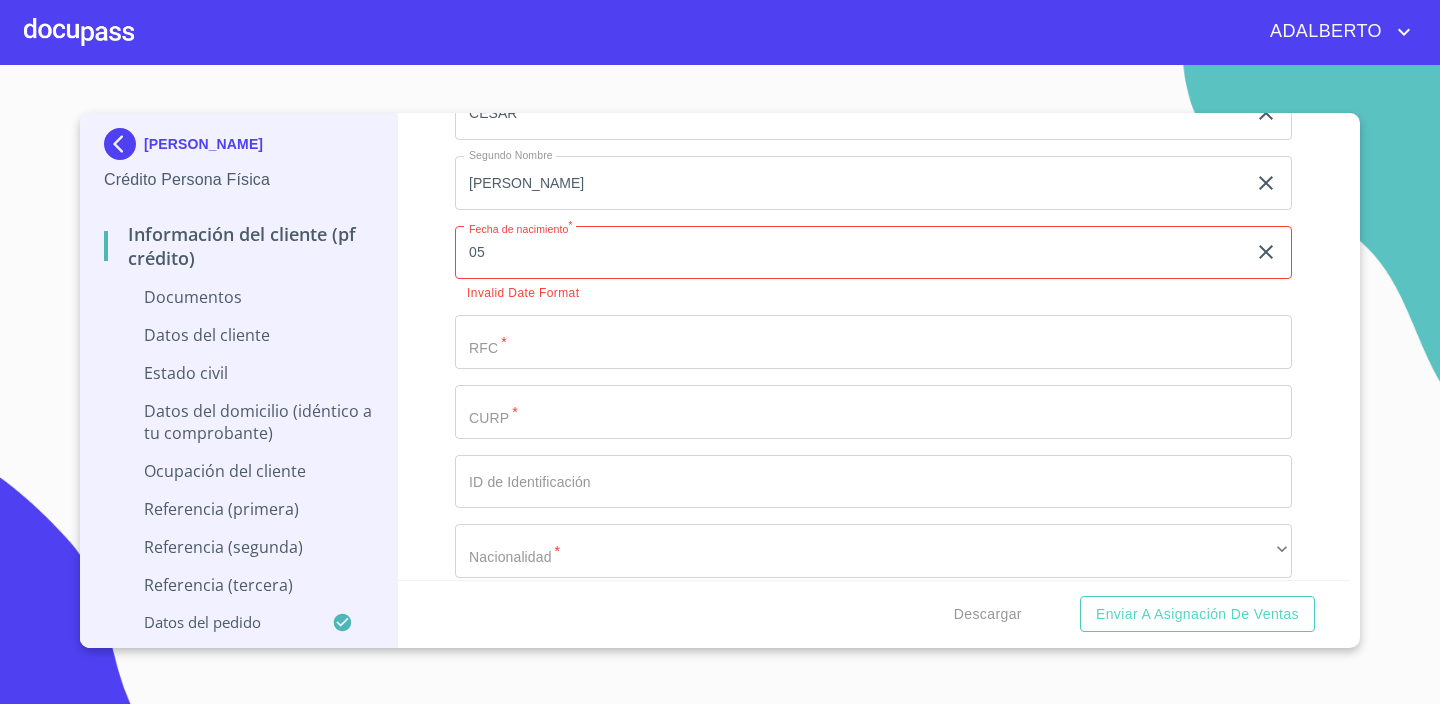 click on "05" at bounding box center [854, 253] 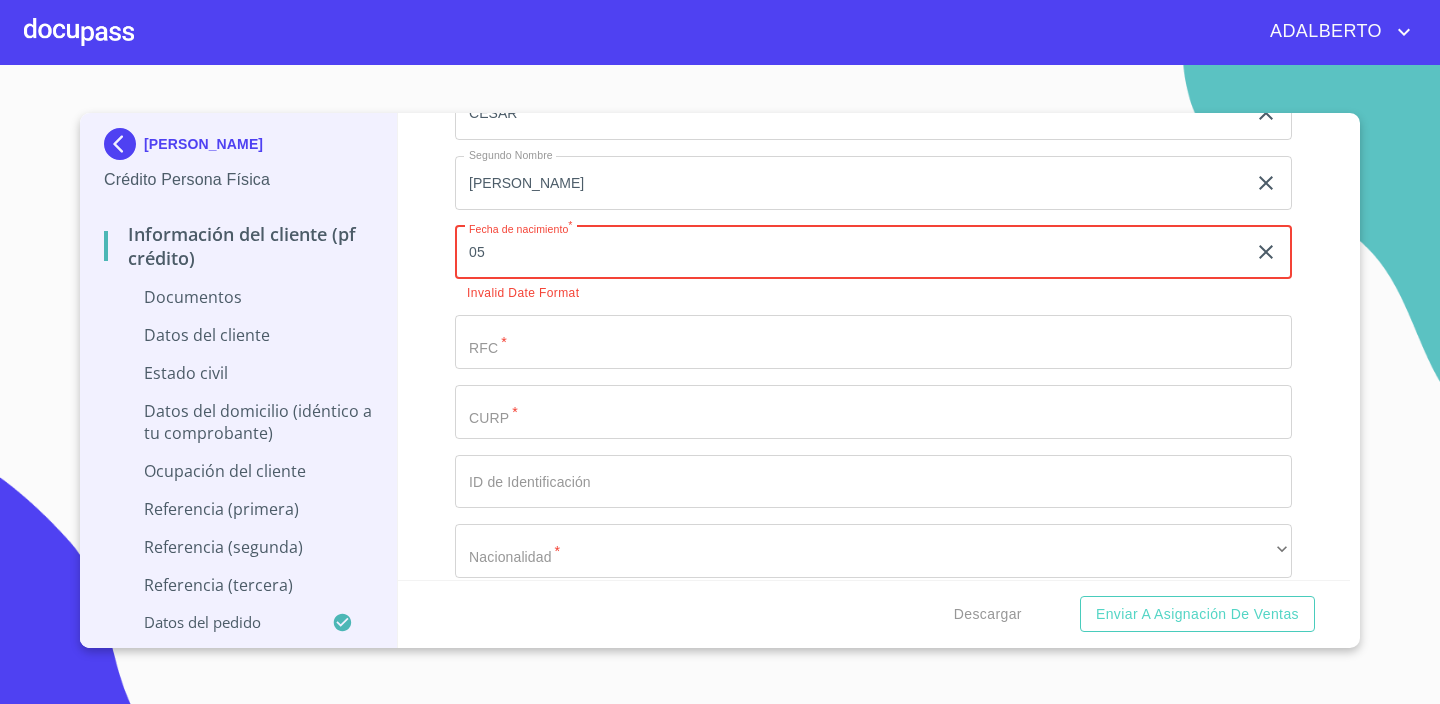 click on "05" at bounding box center [854, 253] 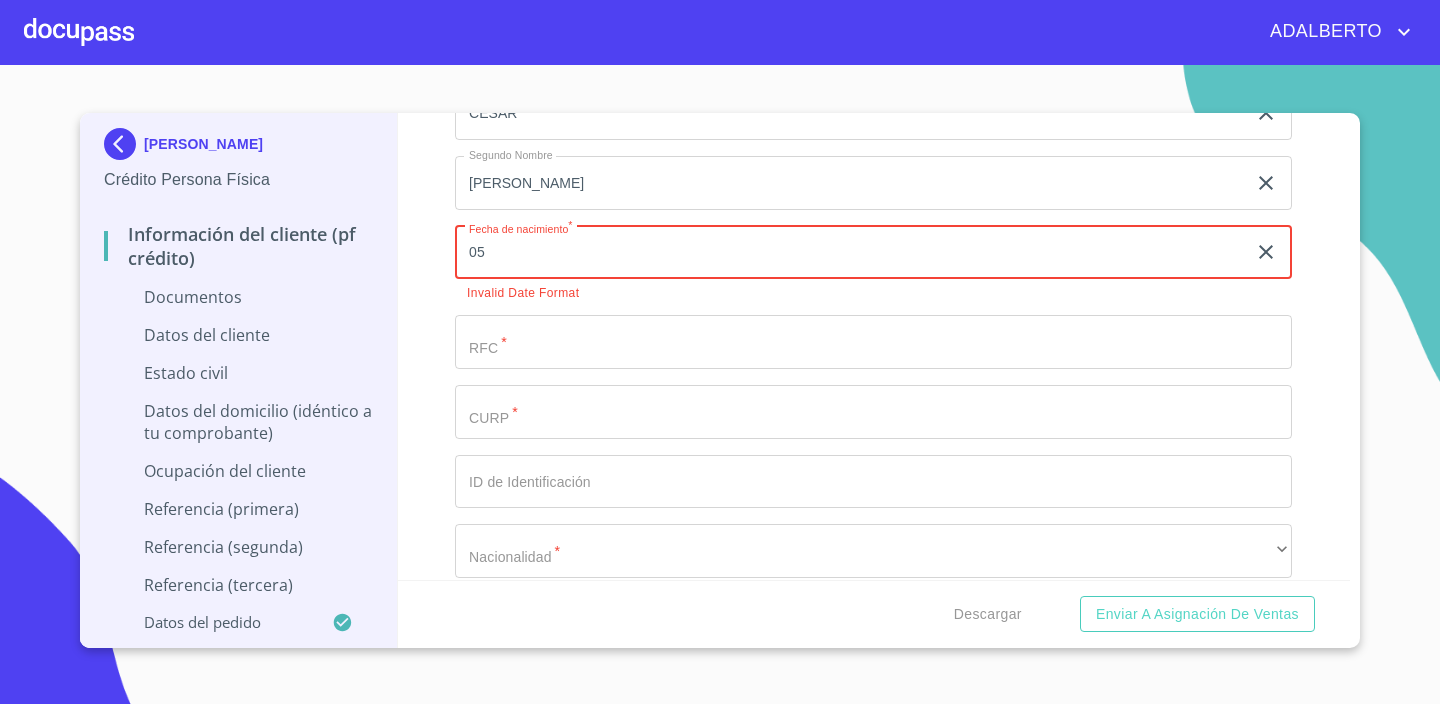 click on "05" at bounding box center (854, 253) 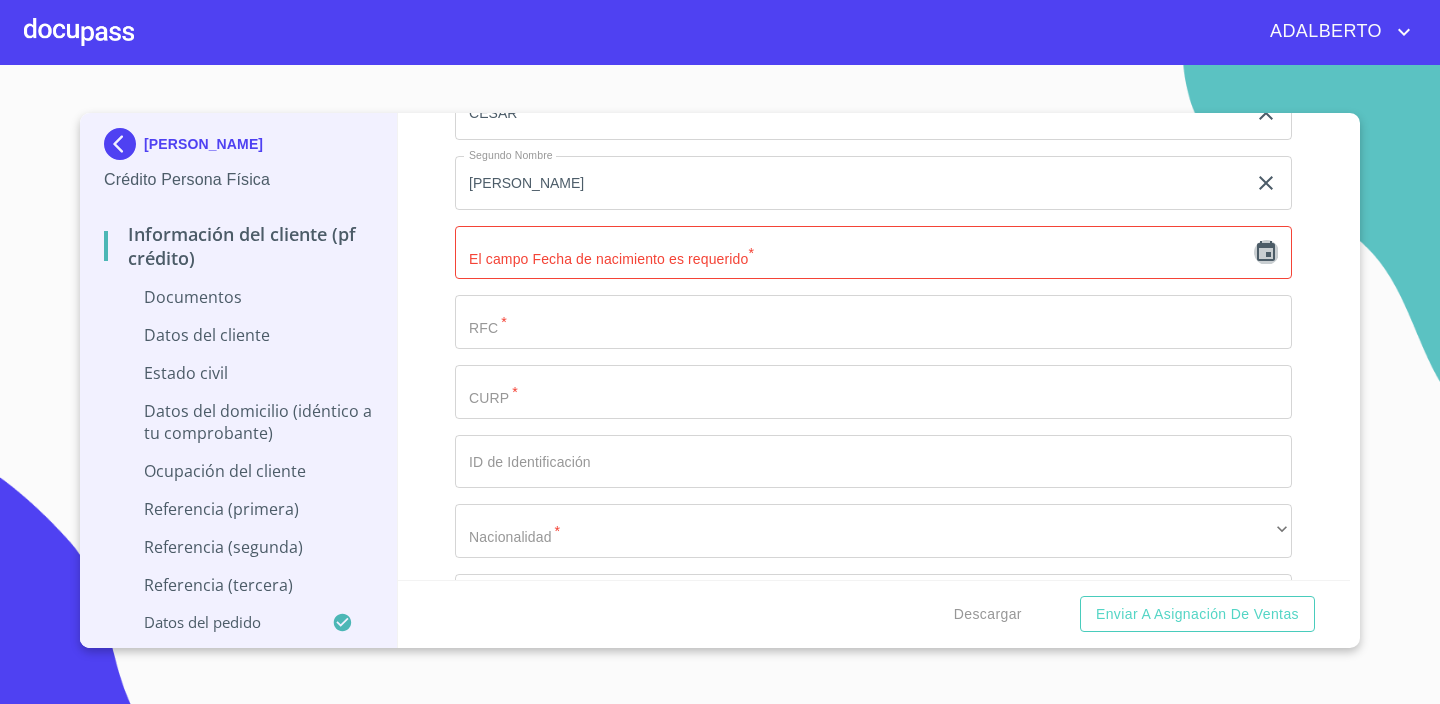 click 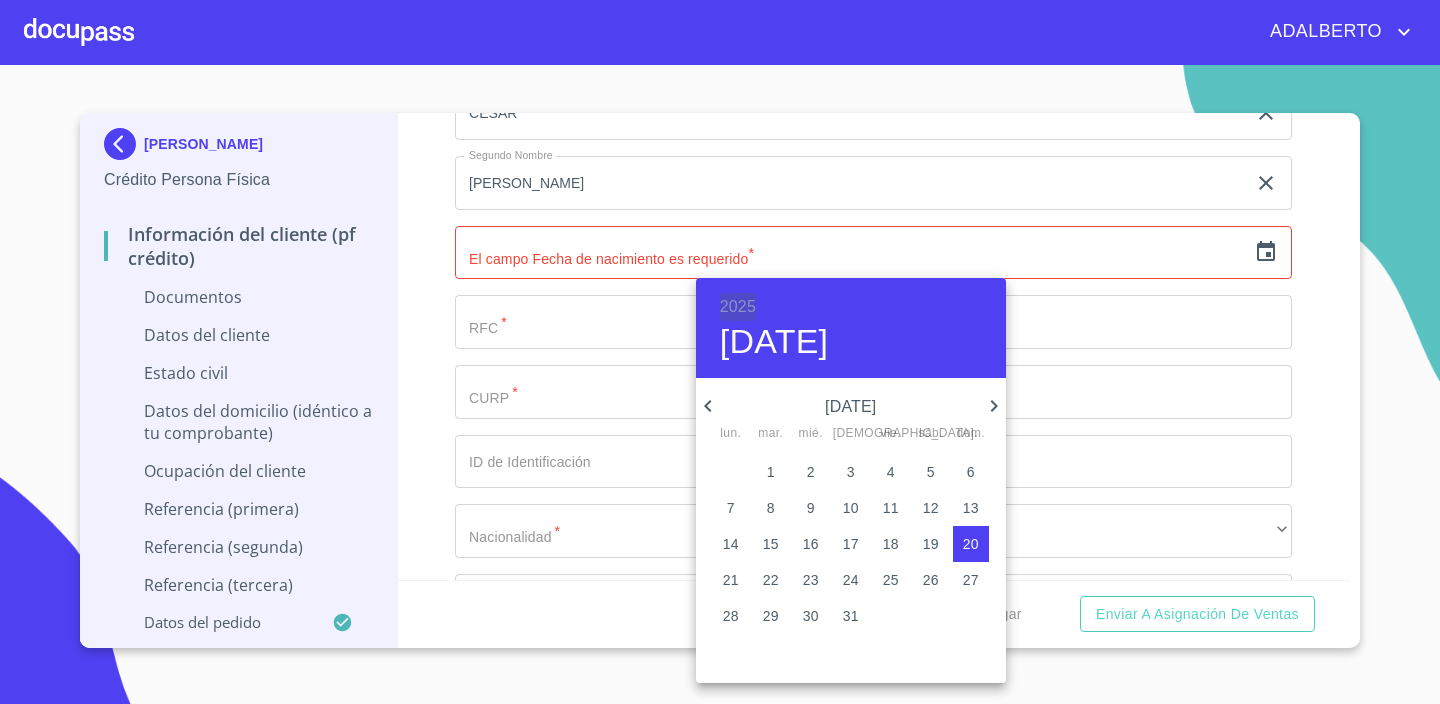 click on "2025" at bounding box center [738, 307] 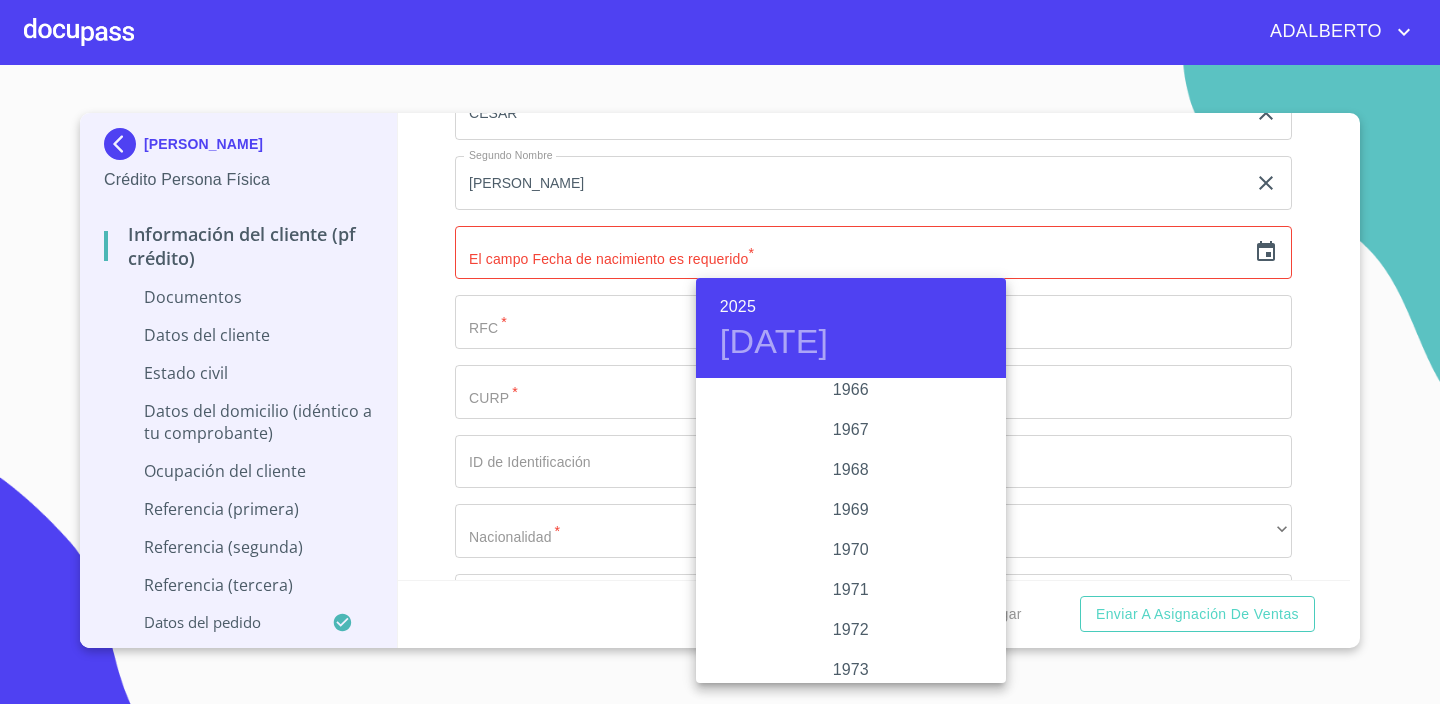 scroll, scrollTop: 1629, scrollLeft: 0, axis: vertical 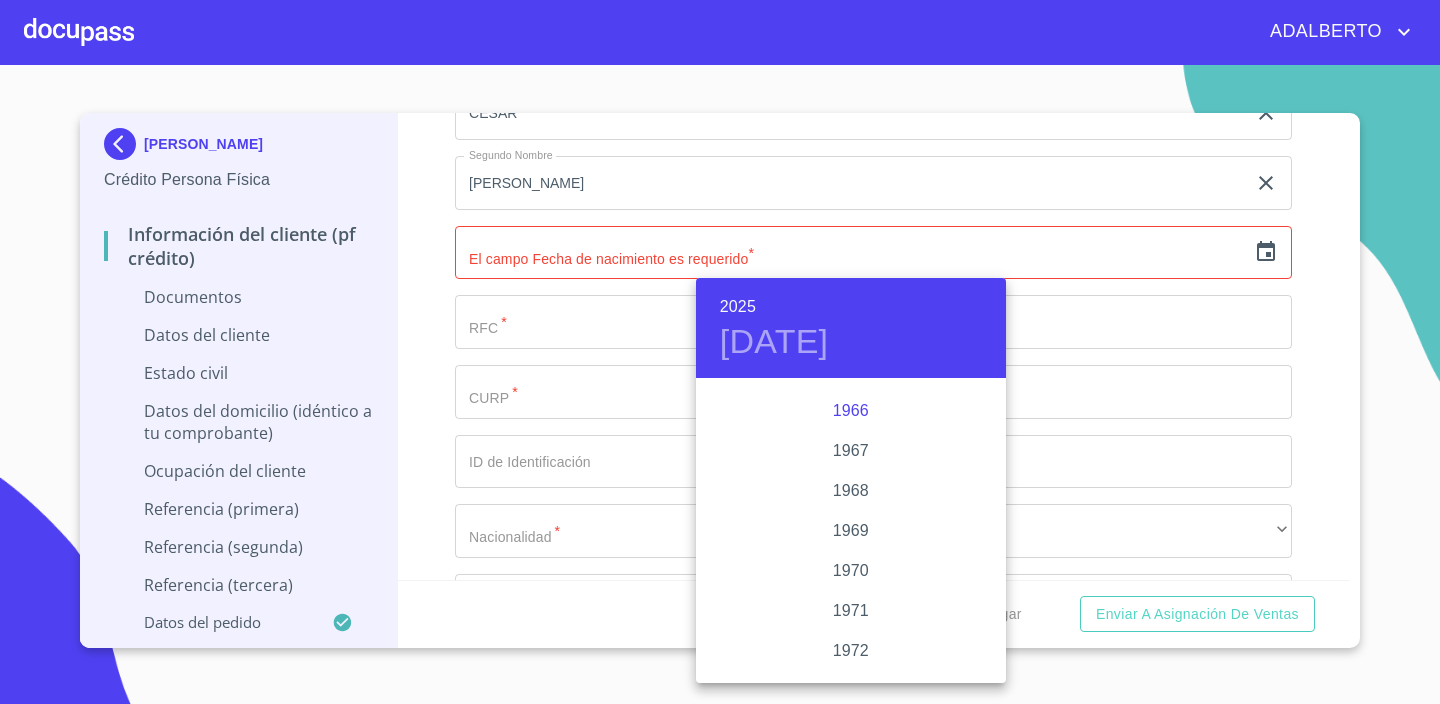 click on "1966" at bounding box center [851, 411] 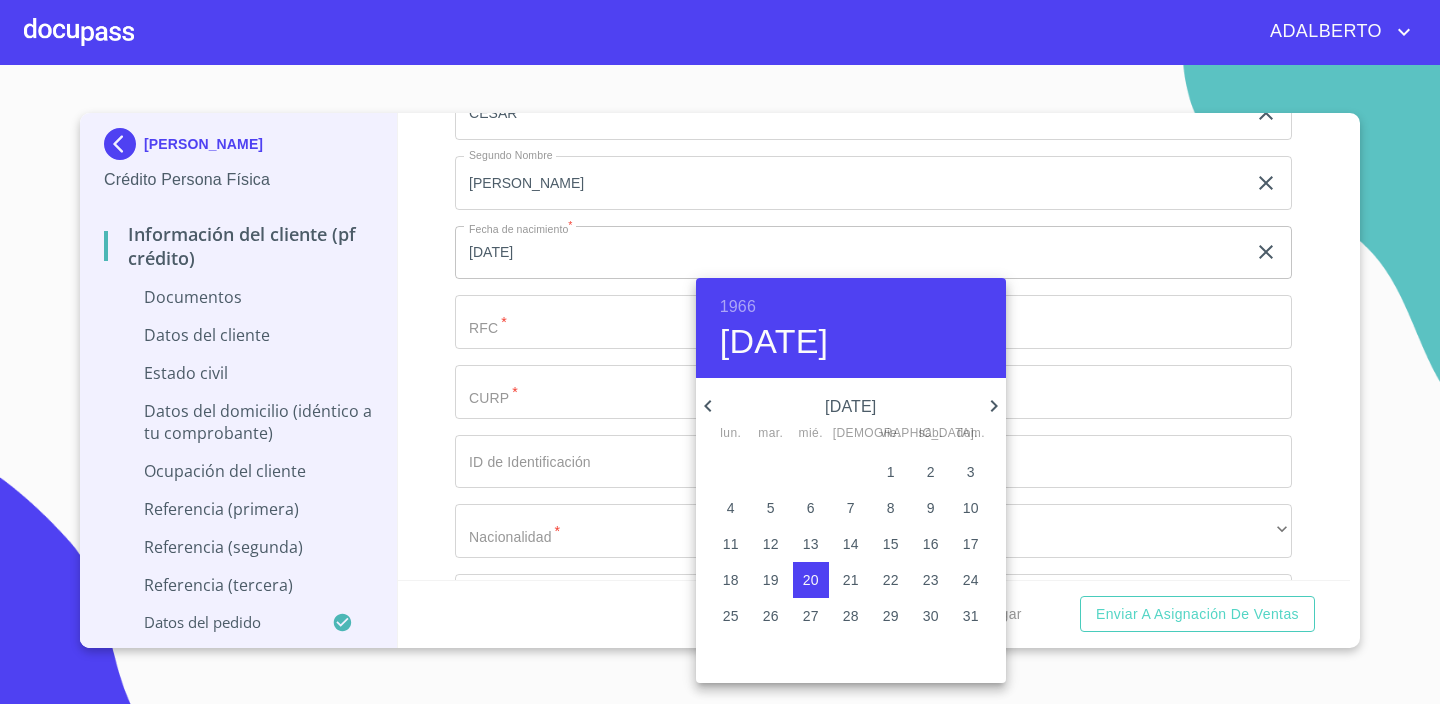 click 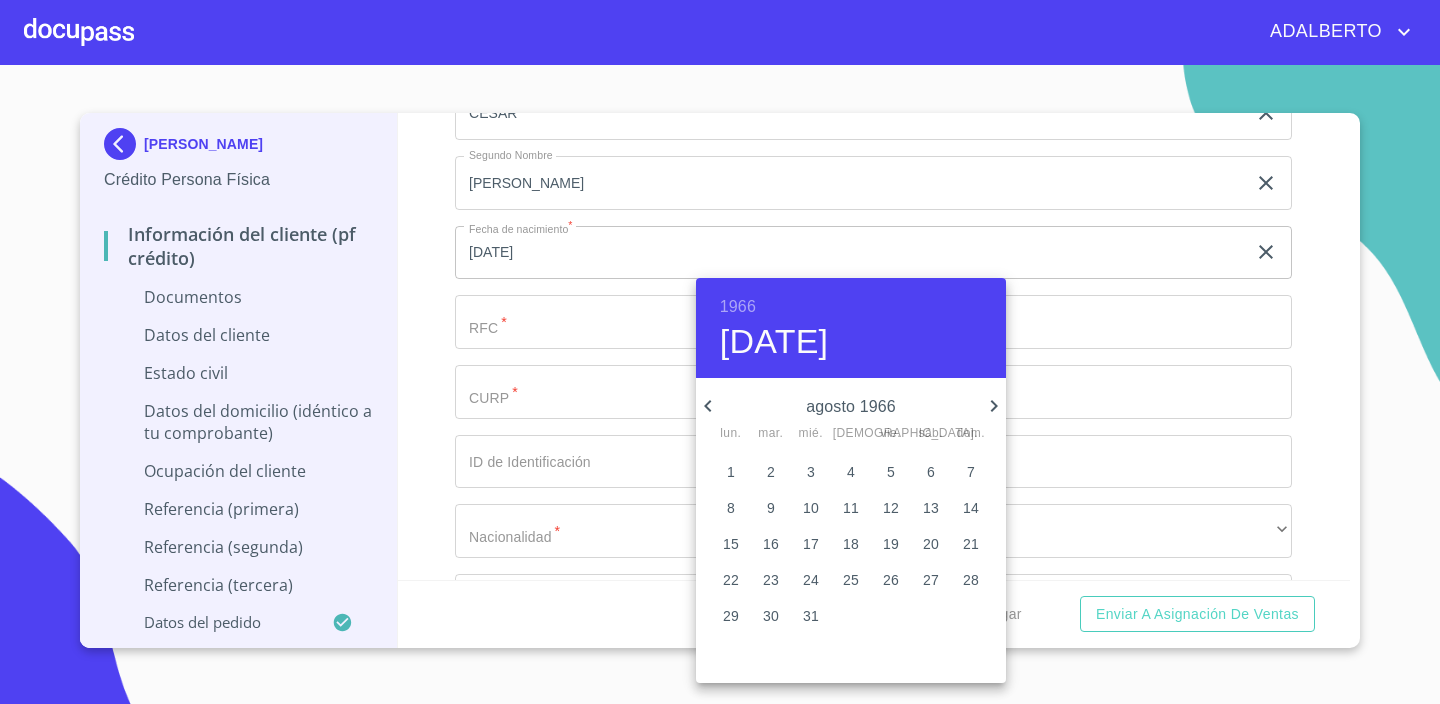 click 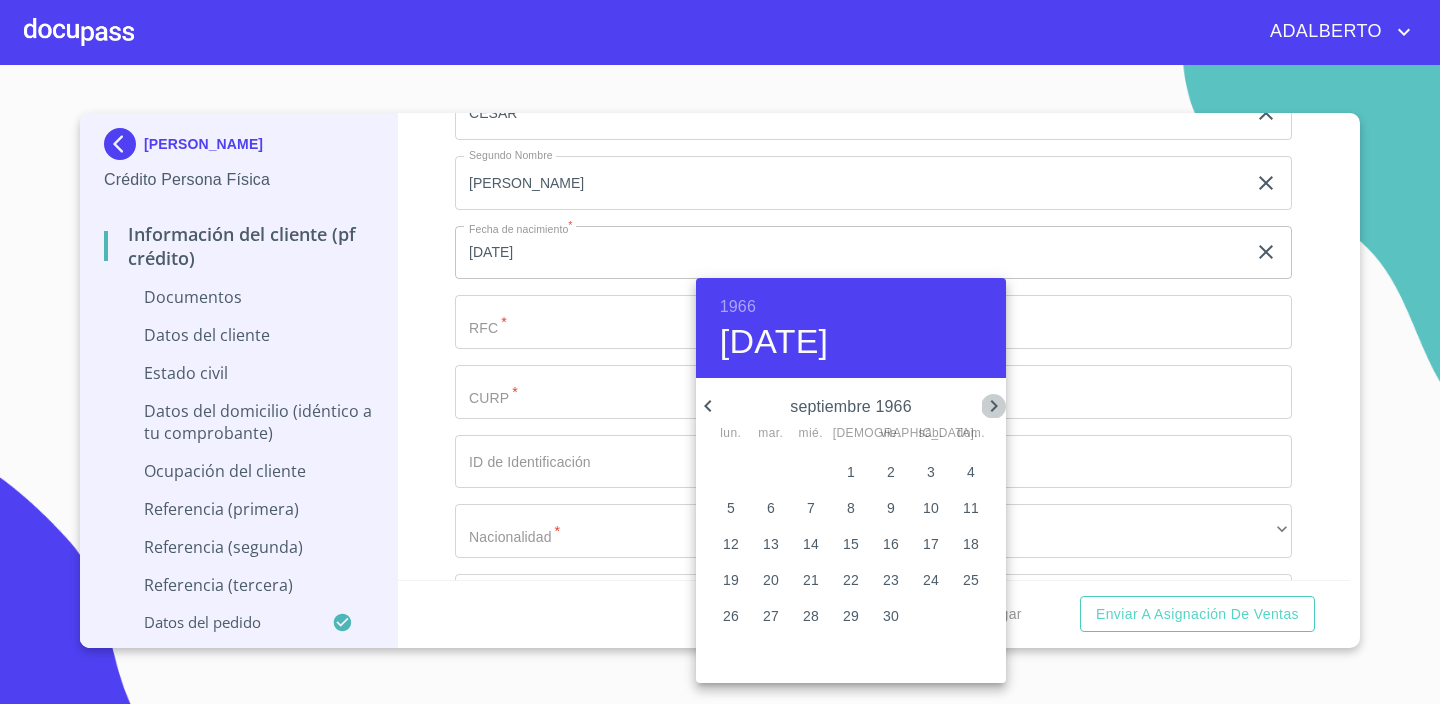 click 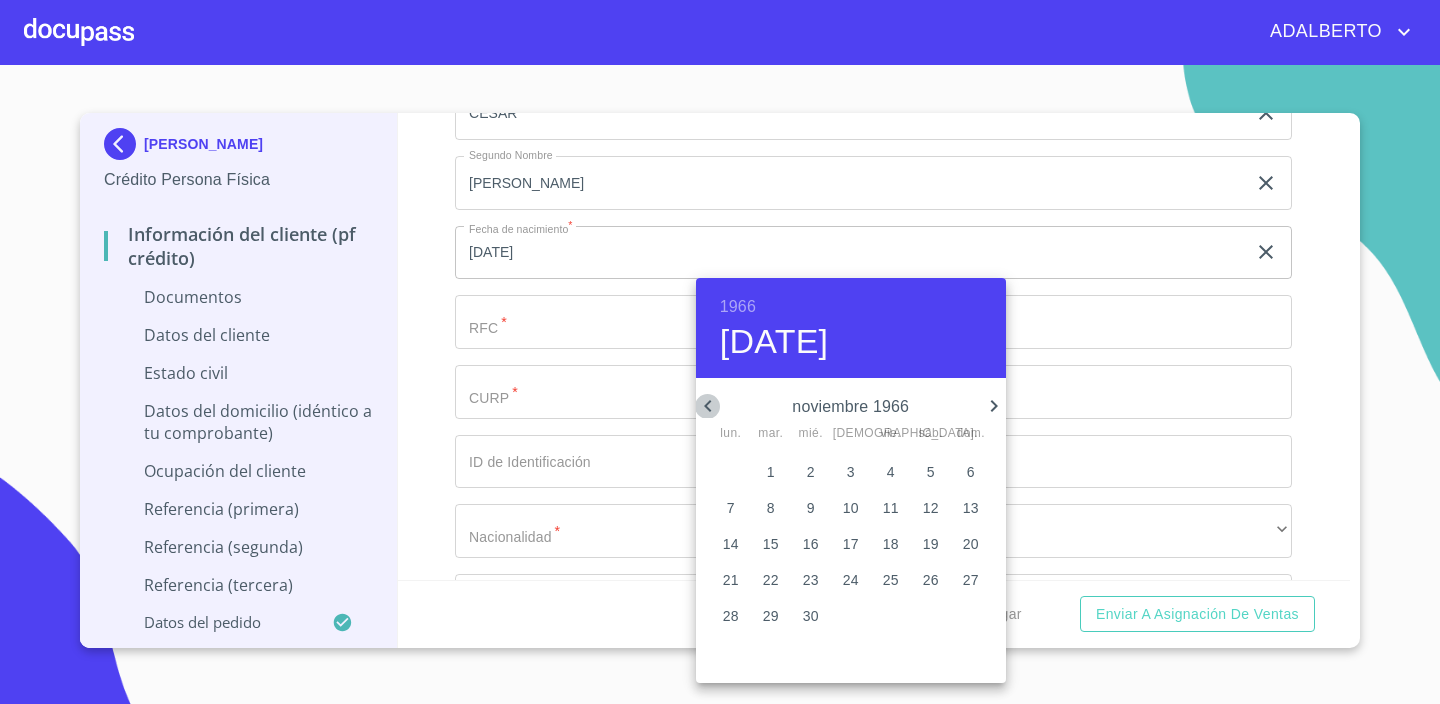 click 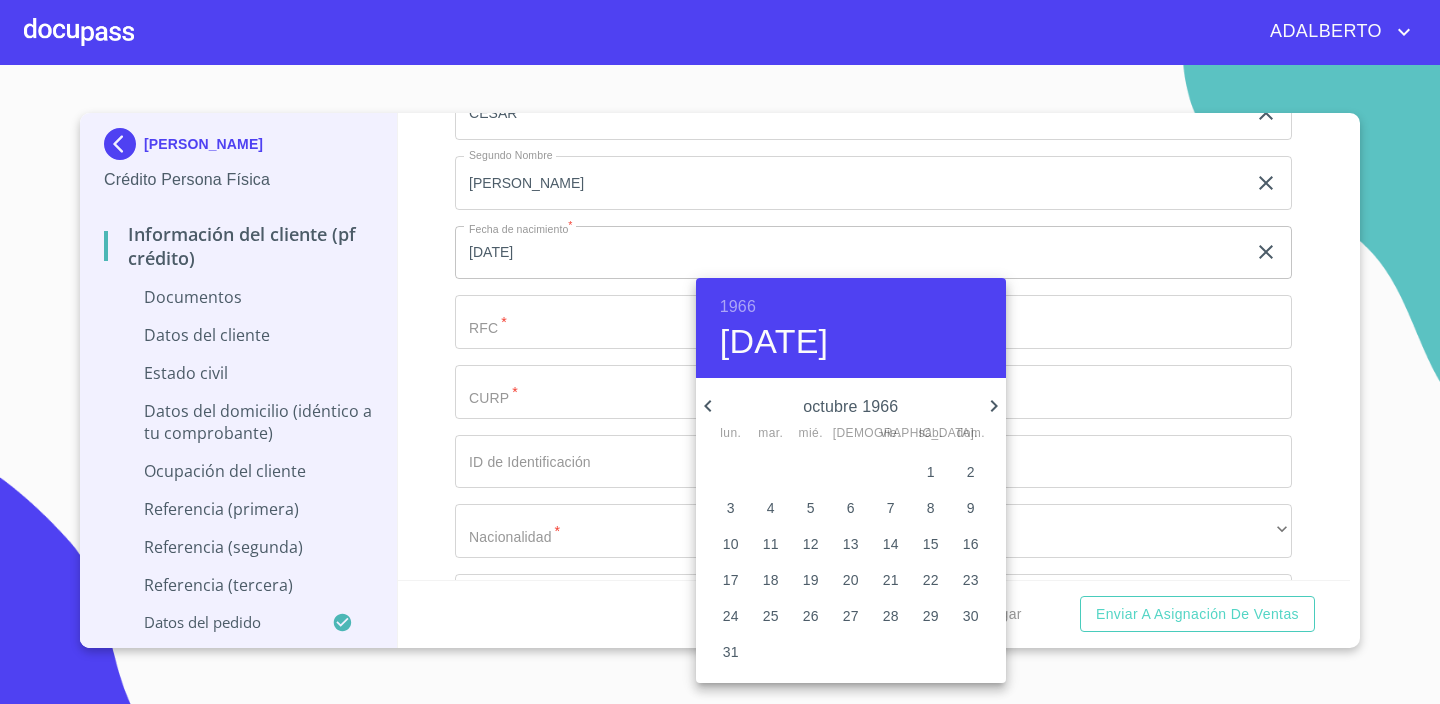 click on "5" at bounding box center (811, 508) 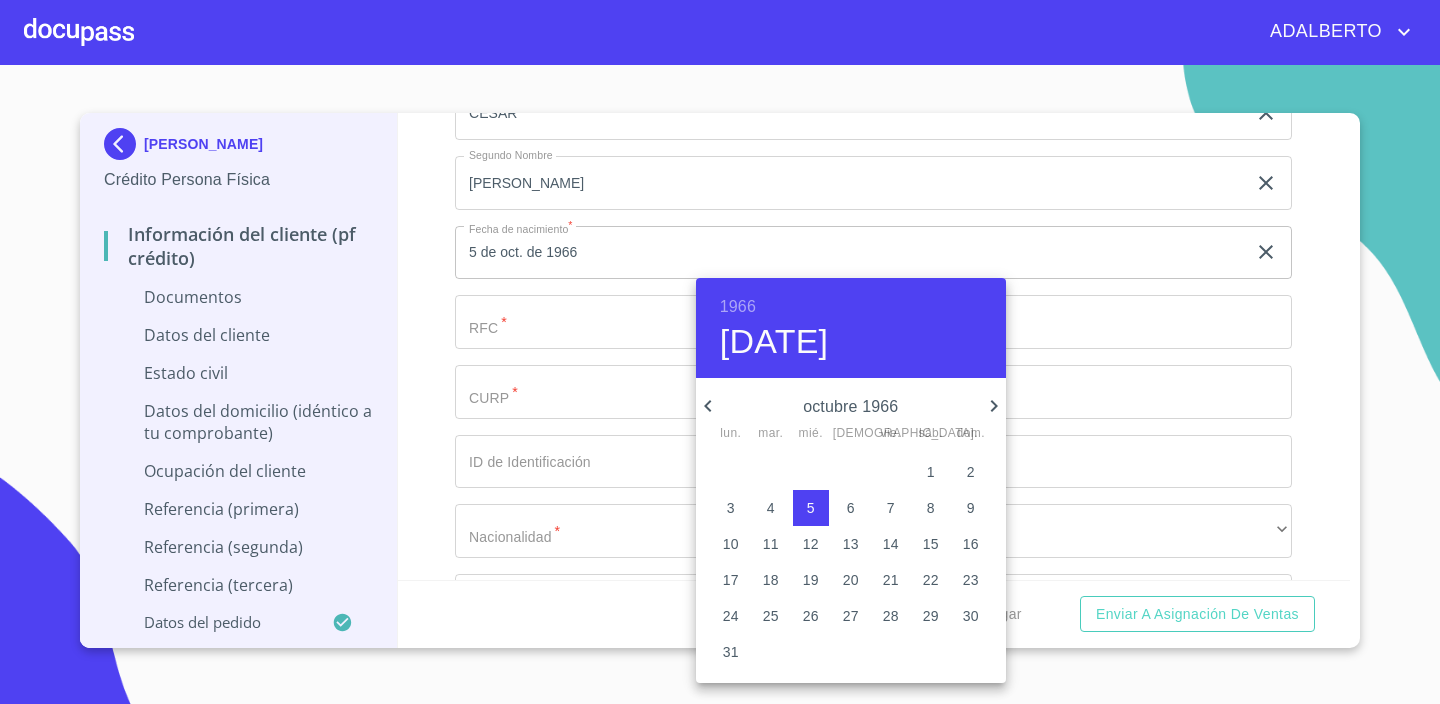 click at bounding box center (720, 352) 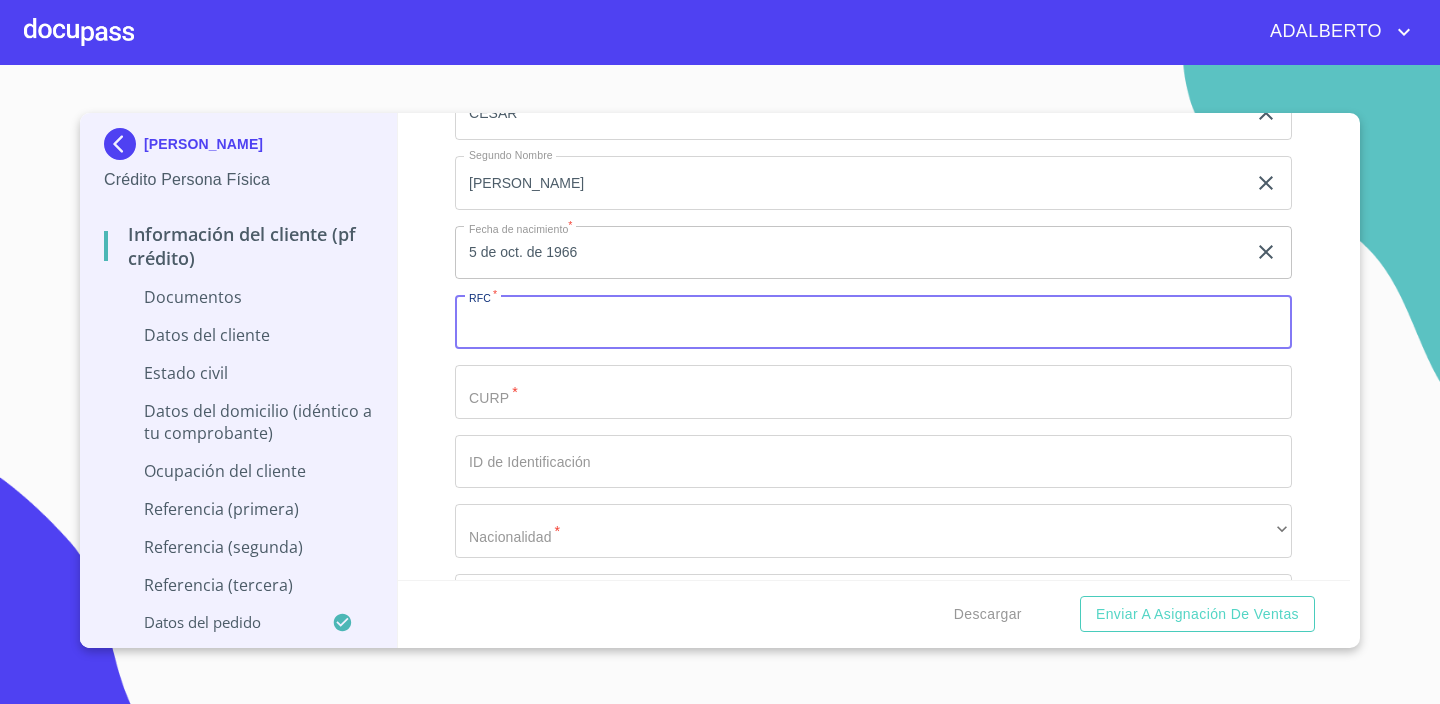 click on "Documento de identificación.   *" at bounding box center [873, 322] 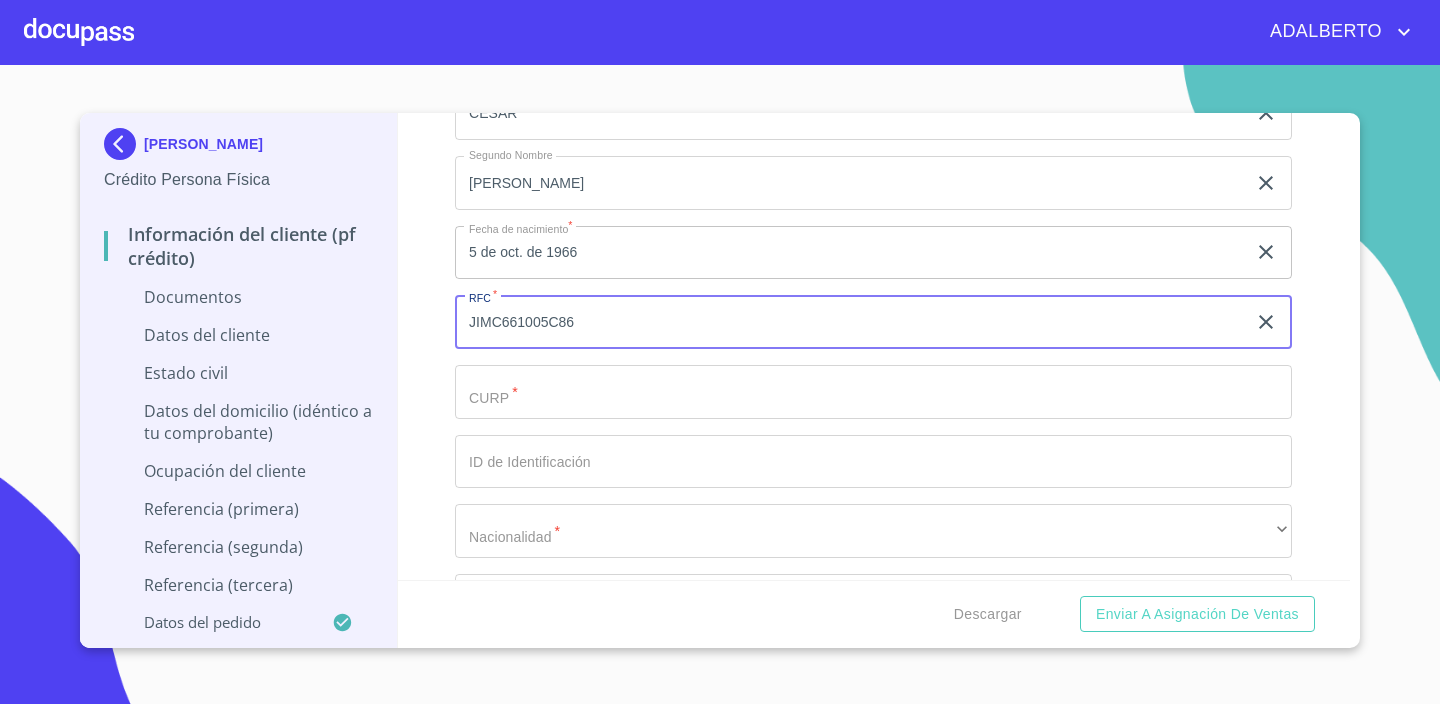 type on "JIMC661005C86" 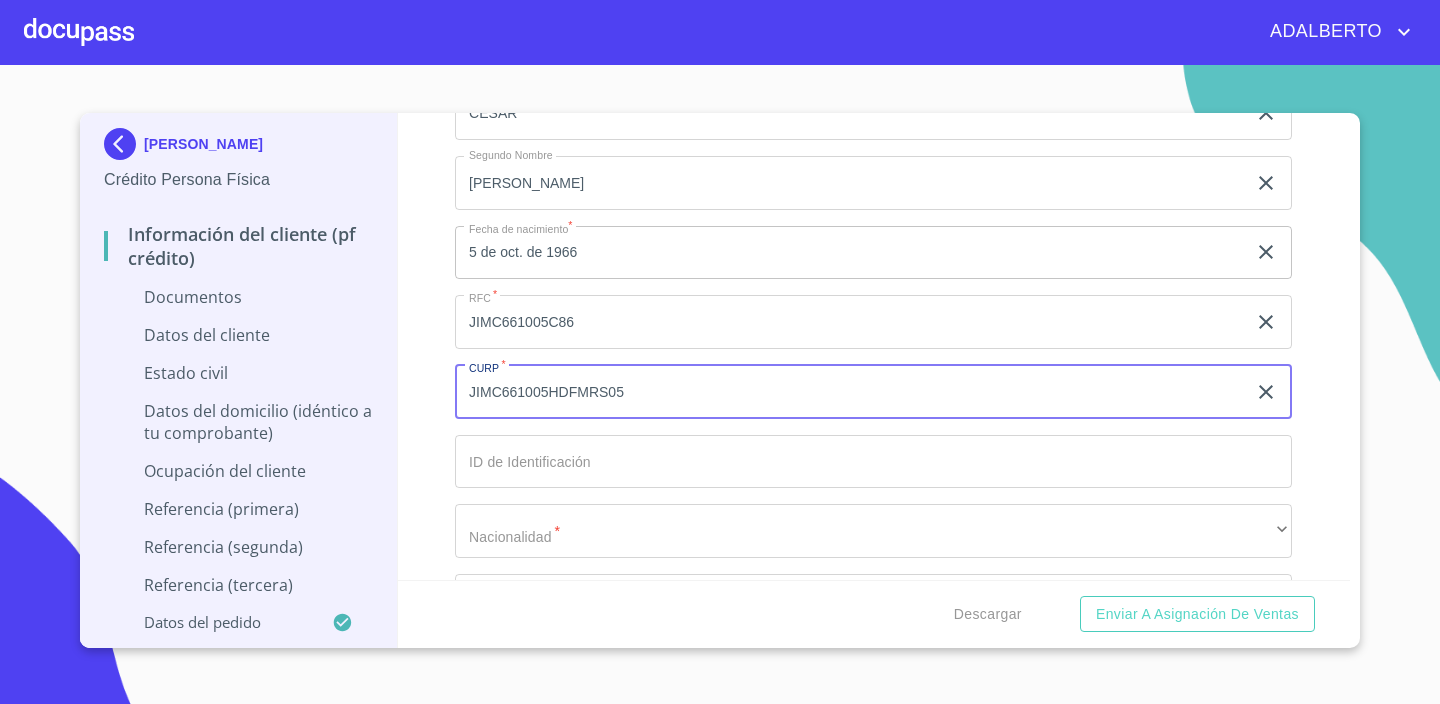 type on "JIMC661005HDFMRS05" 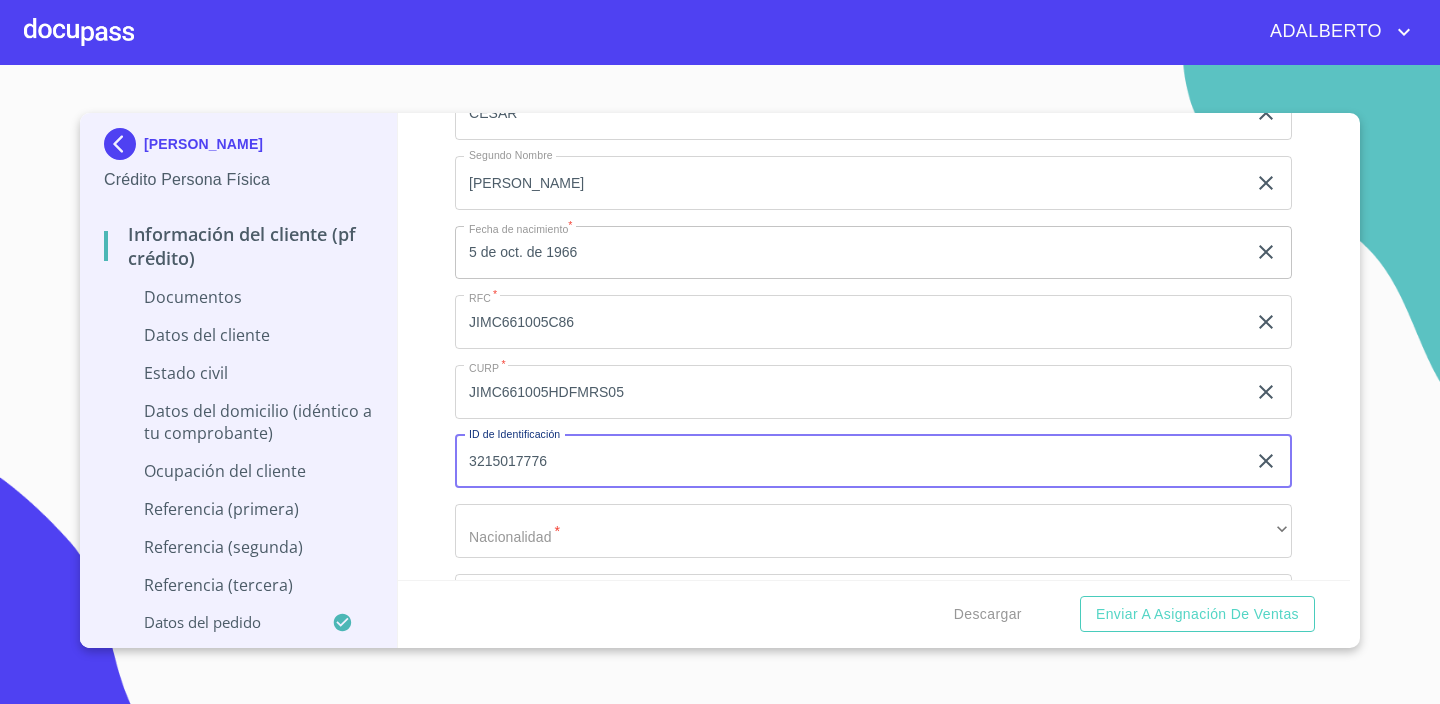 type on "3215017776" 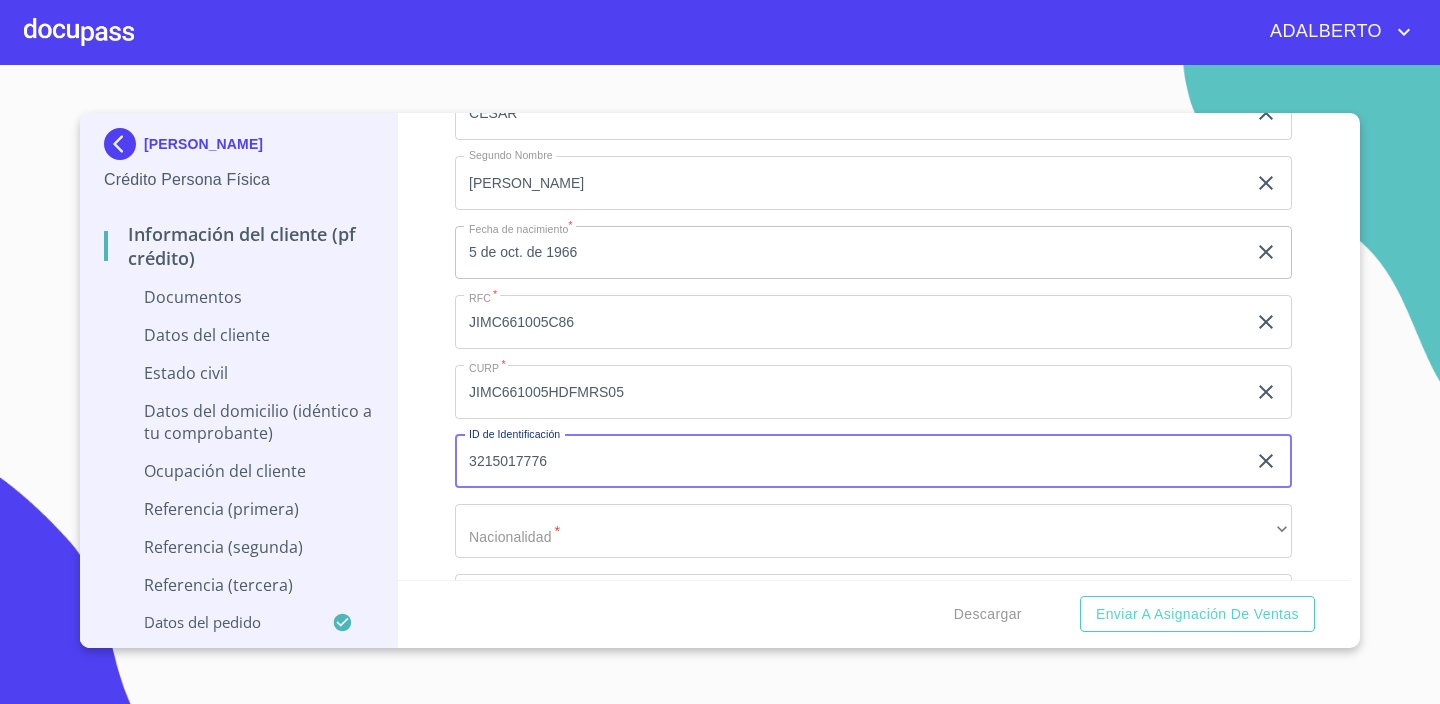 click on "Información del cliente (PF crédito)   Documentos Documento de identificación.   * INE ​ Identificación Oficial * Identificación Oficial Identificación Oficial Comprobante de Domicilio * Comprobante de Domicilio Comprobante de Domicilio Fuente de ingresos   * Empleado S. Privado/S. Público ​ Comprobante de Ingresos mes 1 * [GEOGRAPHIC_DATA] o selecciona el (los) documento(s) para agregar Comprobante de Ingresos mes 2 Arrastra o selecciona el (los) documento(s) para agregar Comprobante de Ingresos mes 3 Arrastra o selecciona el (los) documento(s) para agregar CURP * CURP CURP Constancia de situación fiscal Arrastra o selecciona el (los) documento(s) para agregar Datos del cliente [PERSON_NAME]   * [PERSON_NAME] ​ Apellido Materno   * [PERSON_NAME] ​ Primer nombre   * [PERSON_NAME] ​ Segundo Nombre [PERSON_NAME] ​ Fecha de nacimiento * [DEMOGRAPHIC_DATA] ​ RFC   * JIMC661005C86 ​ CURP   * JIMC661005HDFMRS05 ​ ID de Identificación 3215017776 ​ Nacionalidad   * ​ ​ País de nacimiento   * ​ *" at bounding box center (874, 346) 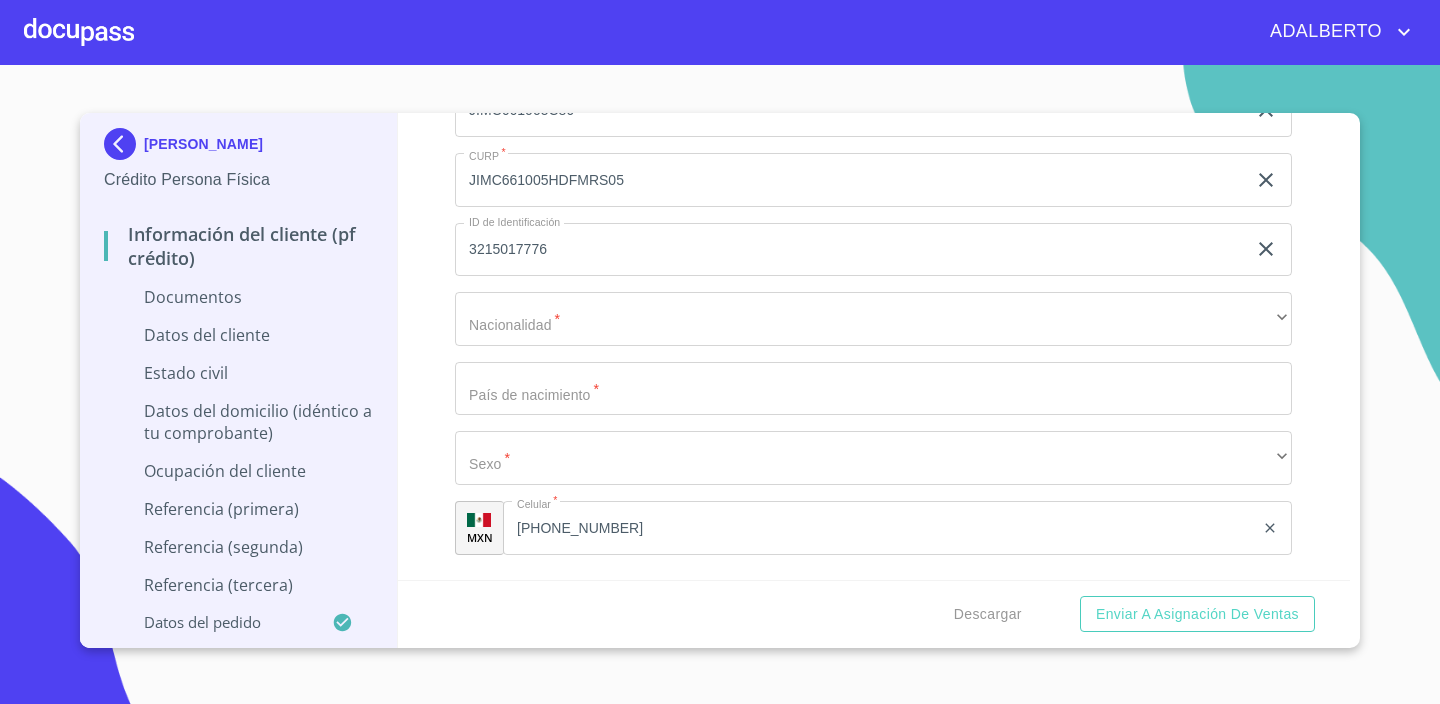 scroll, scrollTop: 4591, scrollLeft: 0, axis: vertical 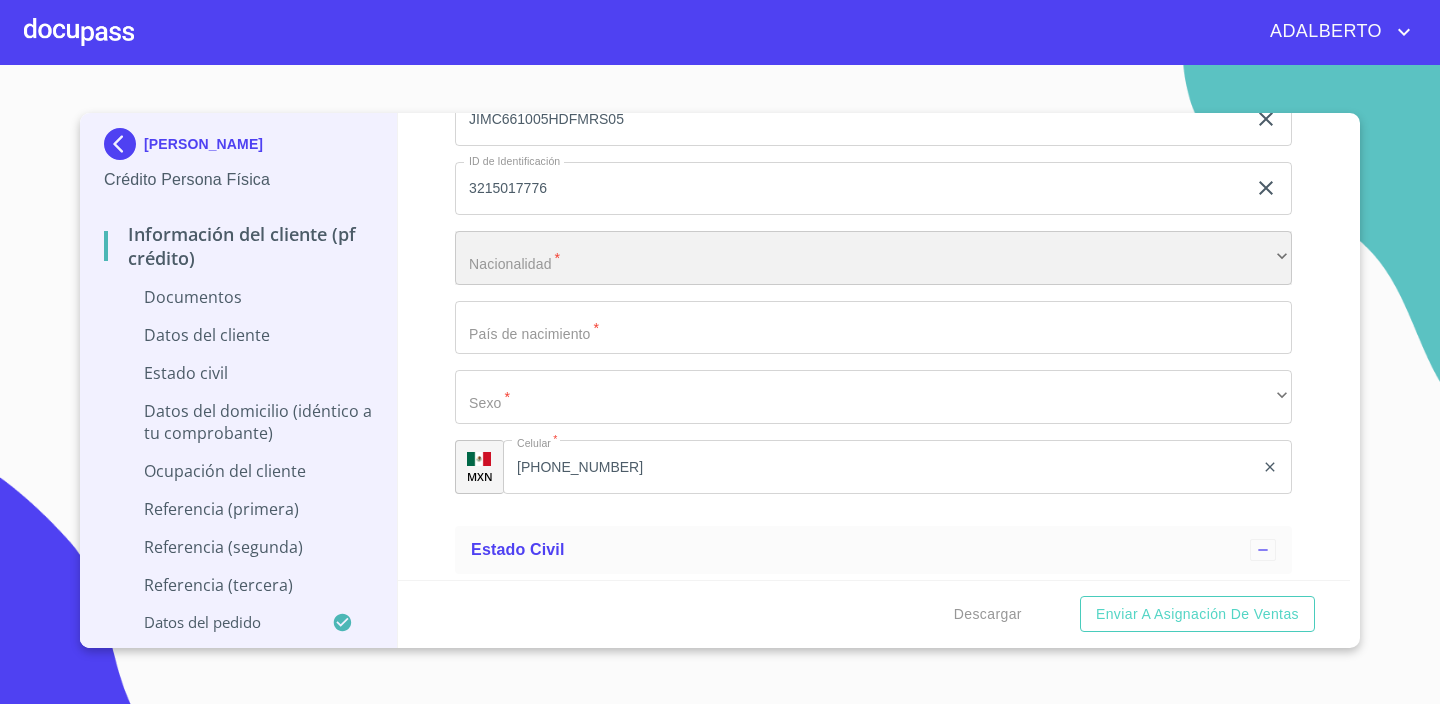 click on "​" at bounding box center (873, 258) 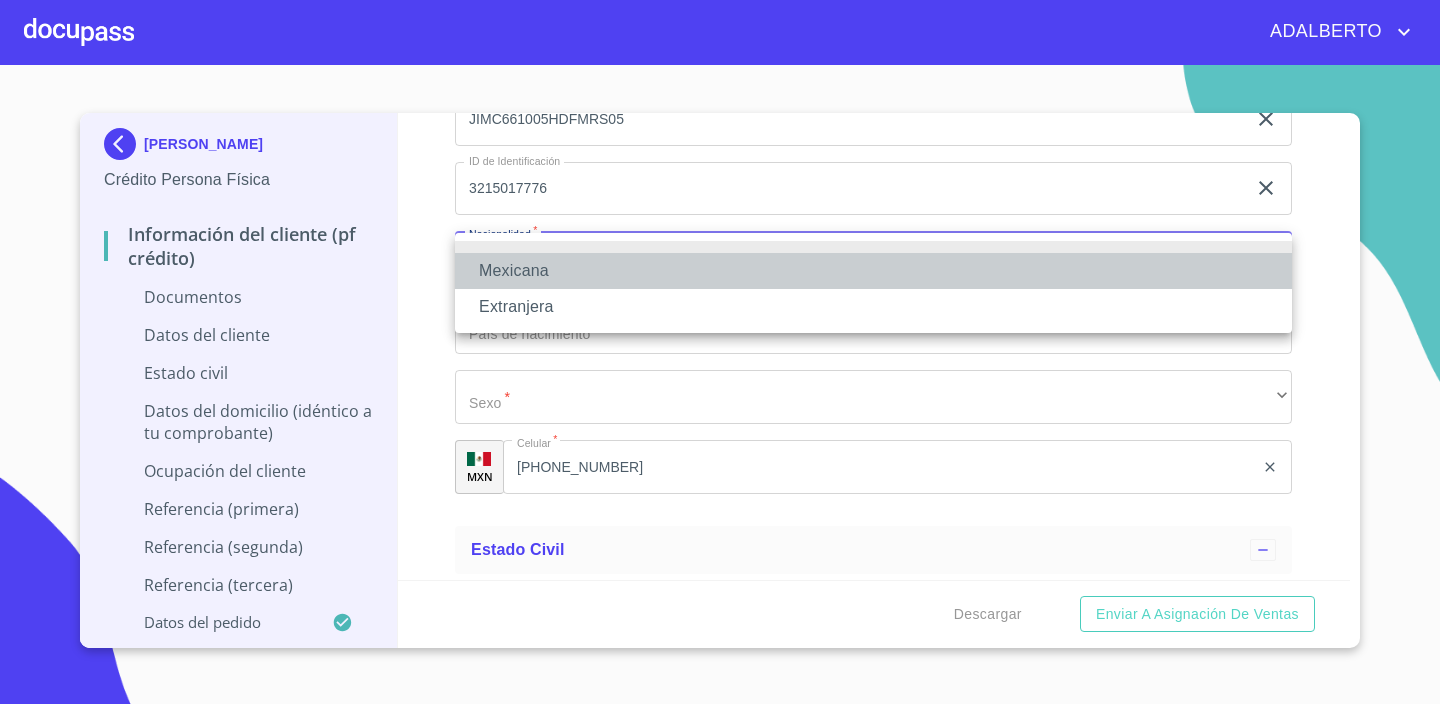 click on "Mexicana" at bounding box center [873, 271] 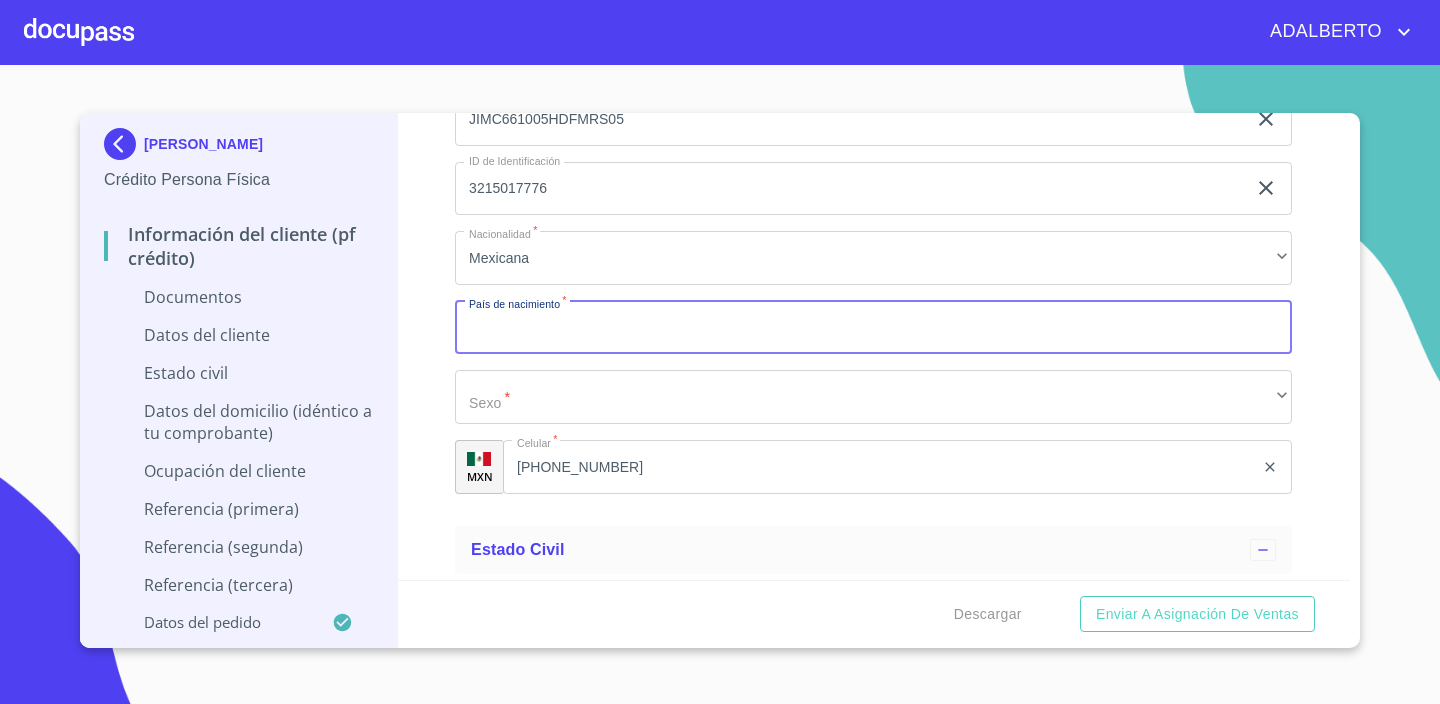 click on "Documento de identificación.   *" at bounding box center (873, 328) 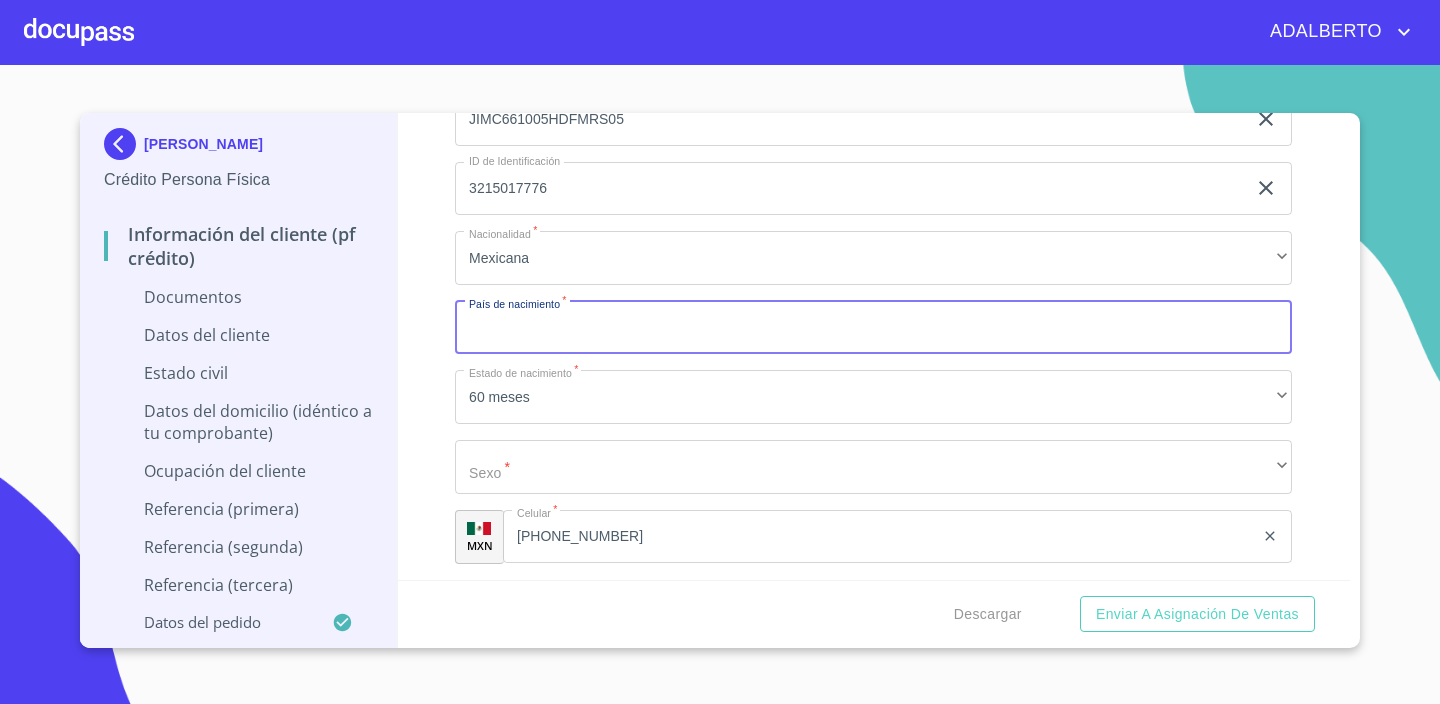 click on "Documento de identificación.   *" at bounding box center (873, 328) 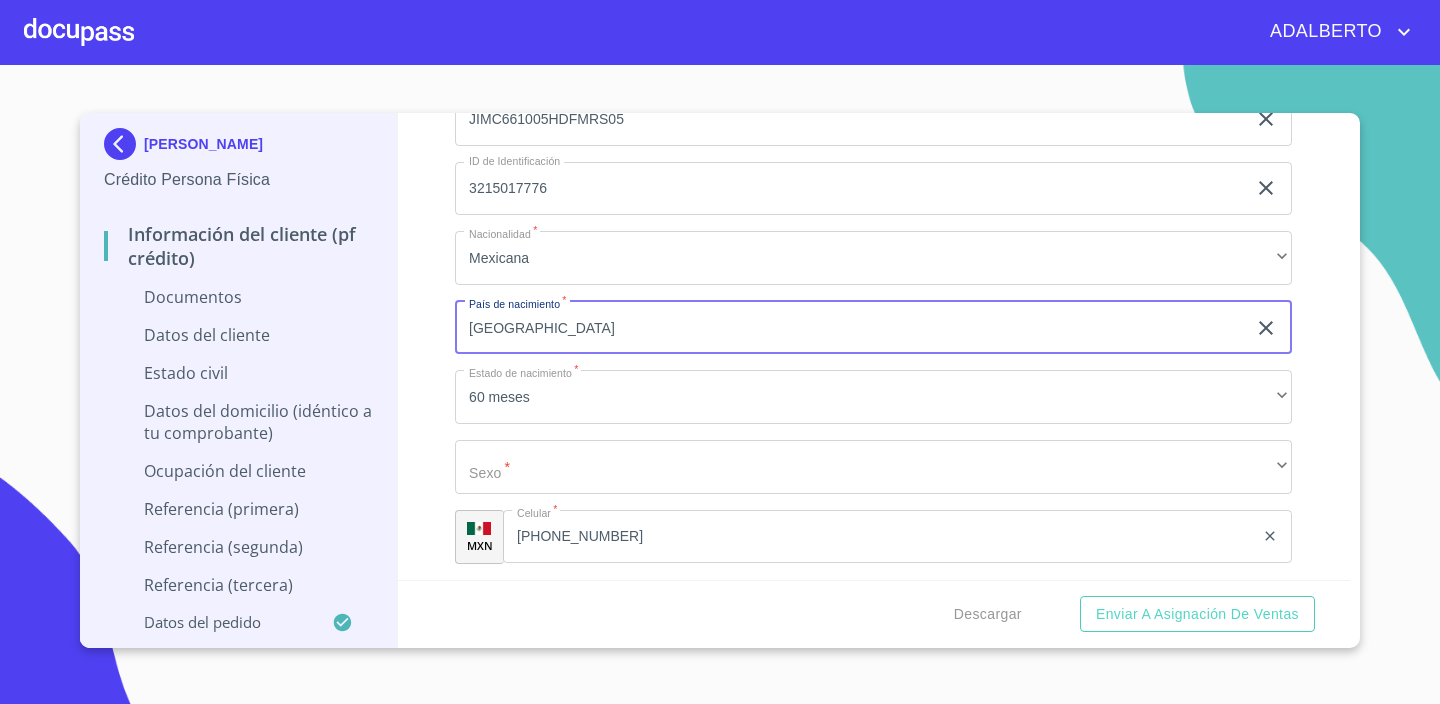 type on "[GEOGRAPHIC_DATA]" 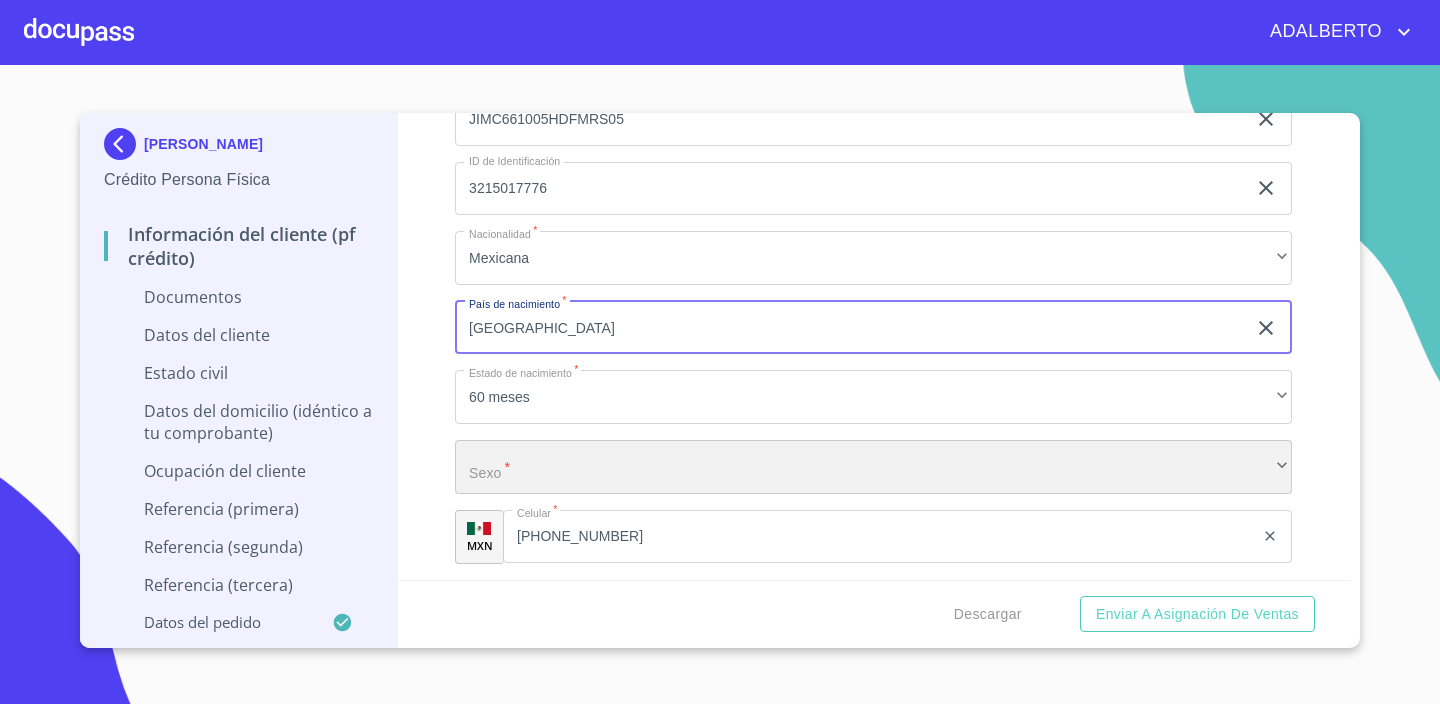 click on "​" at bounding box center [873, 467] 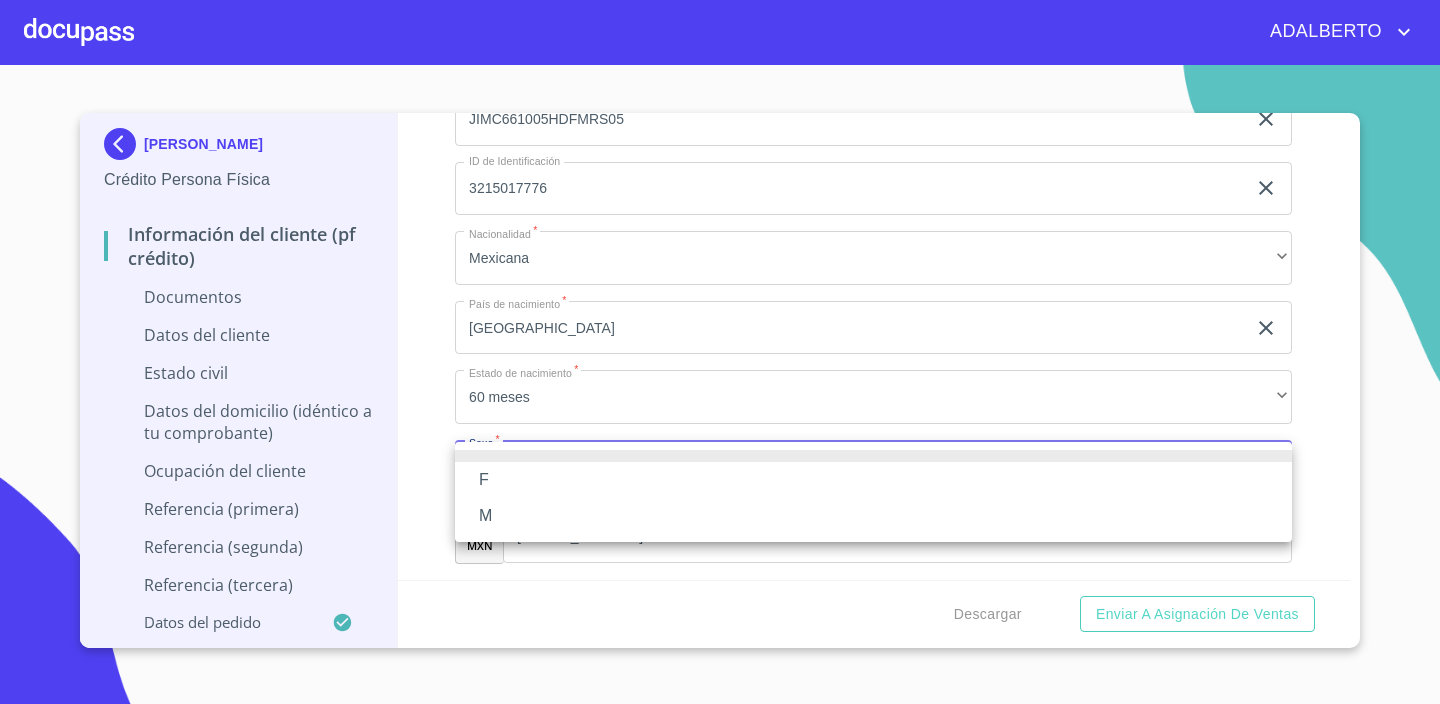 click on "M" at bounding box center [873, 516] 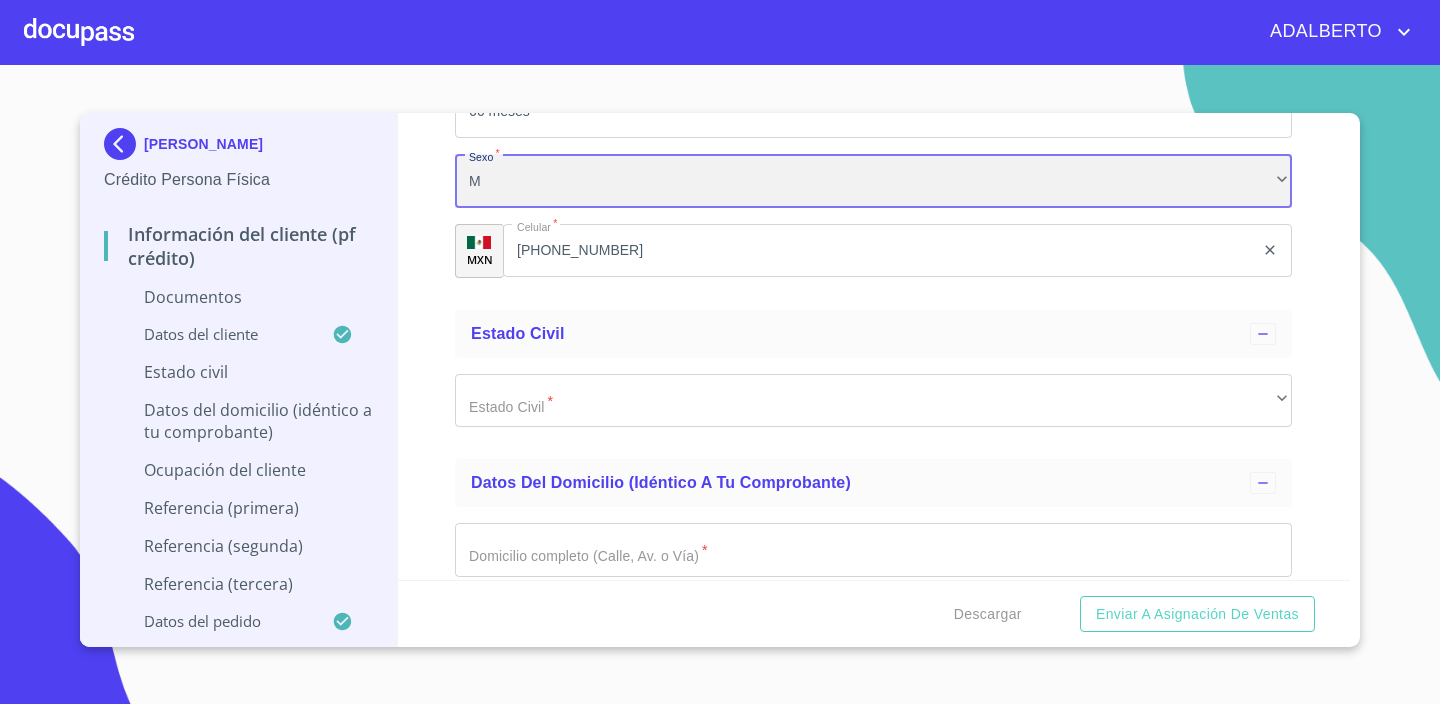 scroll, scrollTop: 4910, scrollLeft: 0, axis: vertical 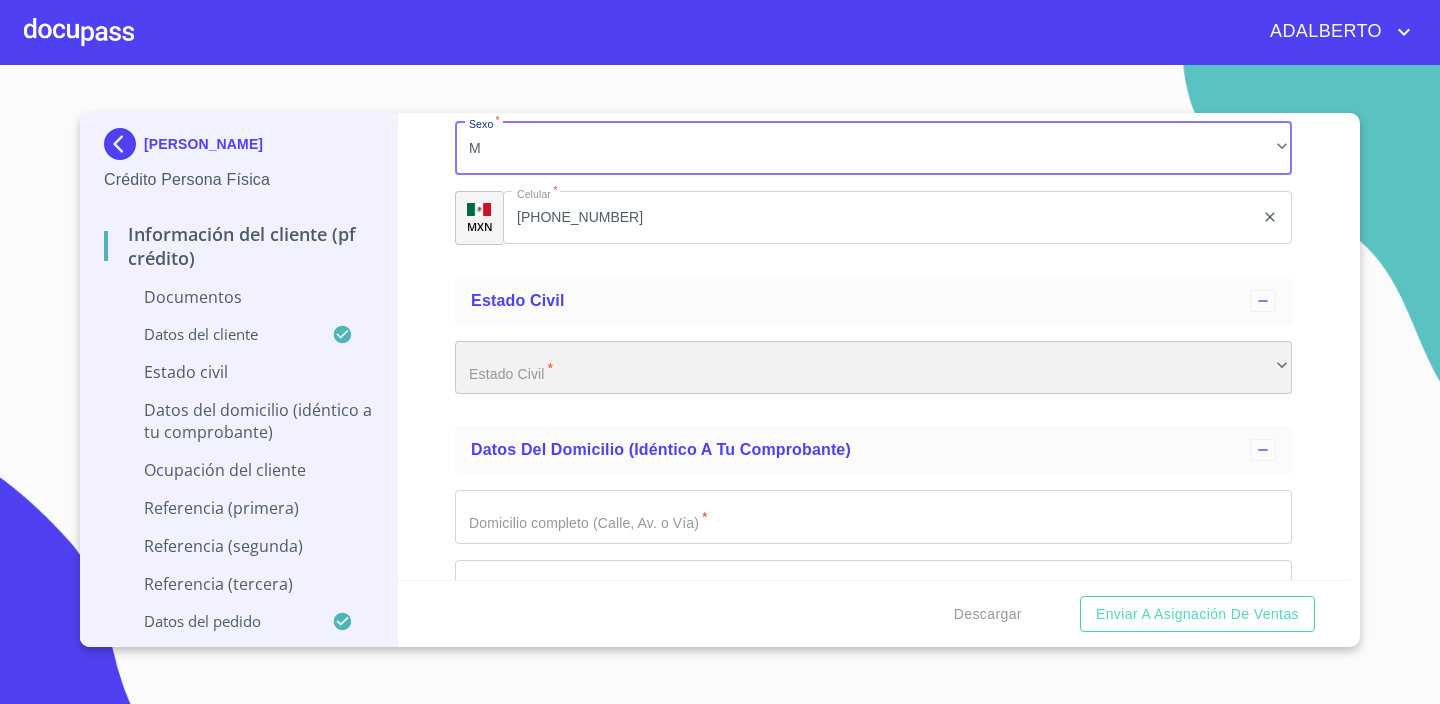 click on "​" at bounding box center [873, 368] 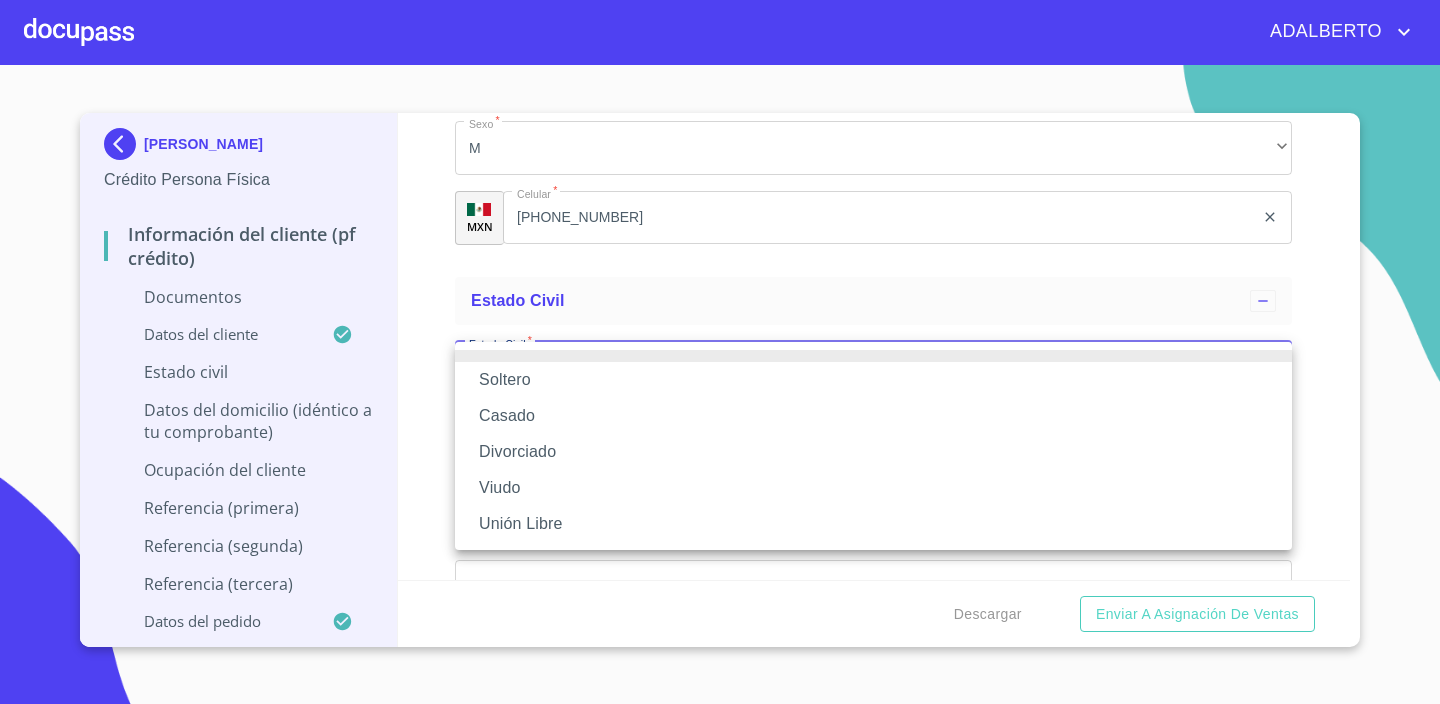 click on "Casado" at bounding box center (873, 416) 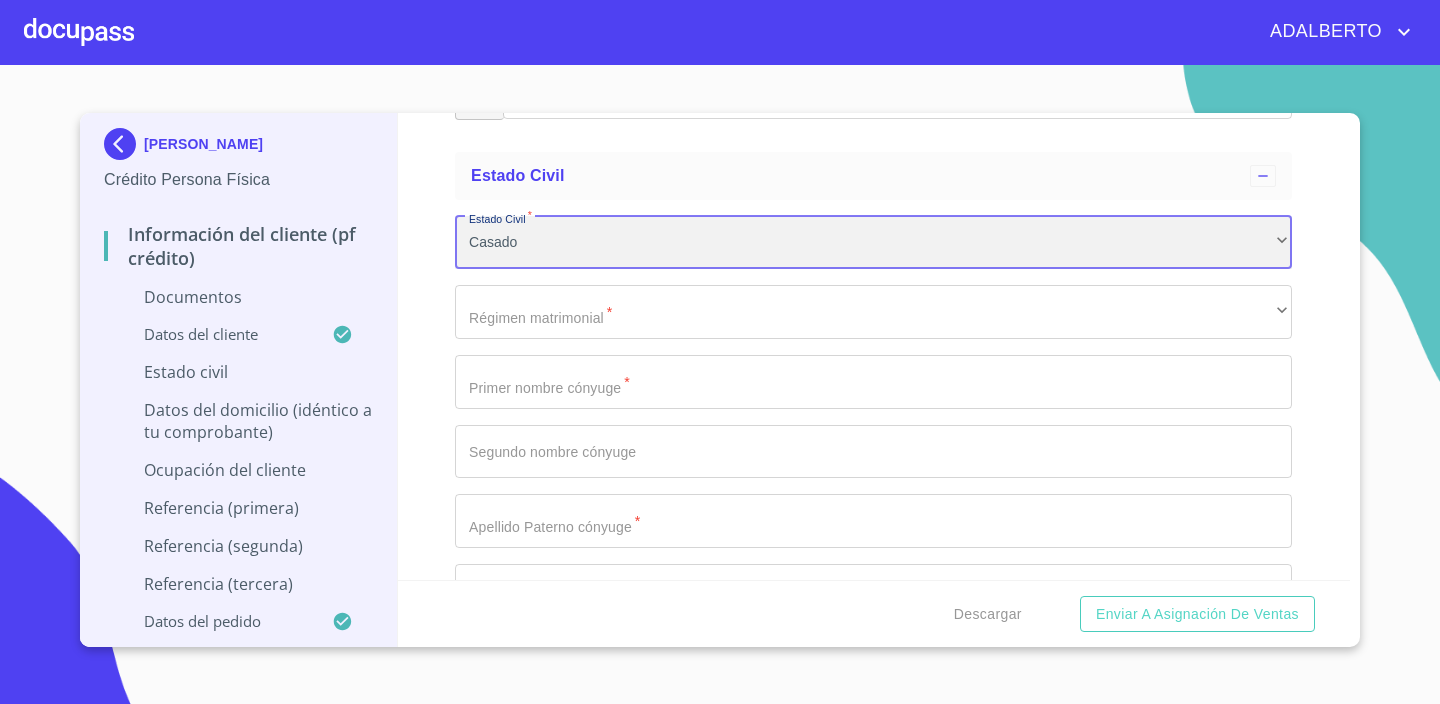 scroll, scrollTop: 5100, scrollLeft: 0, axis: vertical 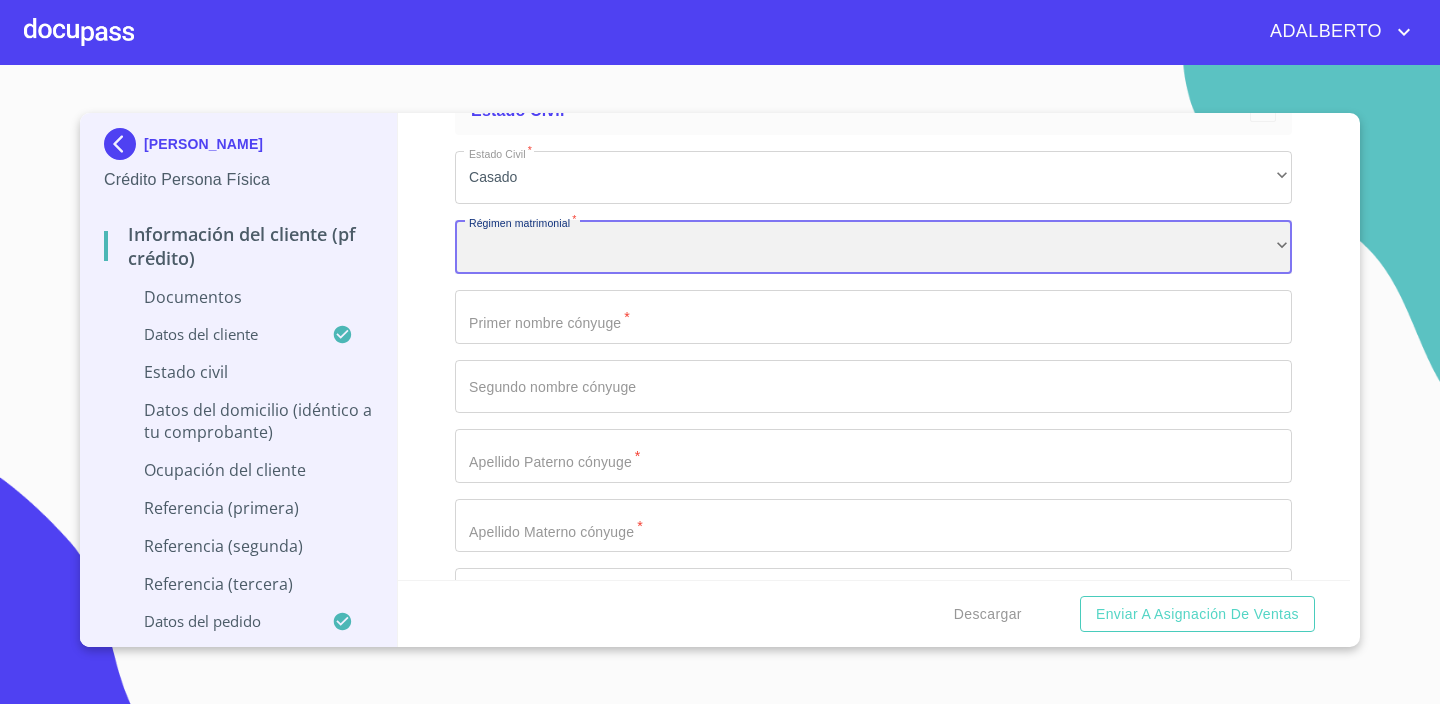 click on "​" at bounding box center (873, 247) 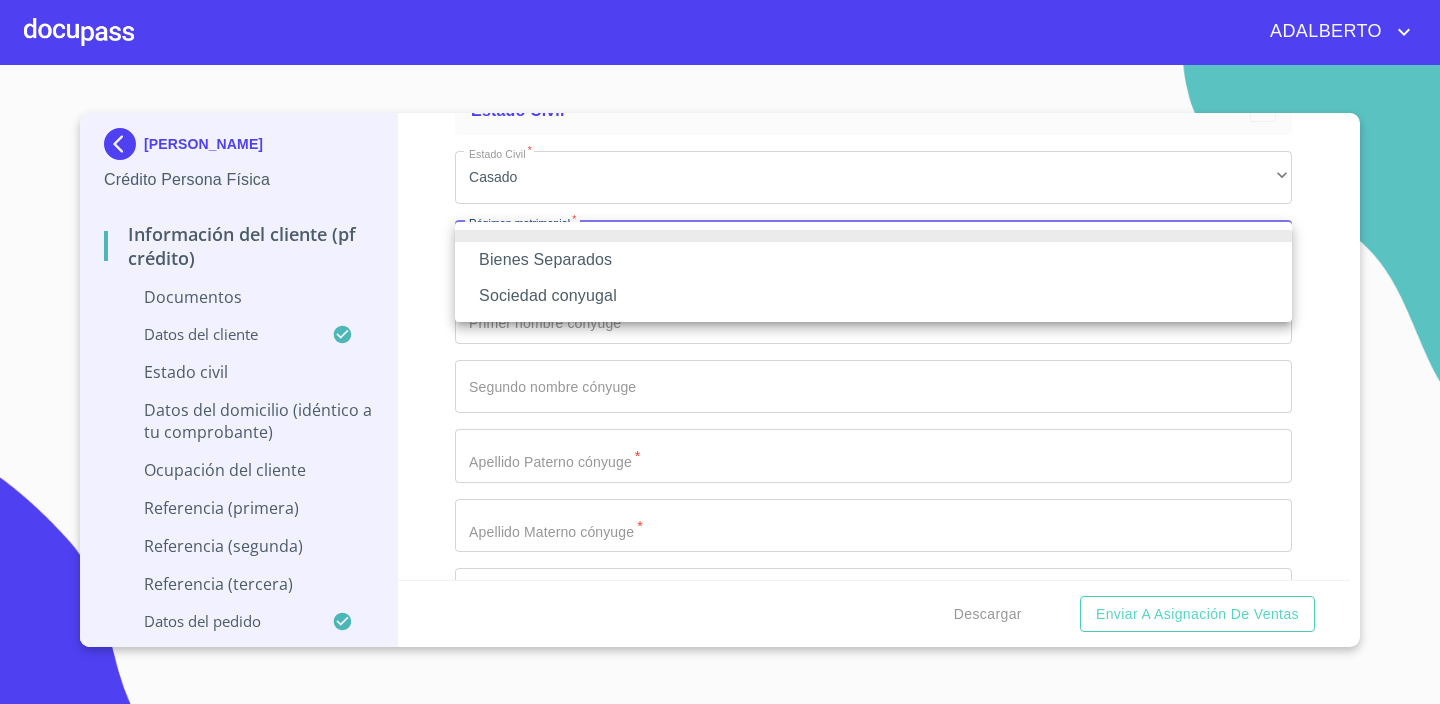 click on "Bienes Separados" at bounding box center [873, 260] 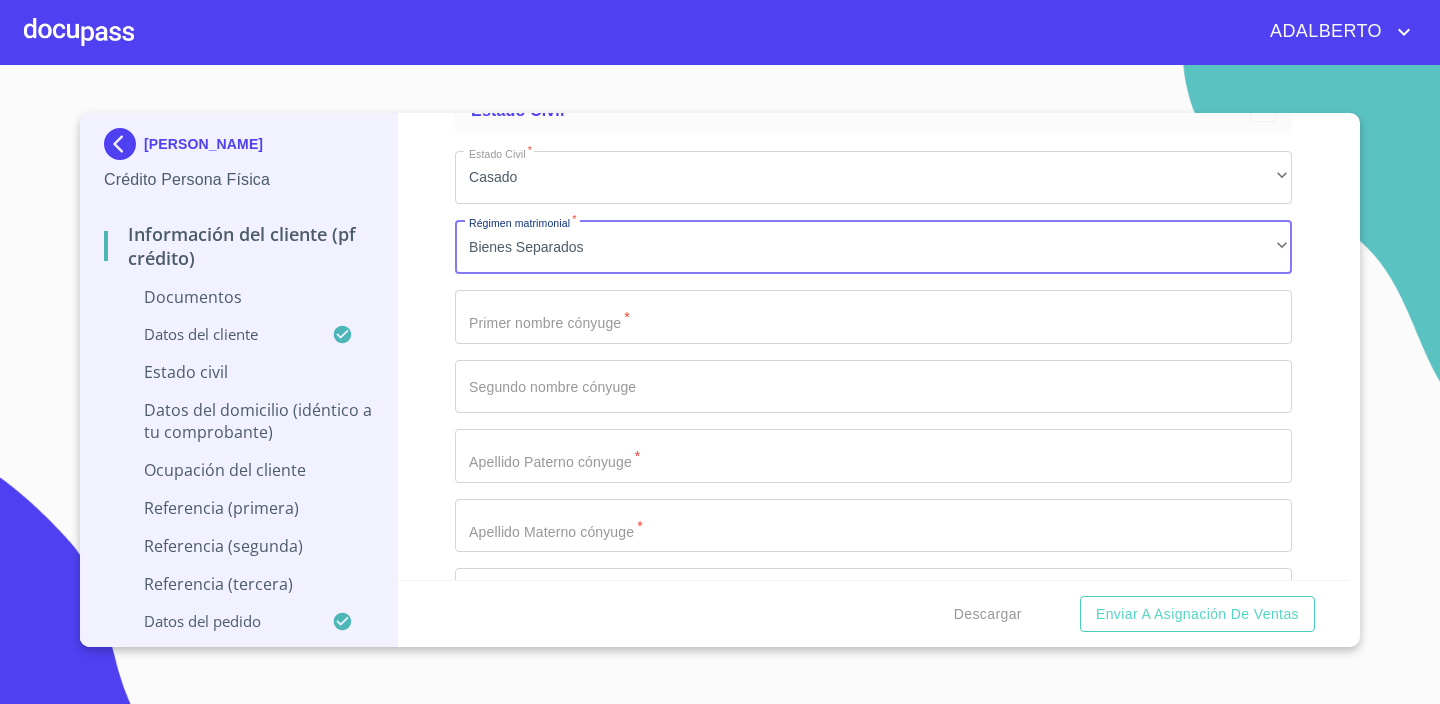 click on "Documento de identificación.   *" at bounding box center (850, -808) 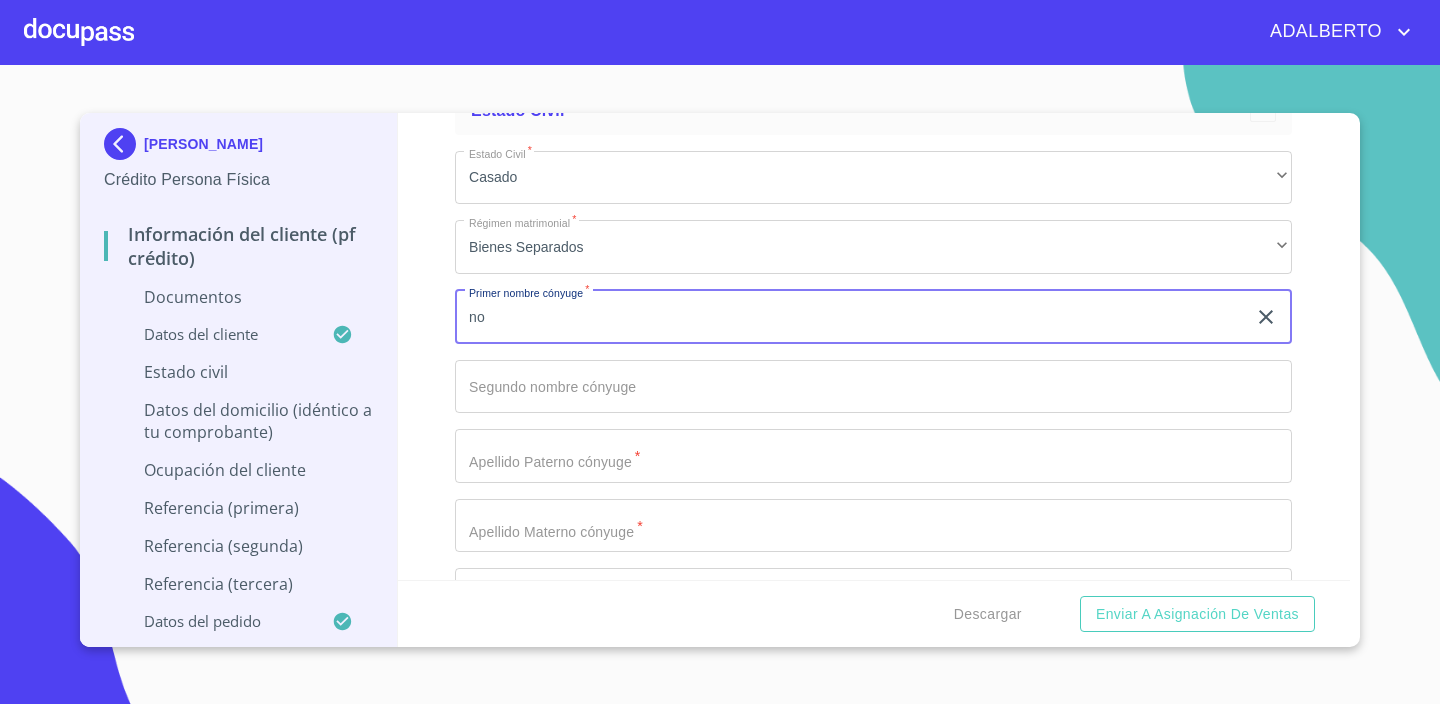 type on "n" 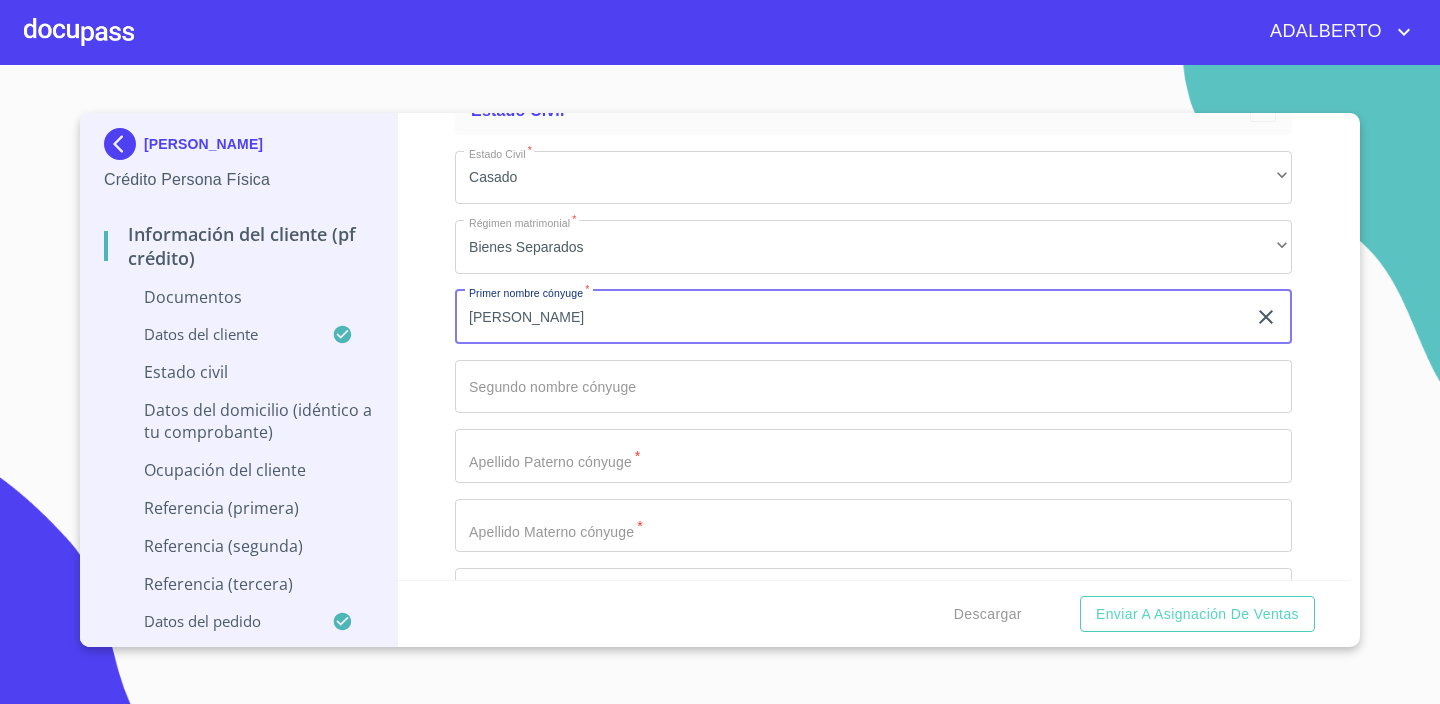 type on "[PERSON_NAME]" 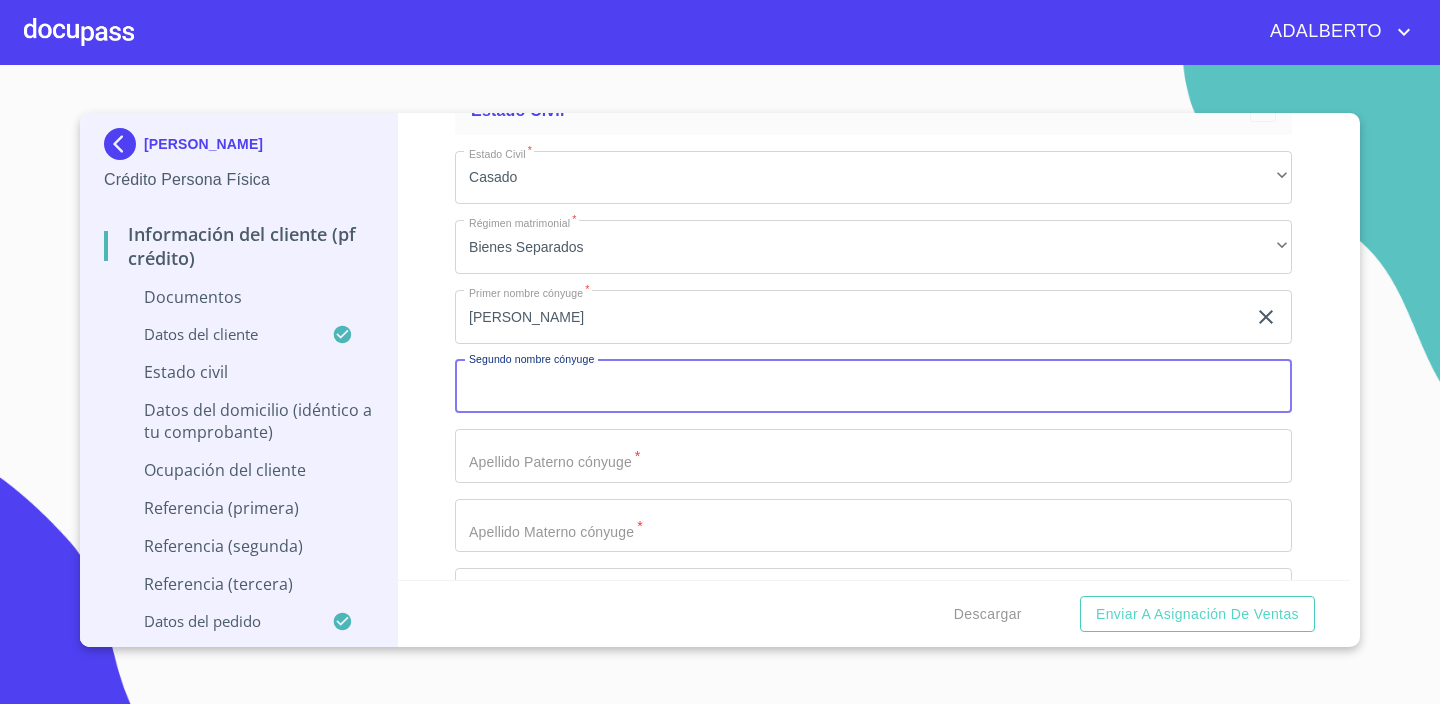 click on "Documento de identificación.   *" at bounding box center [850, -808] 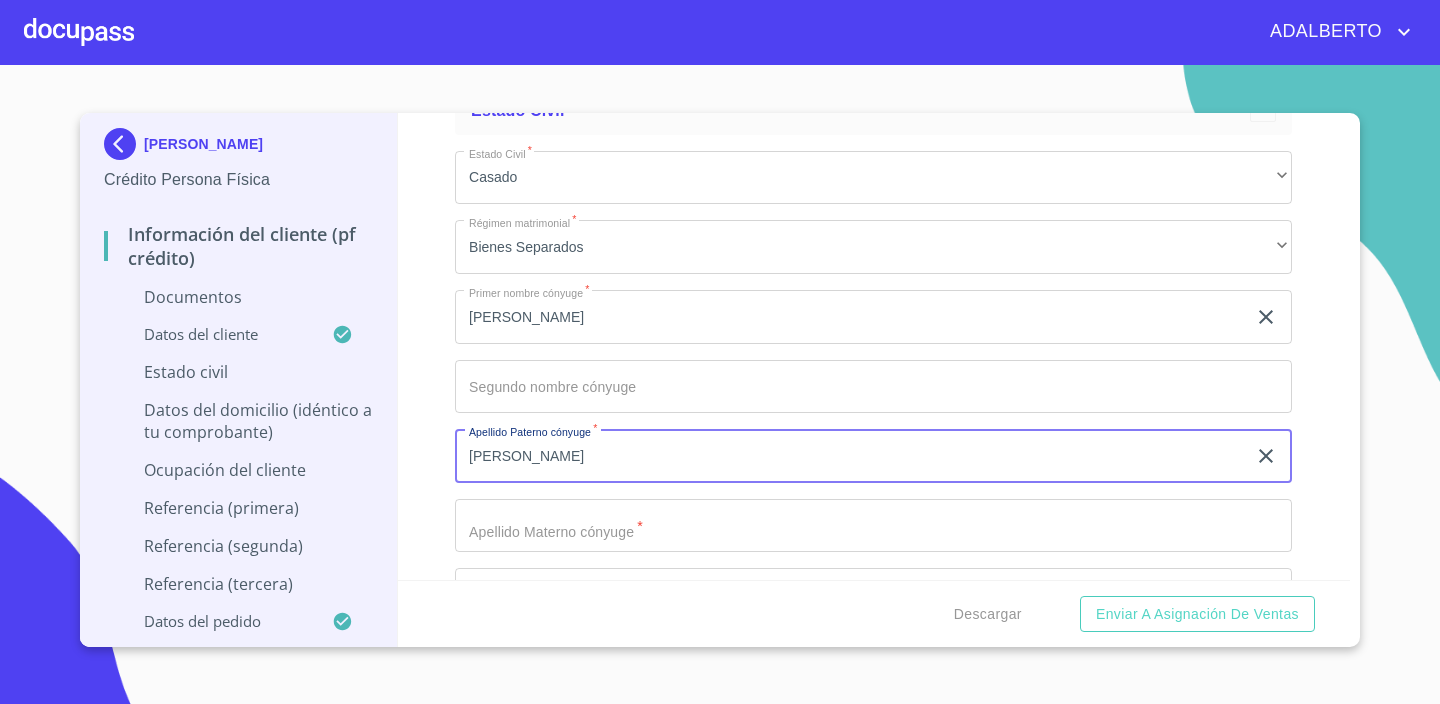 type on "[PERSON_NAME]" 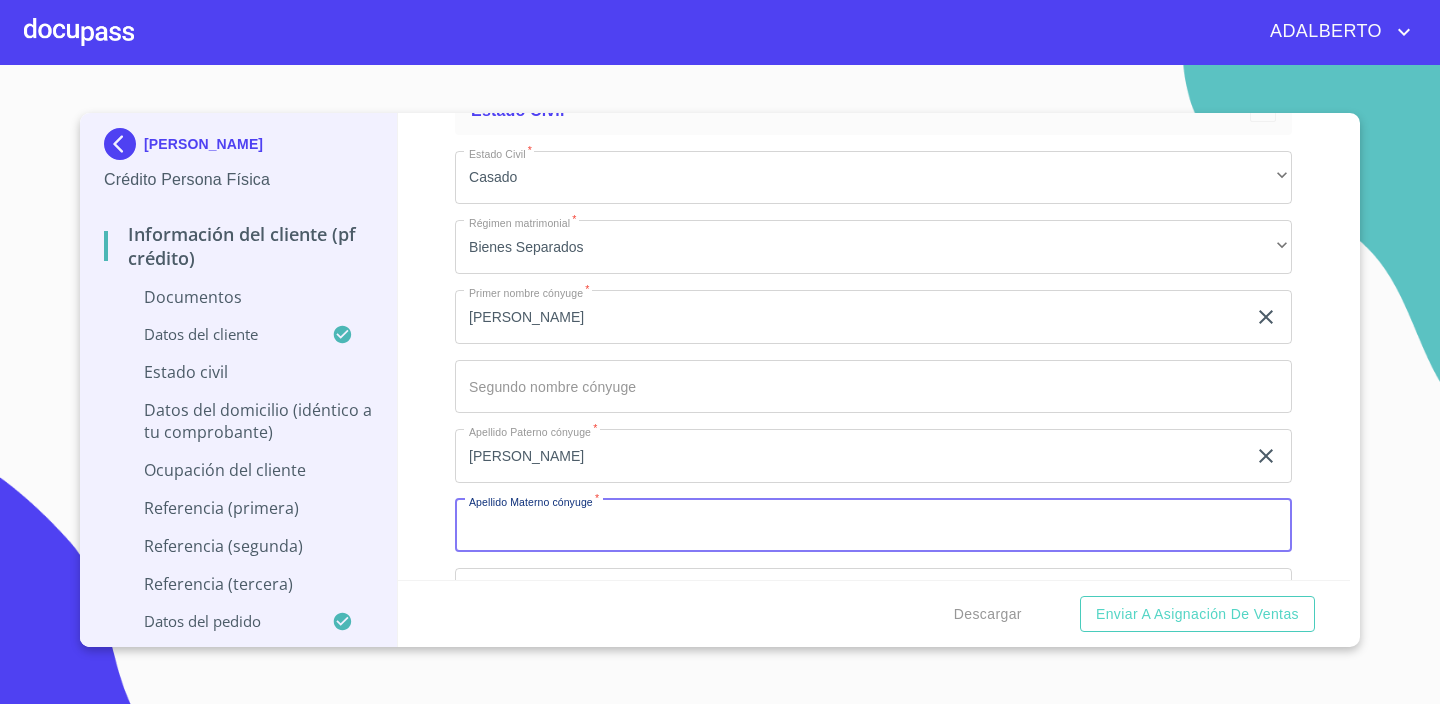 click on "Documento de identificación.   *" at bounding box center [873, 526] 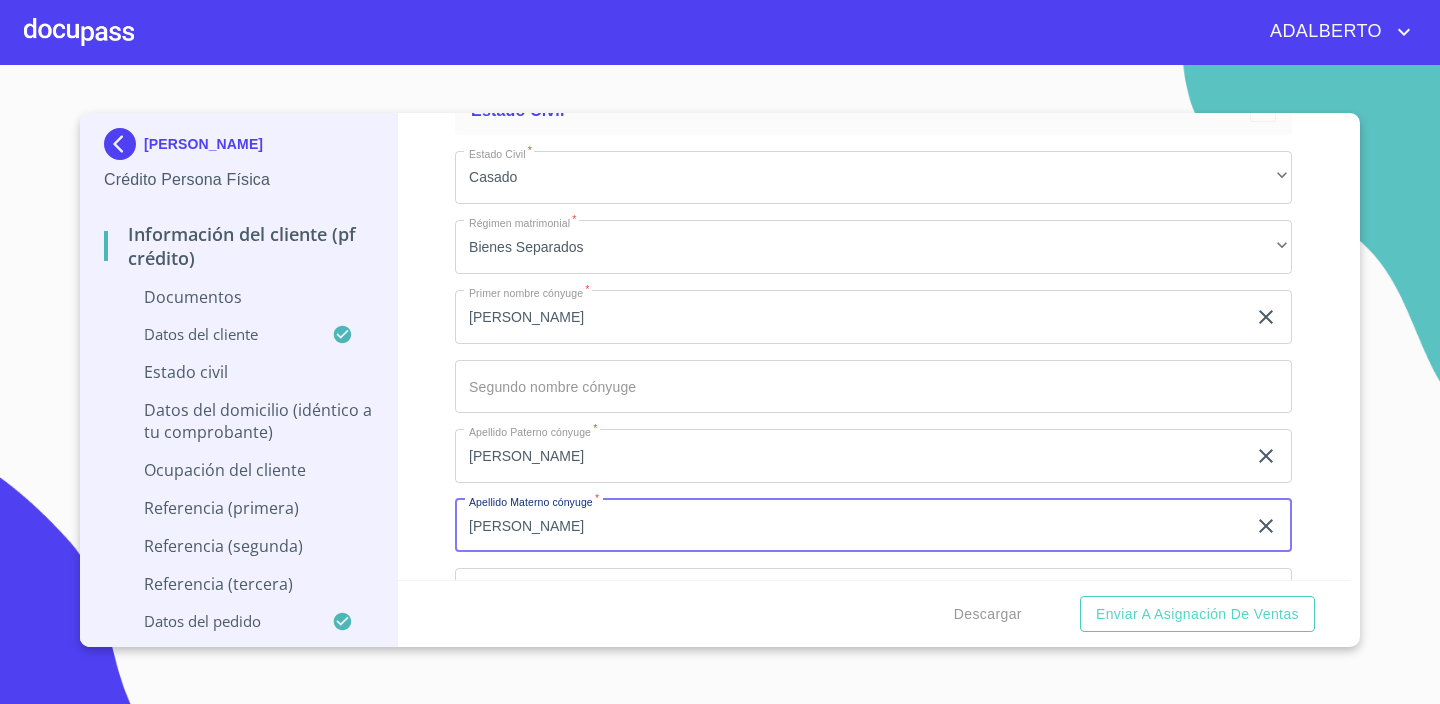 type on "[PERSON_NAME]" 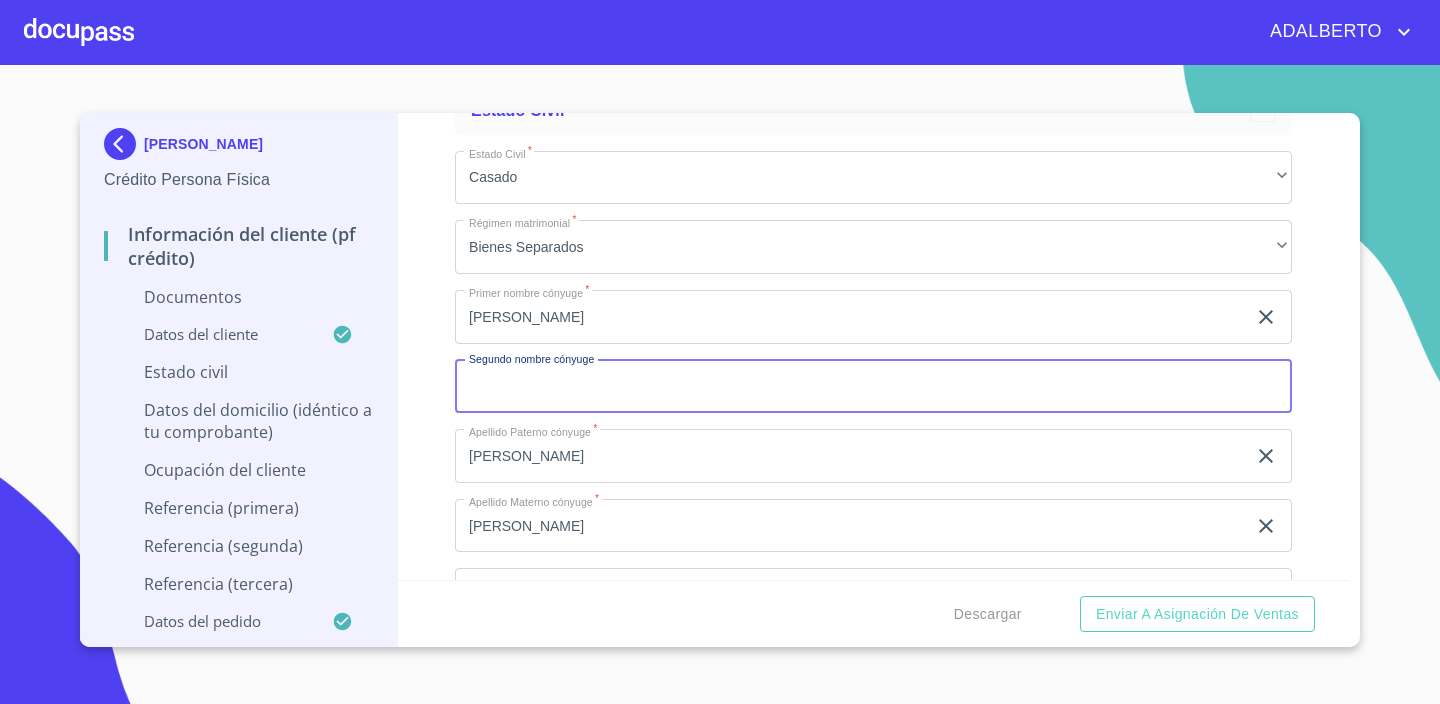 click on "Documento de identificación.   *" at bounding box center (873, 387) 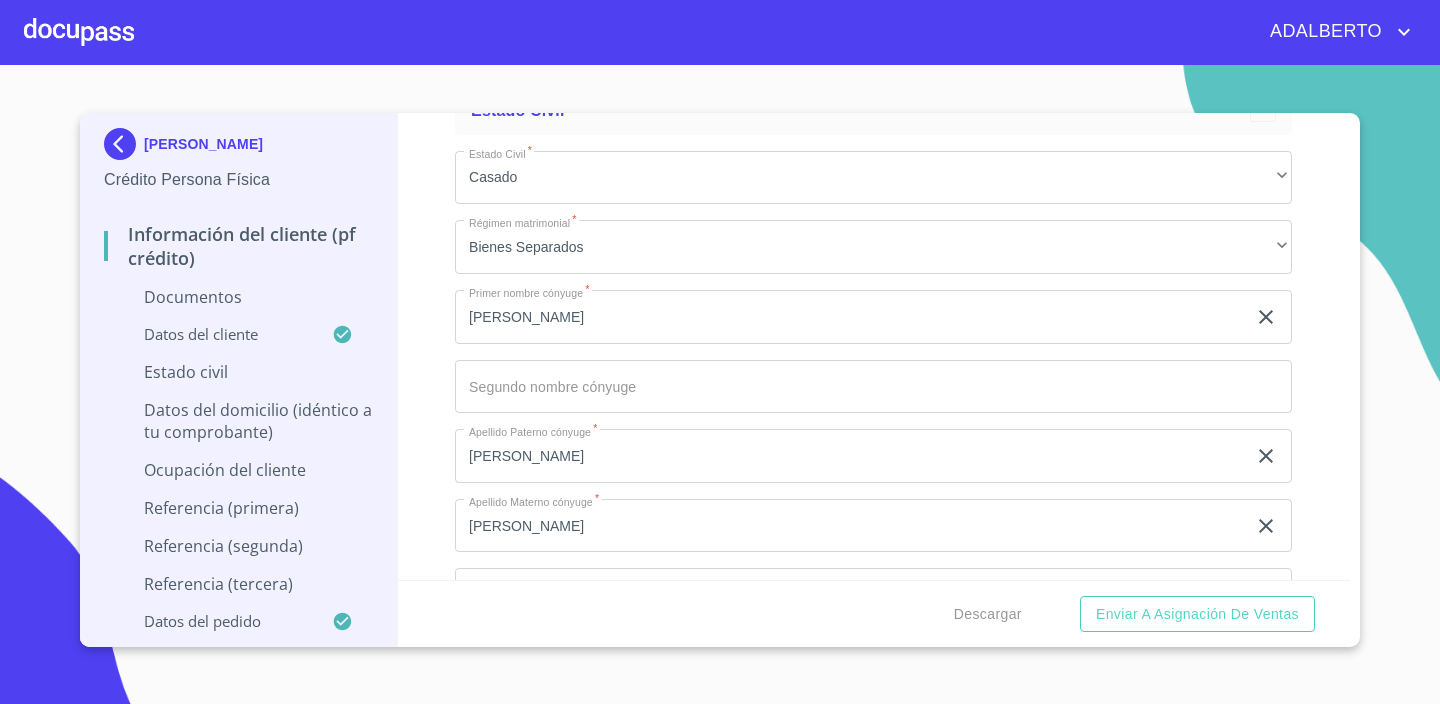 click on "Información del cliente (PF crédito)   Documentos Documento de identificación.   * INE ​ Identificación Oficial * Identificación Oficial Identificación Oficial Comprobante de Domicilio * Comprobante de Domicilio Comprobante de Domicilio Fuente de ingresos   * Empleado S. Privado/S. Público ​ Comprobante de Ingresos mes 1 * [GEOGRAPHIC_DATA] o selecciona el (los) documento(s) para agregar Comprobante de Ingresos mes 2 Arrastra o selecciona el (los) documento(s) para agregar Comprobante de Ingresos mes 3 Arrastra o selecciona el (los) documento(s) para agregar CURP * CURP CURP Constancia de situación fiscal Arrastra o selecciona el (los) documento(s) para agregar Datos del cliente Apellido Paterno   * [PERSON_NAME] ​ Apellido Materno   * [PERSON_NAME] ​ Primer nombre   * [PERSON_NAME] ​ Segundo Nombre [PERSON_NAME] ​ Fecha de nacimiento * [DEMOGRAPHIC_DATA] ​ RFC   * JIMC661005C86 ​ CURP   * JIMC661005HDFMRS05 ​ ID de Identificación 3215017776 ​ Nacionalidad   * Mexicana ​ País de nacimiento   * *" at bounding box center [874, 346] 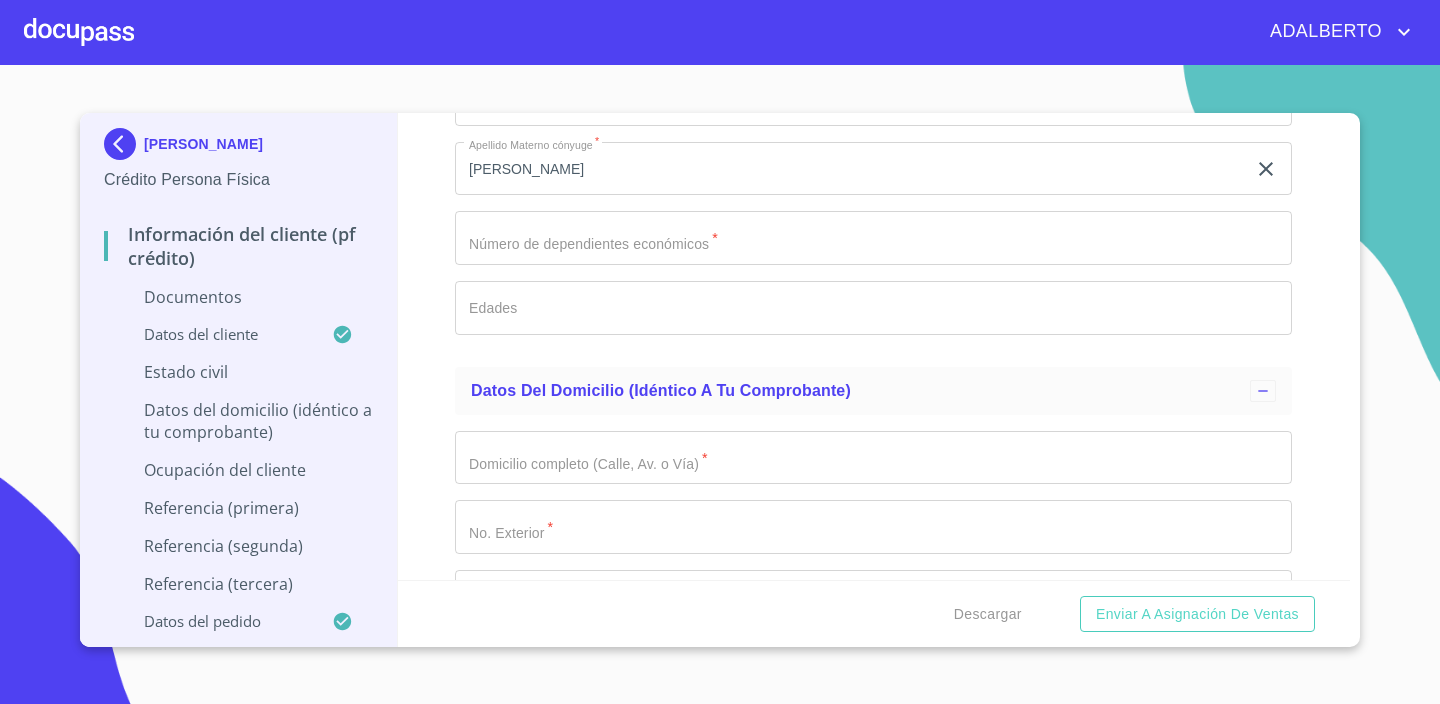 scroll, scrollTop: 5456, scrollLeft: 0, axis: vertical 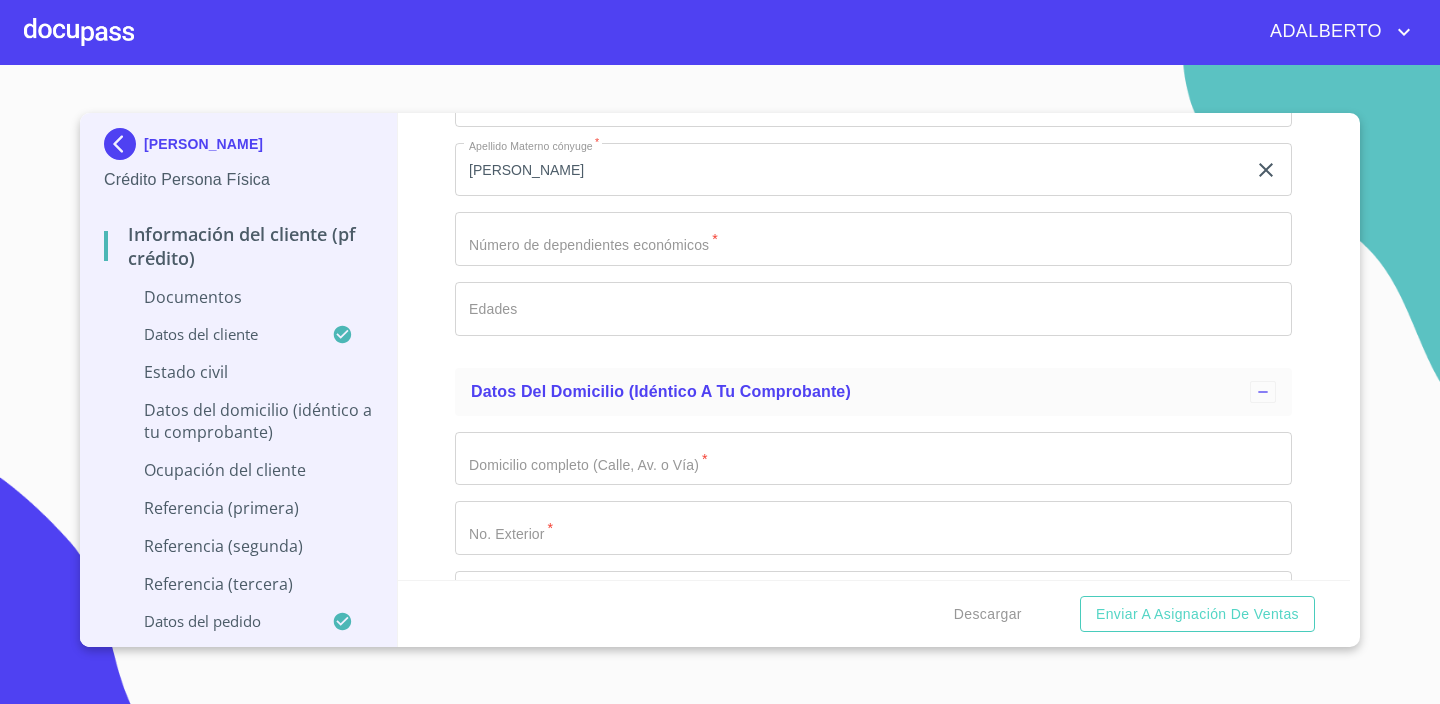 click on "Documento de identificación.   *" at bounding box center (850, -1164) 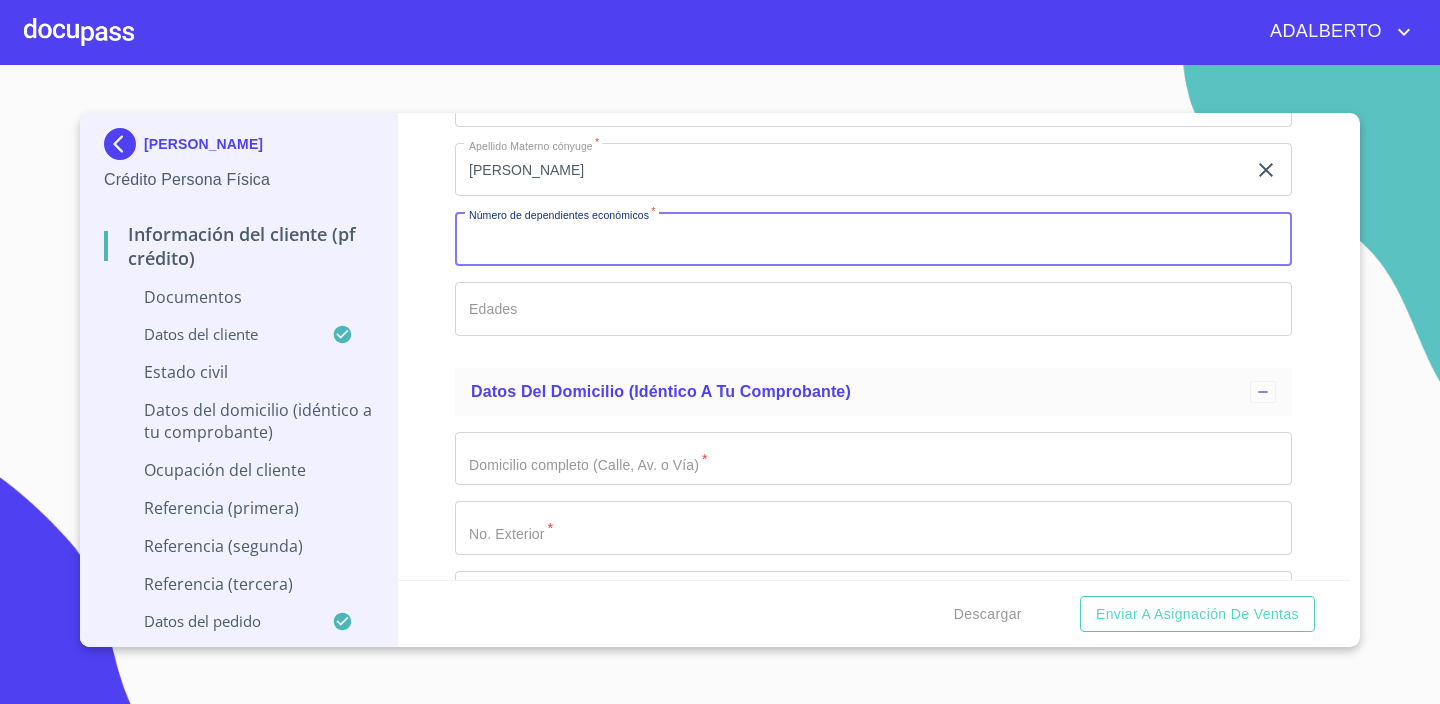 click on "Documento de identificación.   *" at bounding box center [850, -1164] 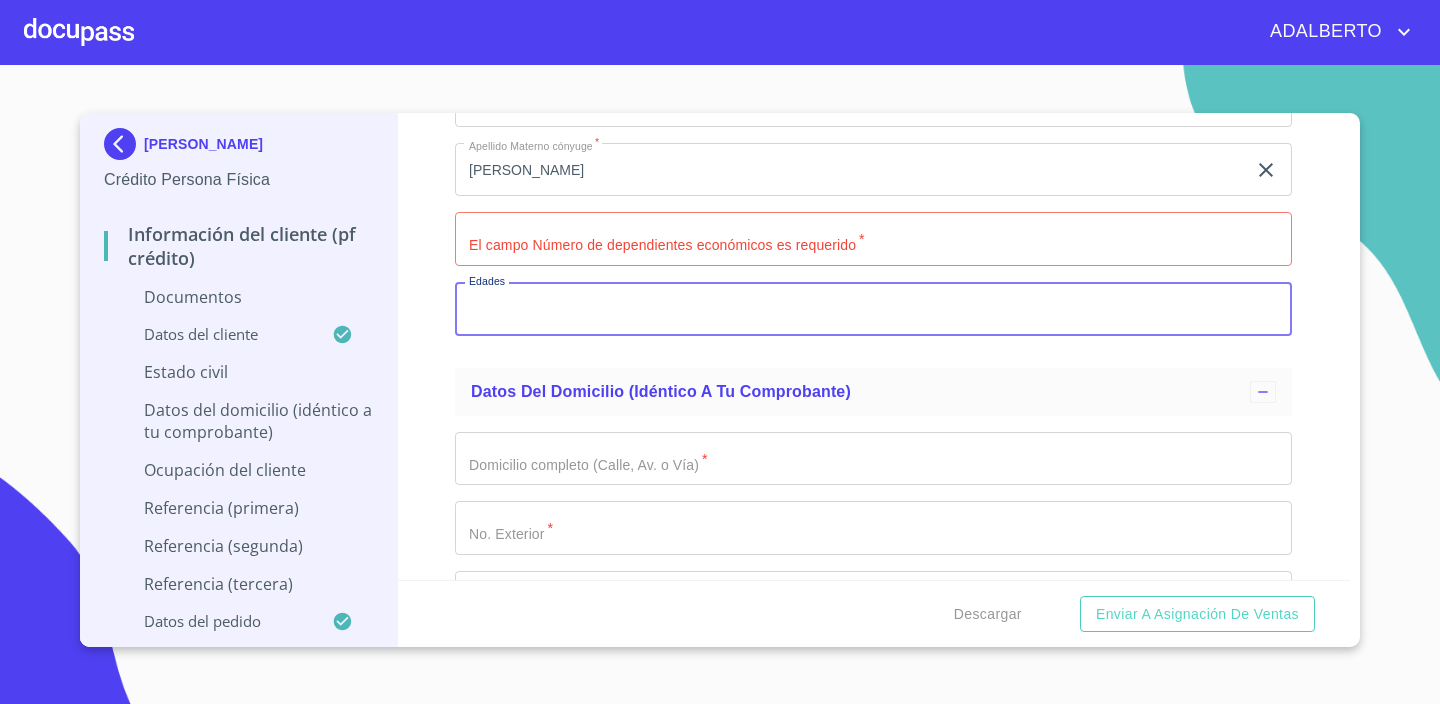 click on "Documento de identificación.   *" at bounding box center (850, -1164) 